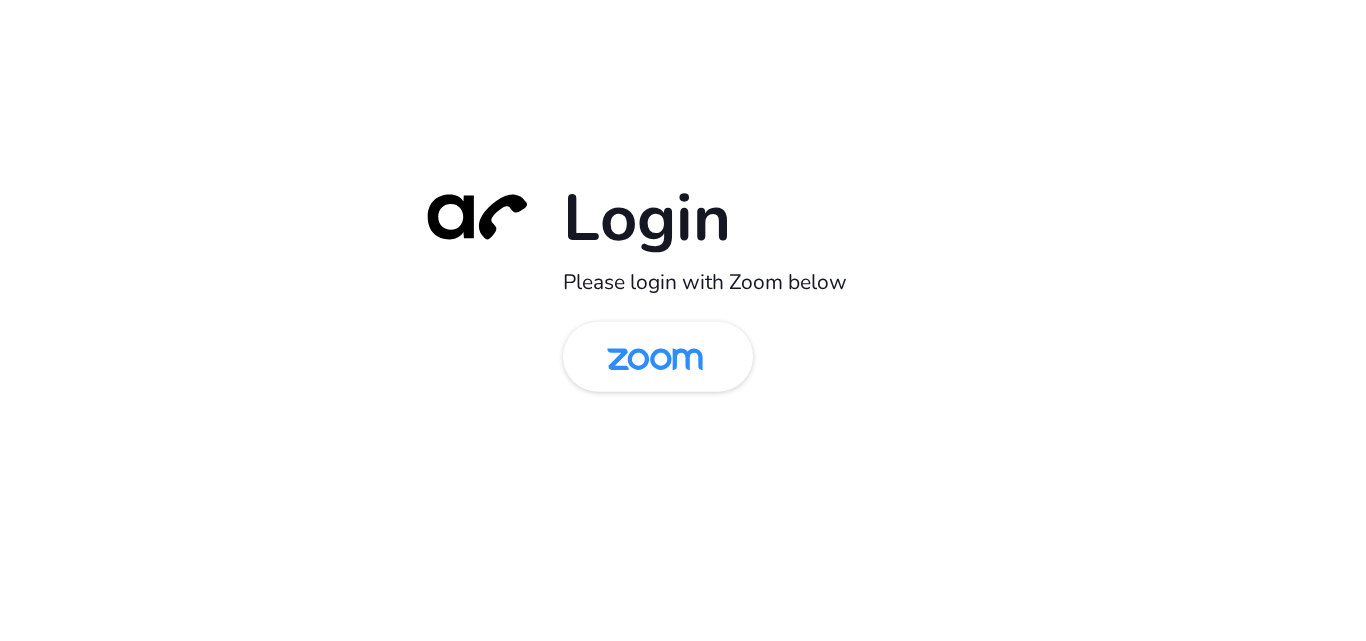 scroll, scrollTop: 0, scrollLeft: 0, axis: both 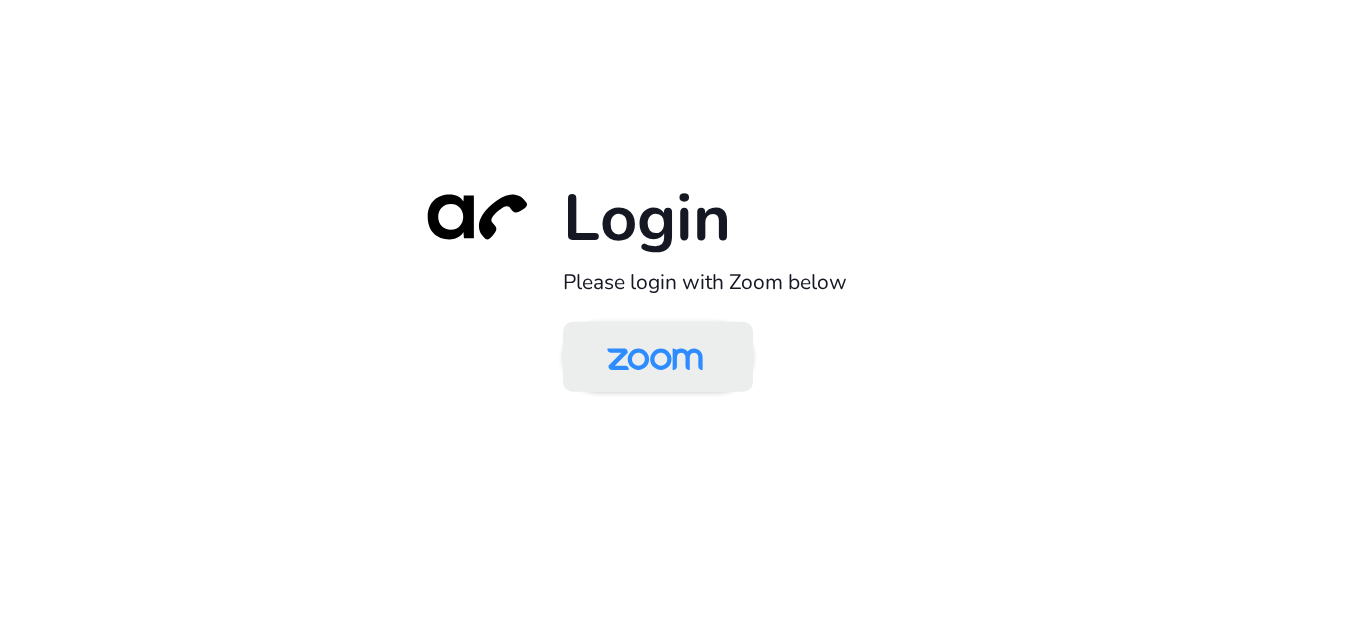 click at bounding box center [655, 358] 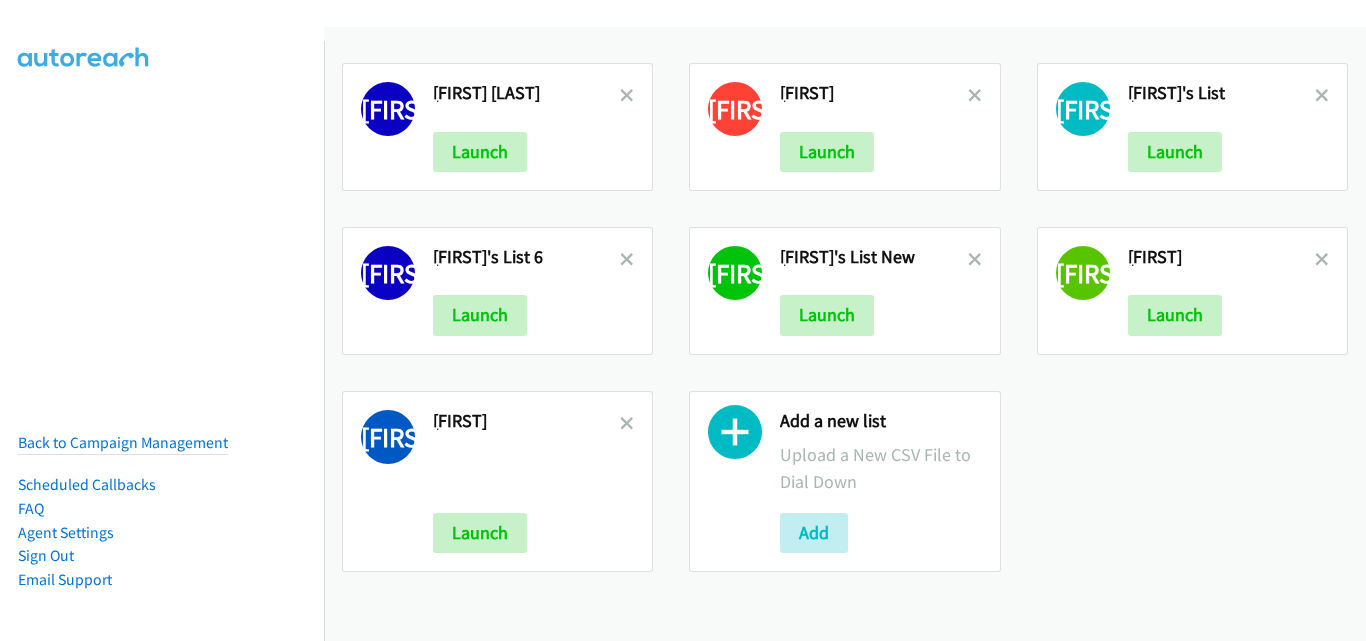 scroll, scrollTop: 0, scrollLeft: 0, axis: both 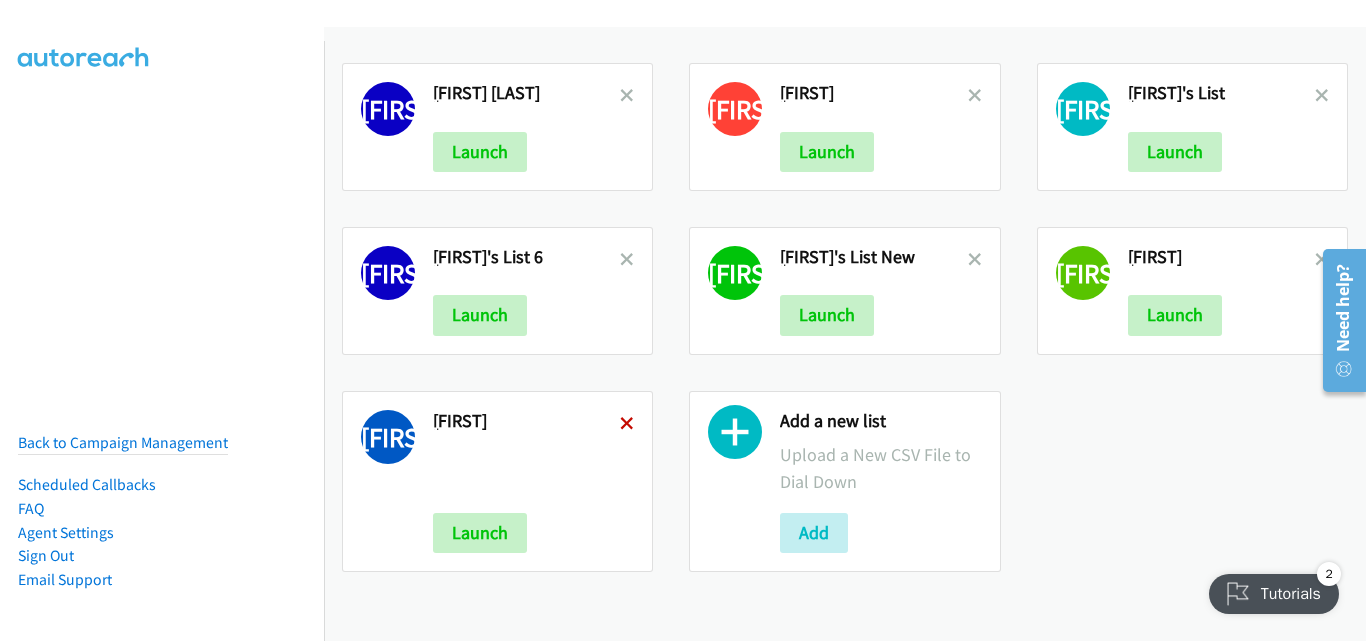 click at bounding box center [627, 425] 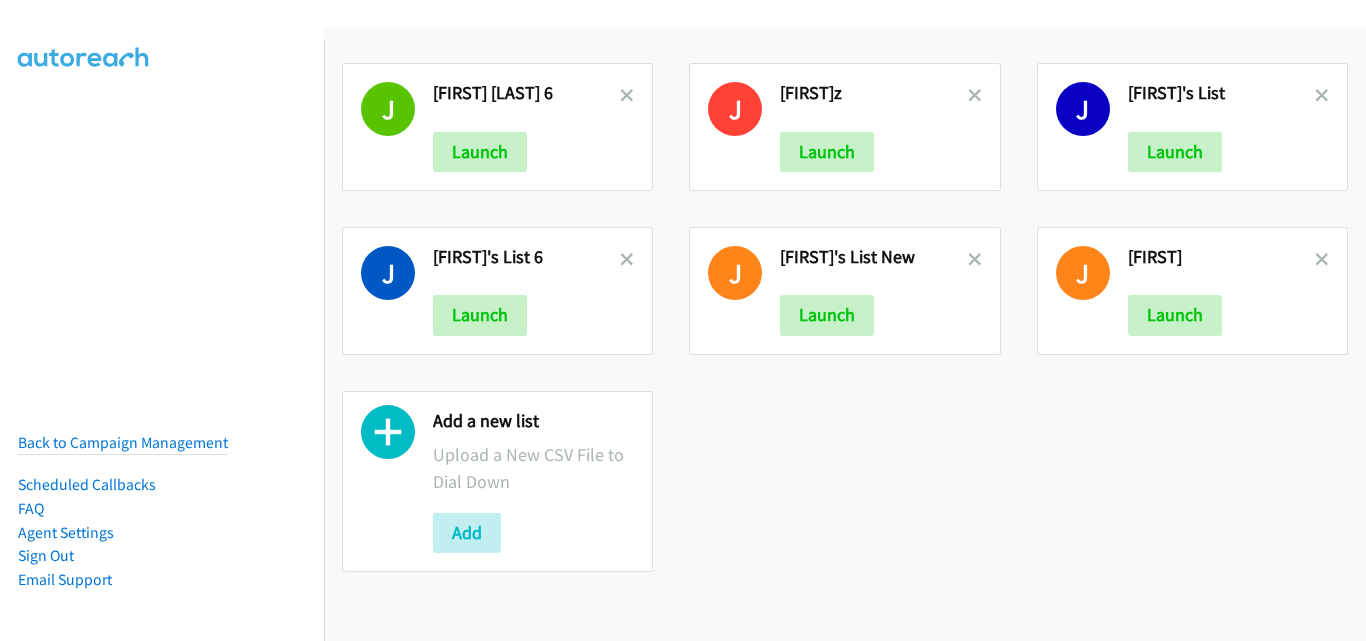 scroll, scrollTop: 0, scrollLeft: 0, axis: both 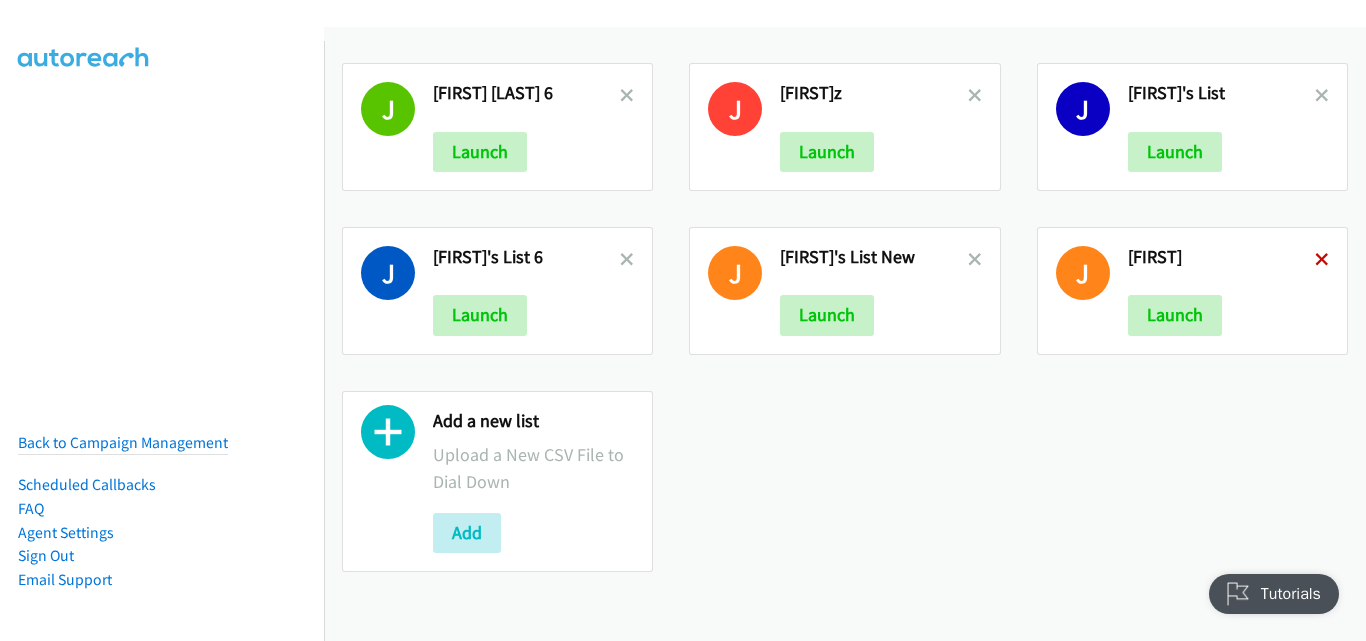 click at bounding box center [1322, 261] 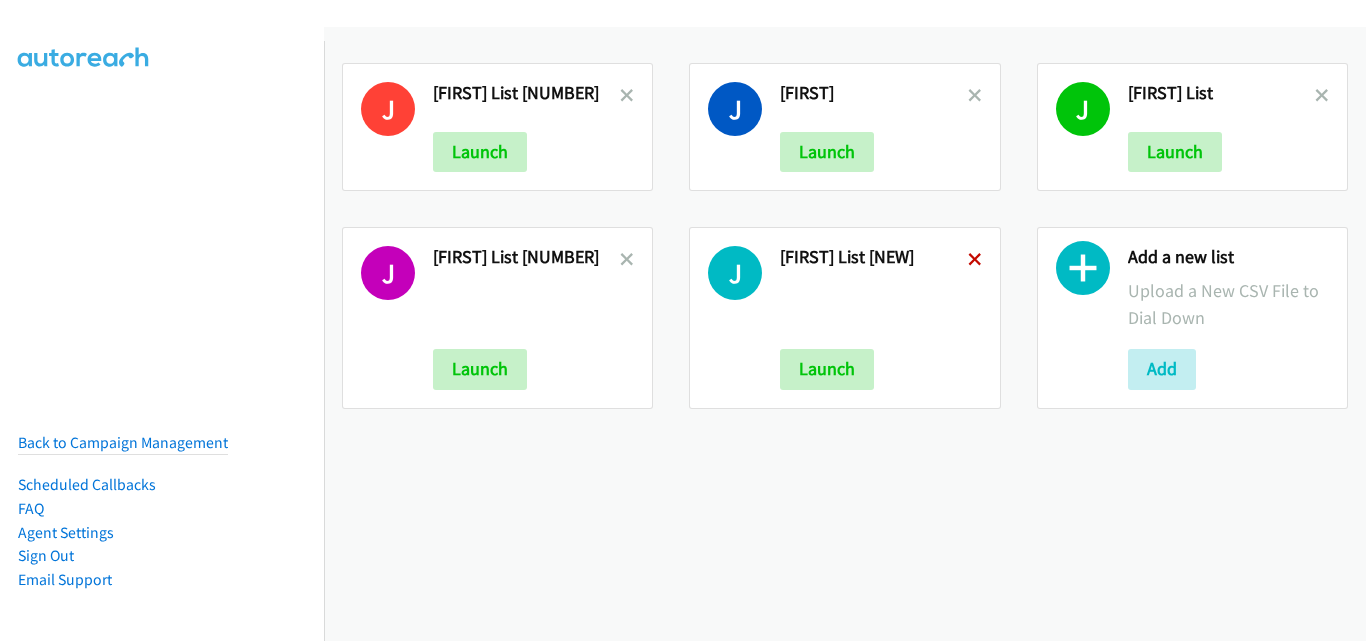 scroll, scrollTop: 0, scrollLeft: 0, axis: both 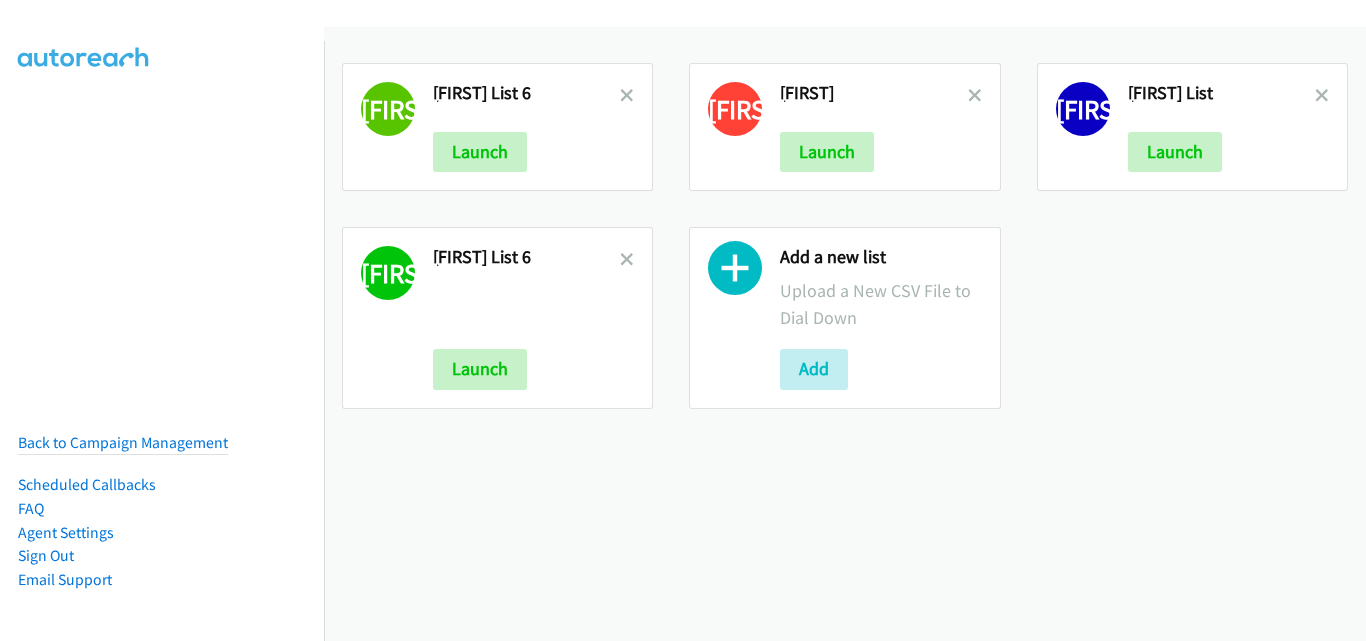 click at bounding box center [627, 261] 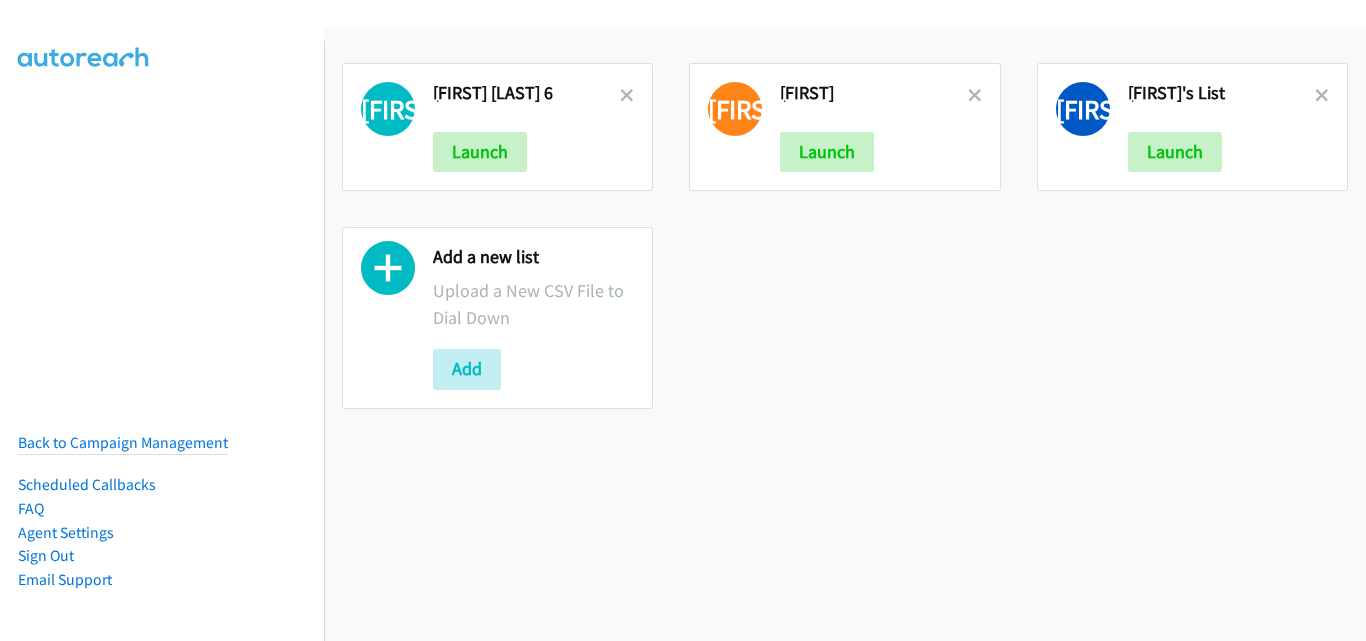 scroll, scrollTop: 0, scrollLeft: 0, axis: both 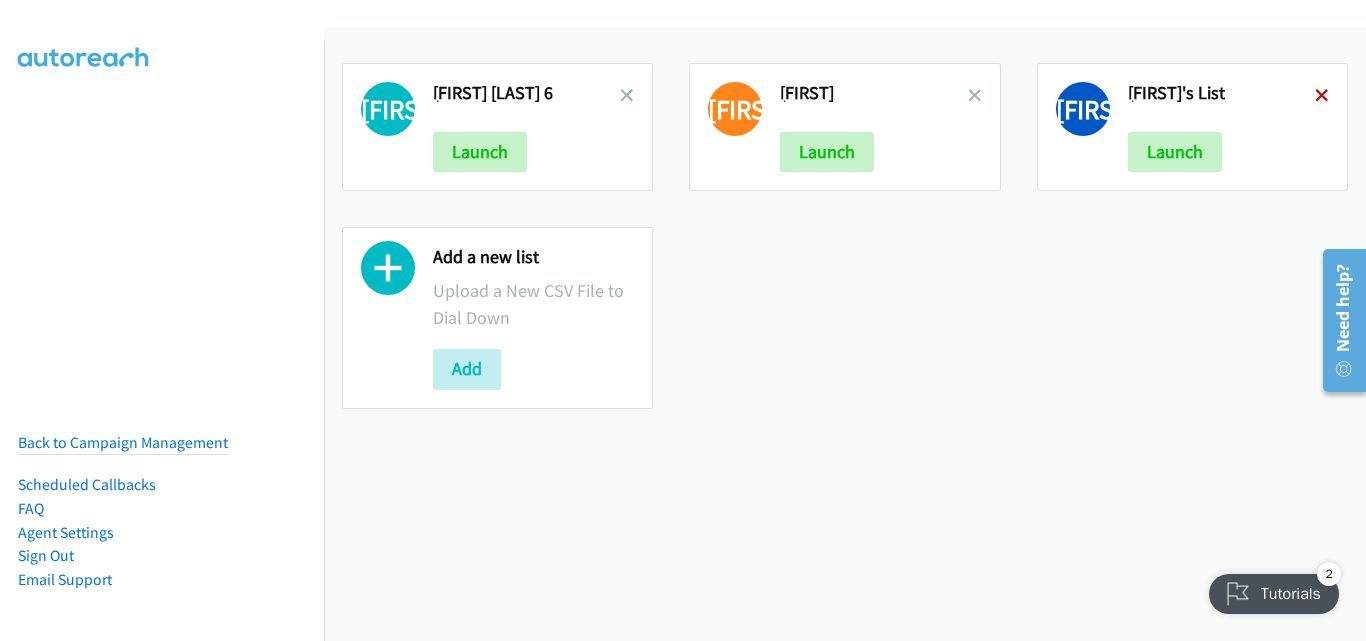 click at bounding box center [1322, 97] 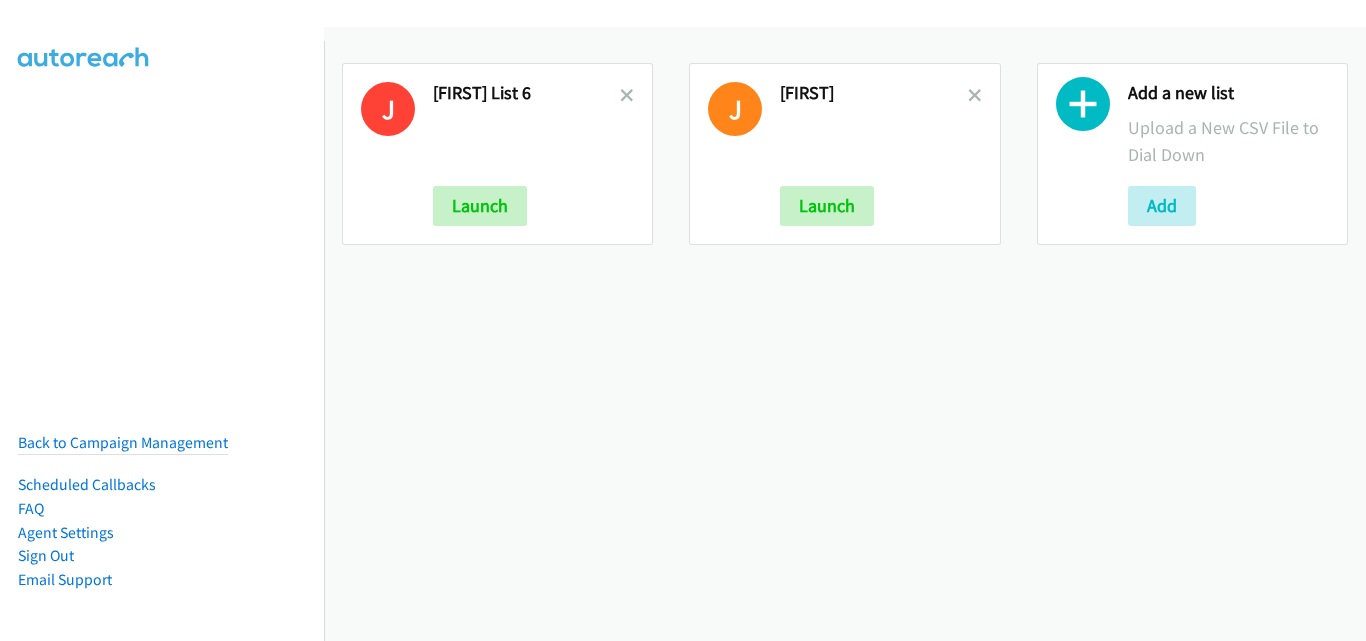 scroll, scrollTop: 0, scrollLeft: 0, axis: both 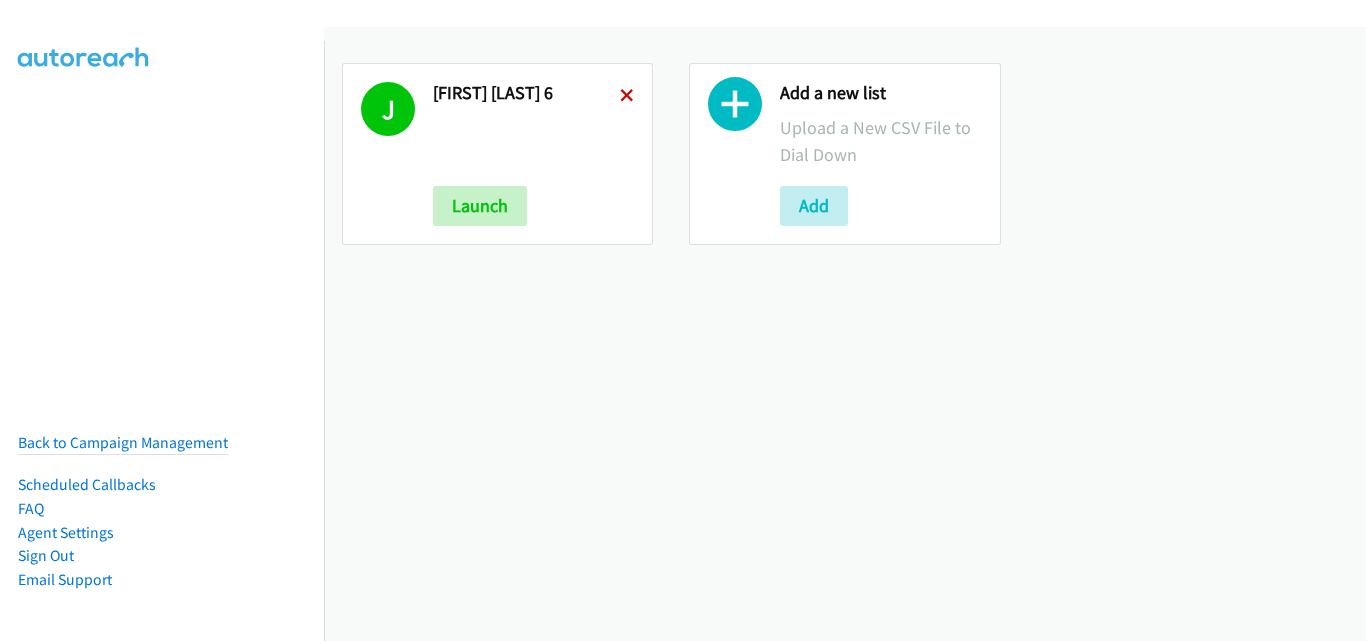 click at bounding box center (627, 97) 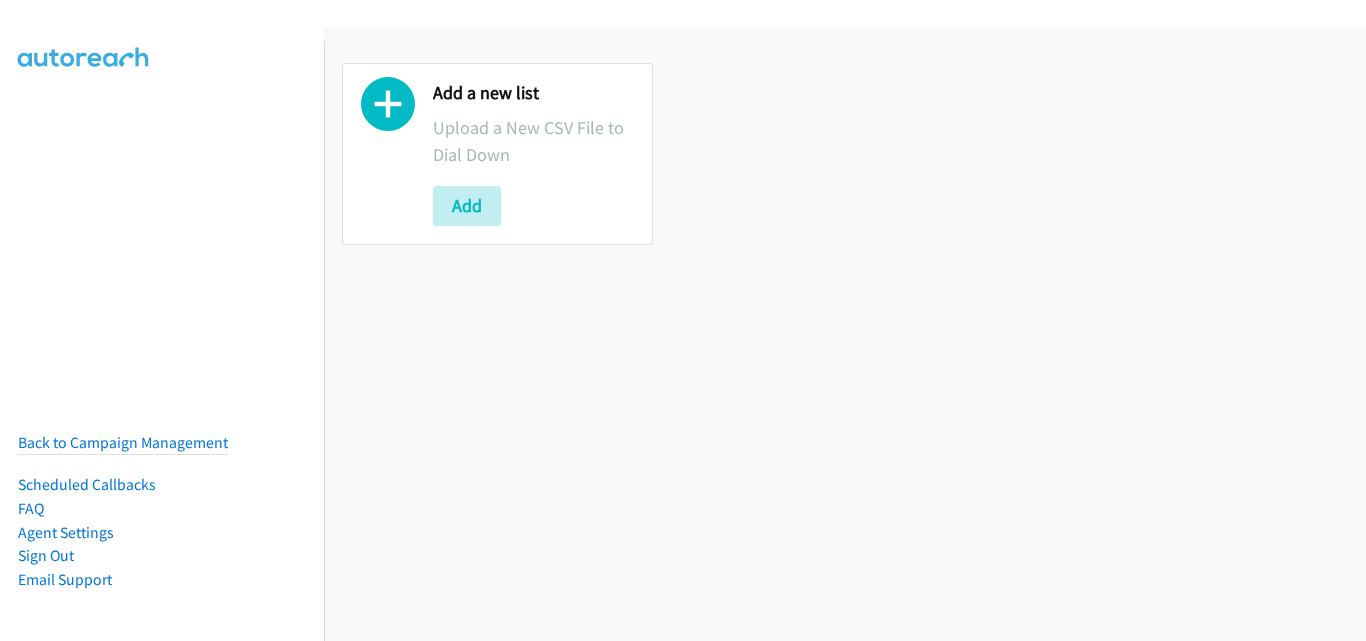 scroll, scrollTop: 0, scrollLeft: 0, axis: both 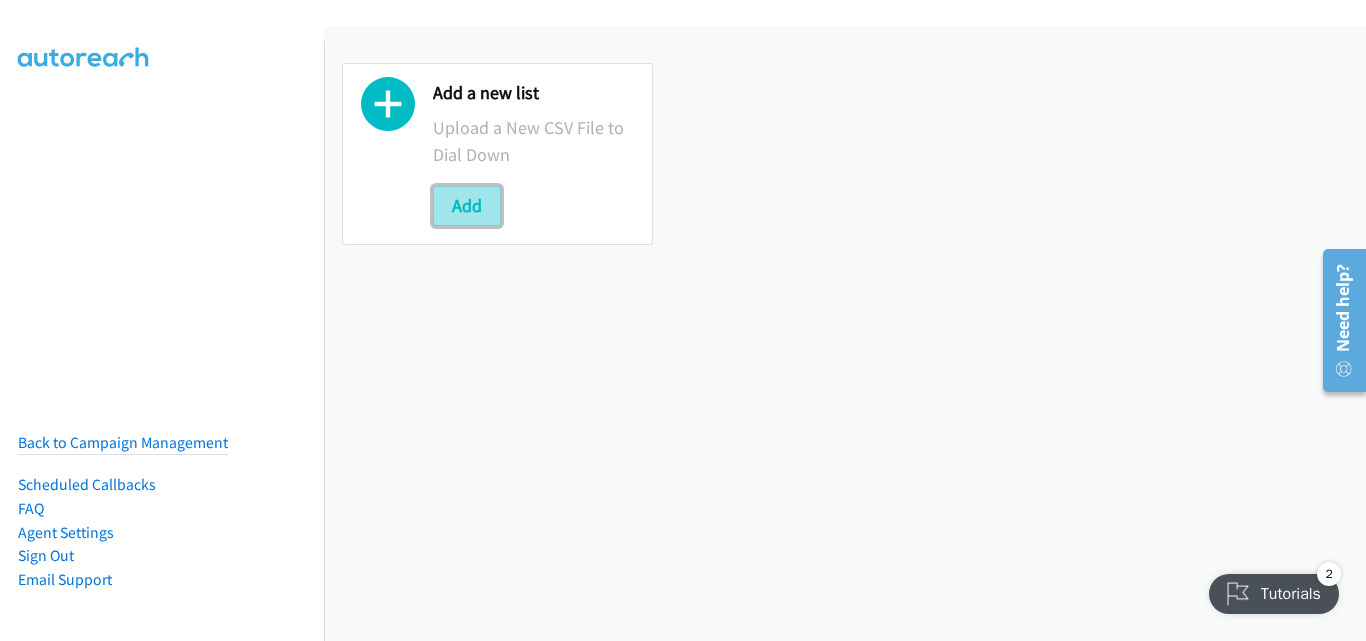 click on "Add" at bounding box center [467, 206] 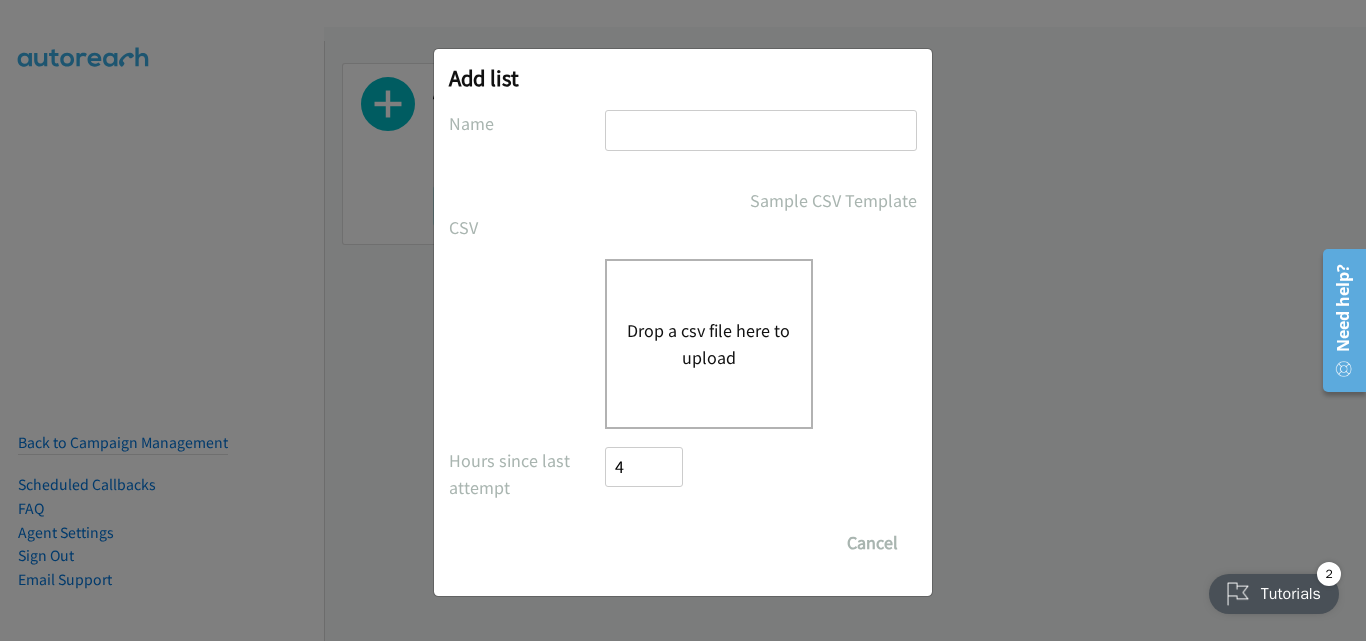 click at bounding box center (761, 130) 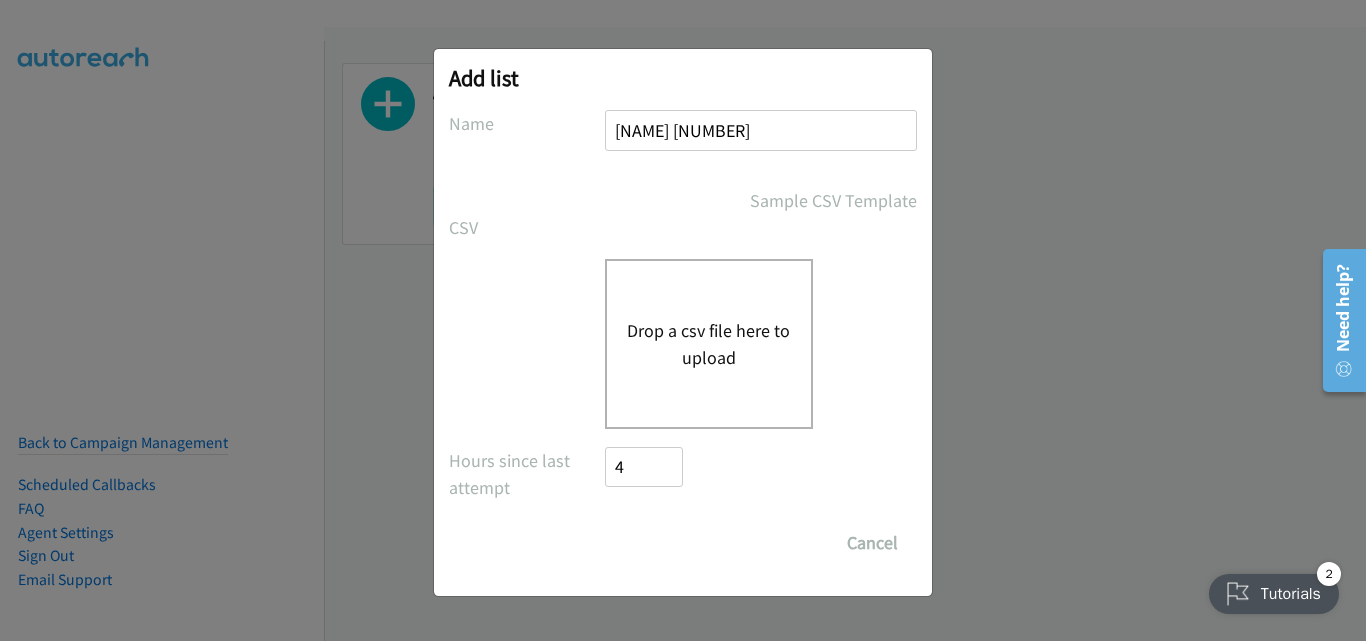 type on "jaime 2" 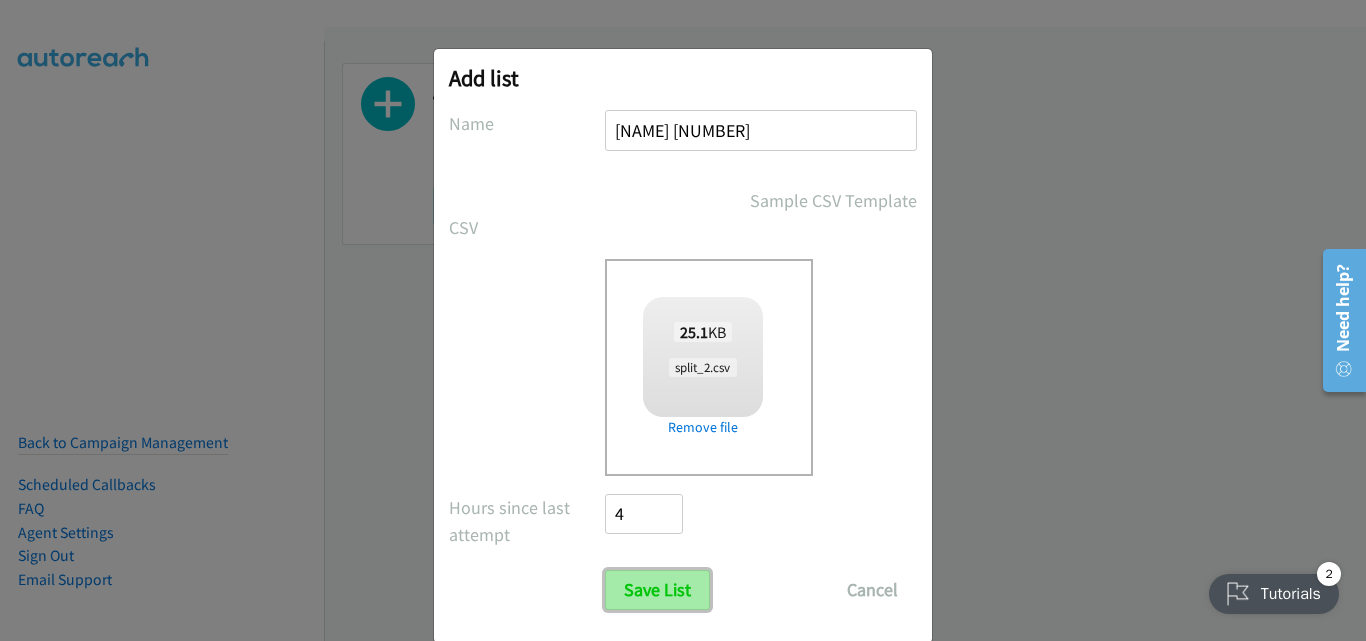 click on "Save List" at bounding box center [657, 590] 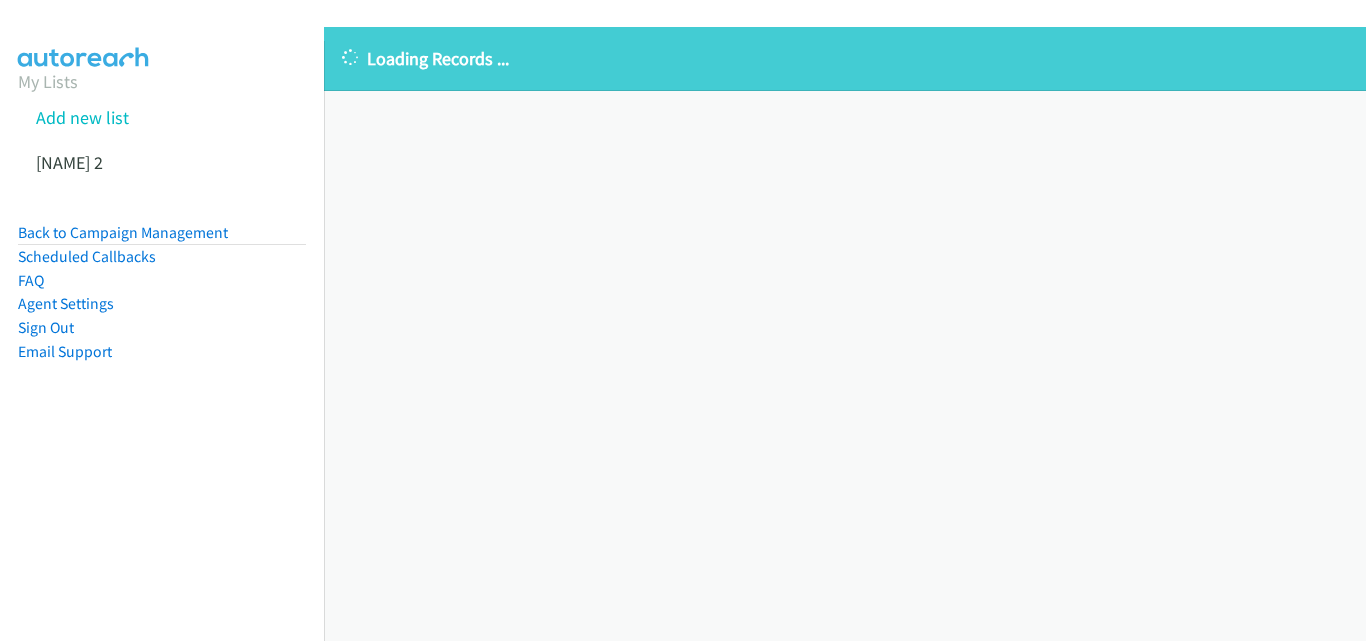 scroll, scrollTop: 0, scrollLeft: 0, axis: both 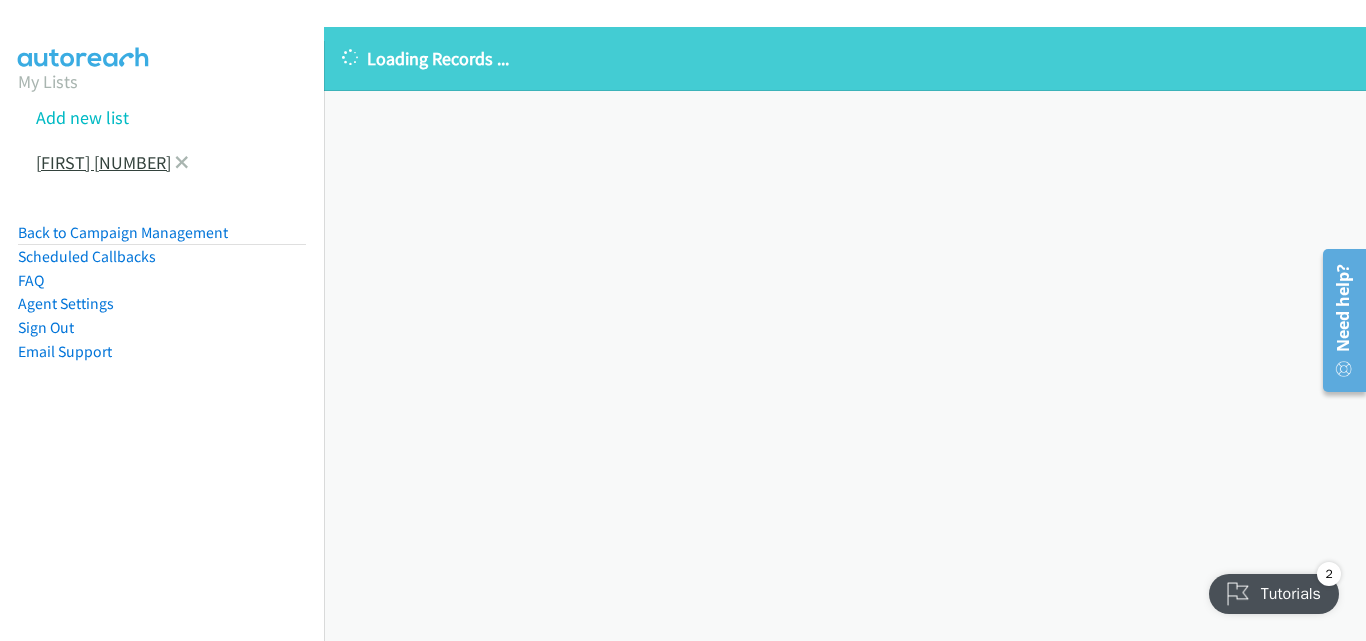 click on "Jaime 2" at bounding box center [103, 162] 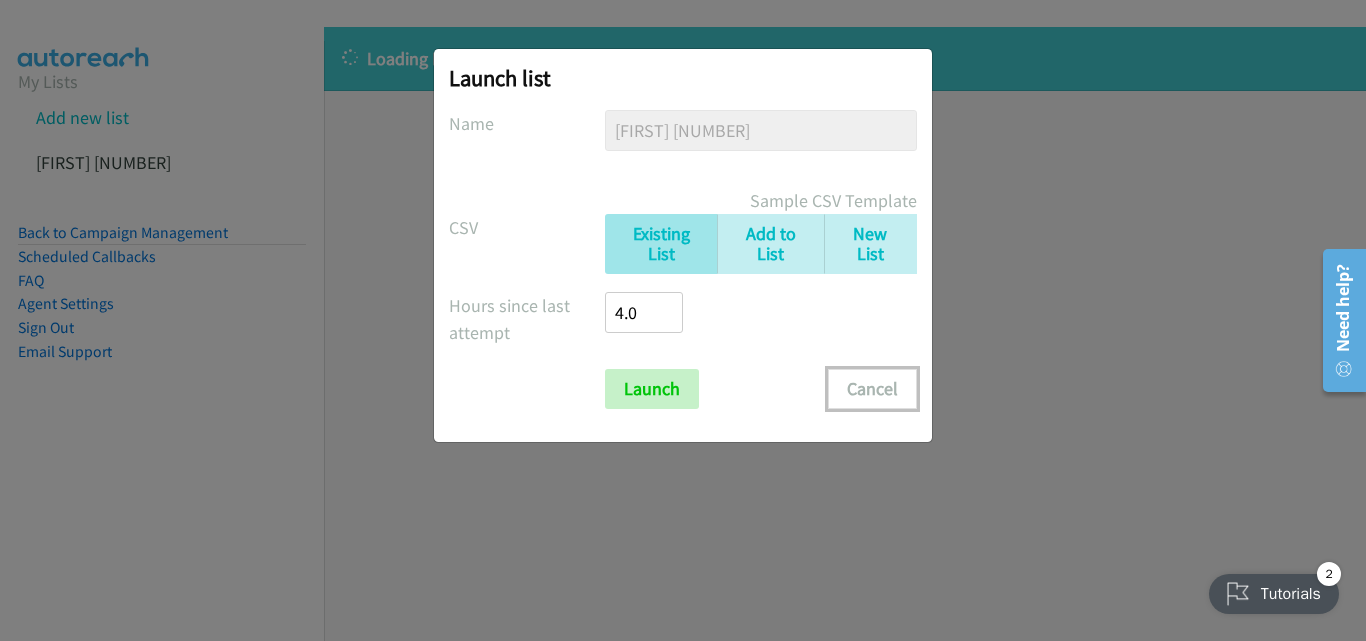 click on "Cancel" at bounding box center [872, 389] 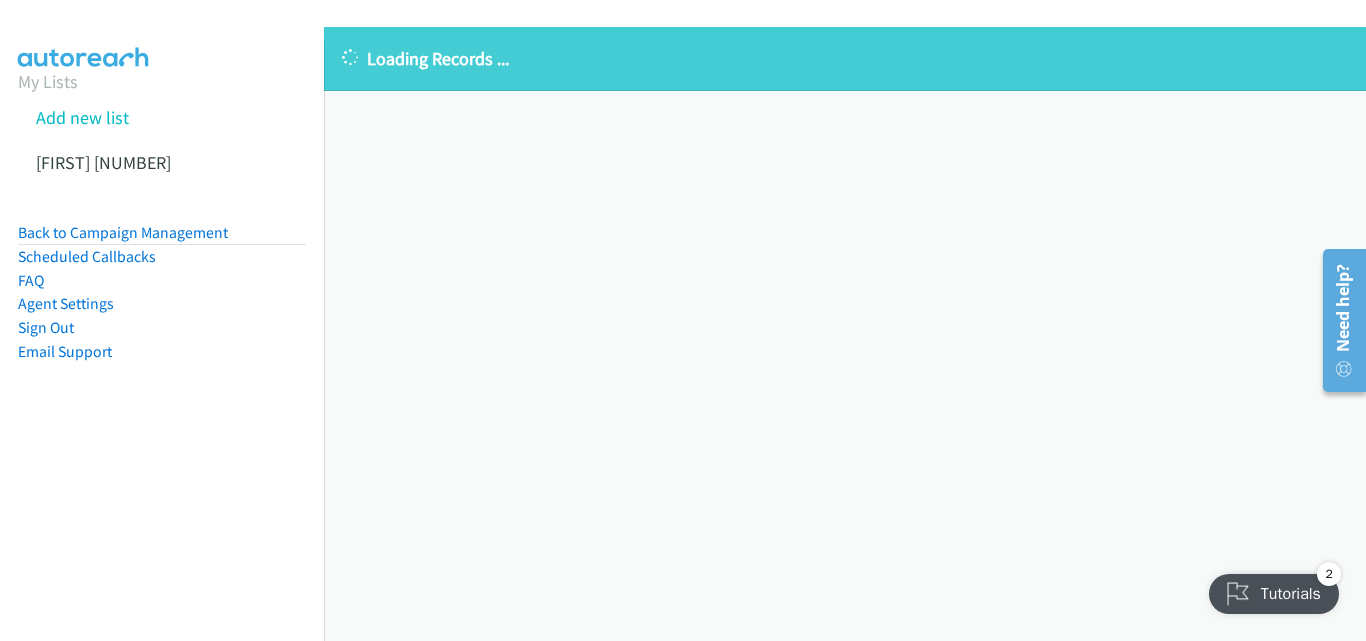 click on "Loading Records ..." at bounding box center [845, 58] 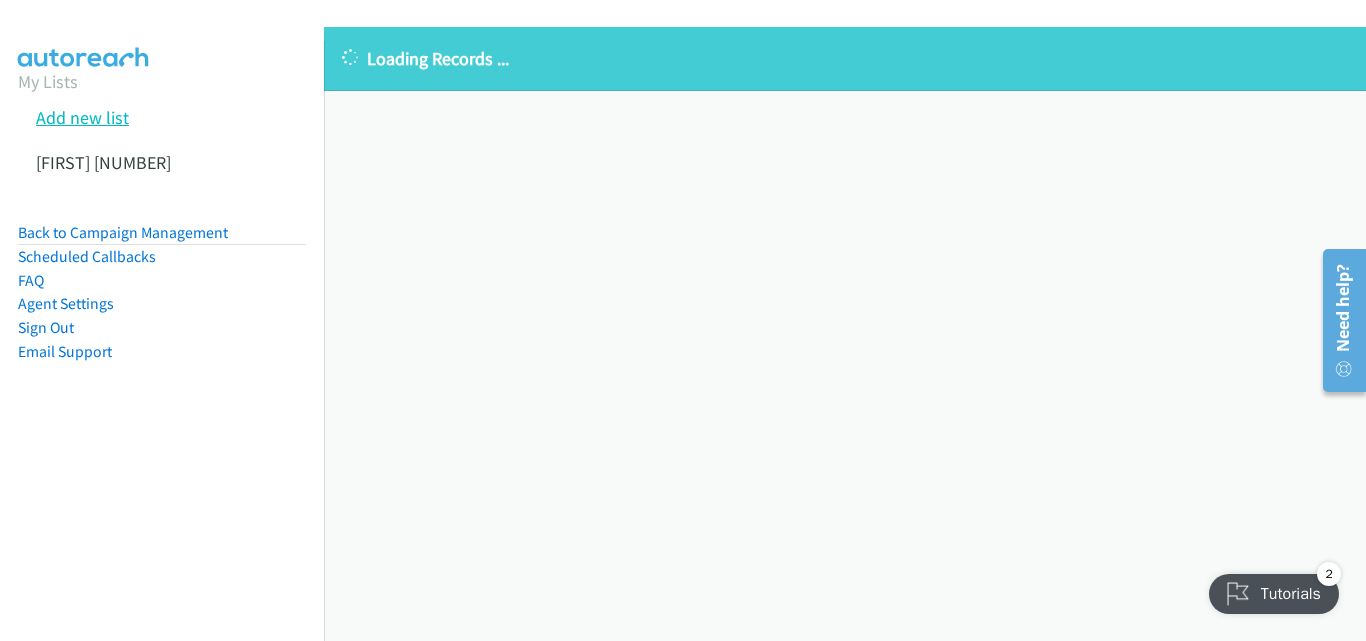 click on "Add new list" at bounding box center (82, 117) 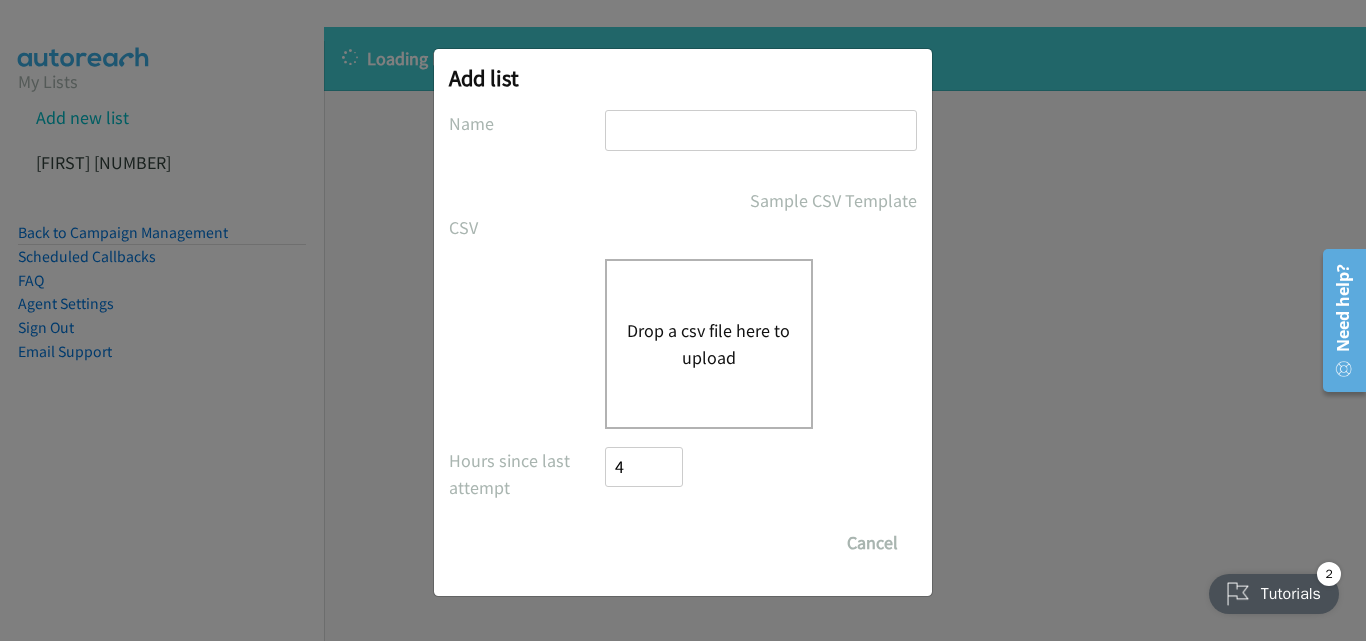 drag, startPoint x: 785, startPoint y: 153, endPoint x: 794, endPoint y: 141, distance: 15 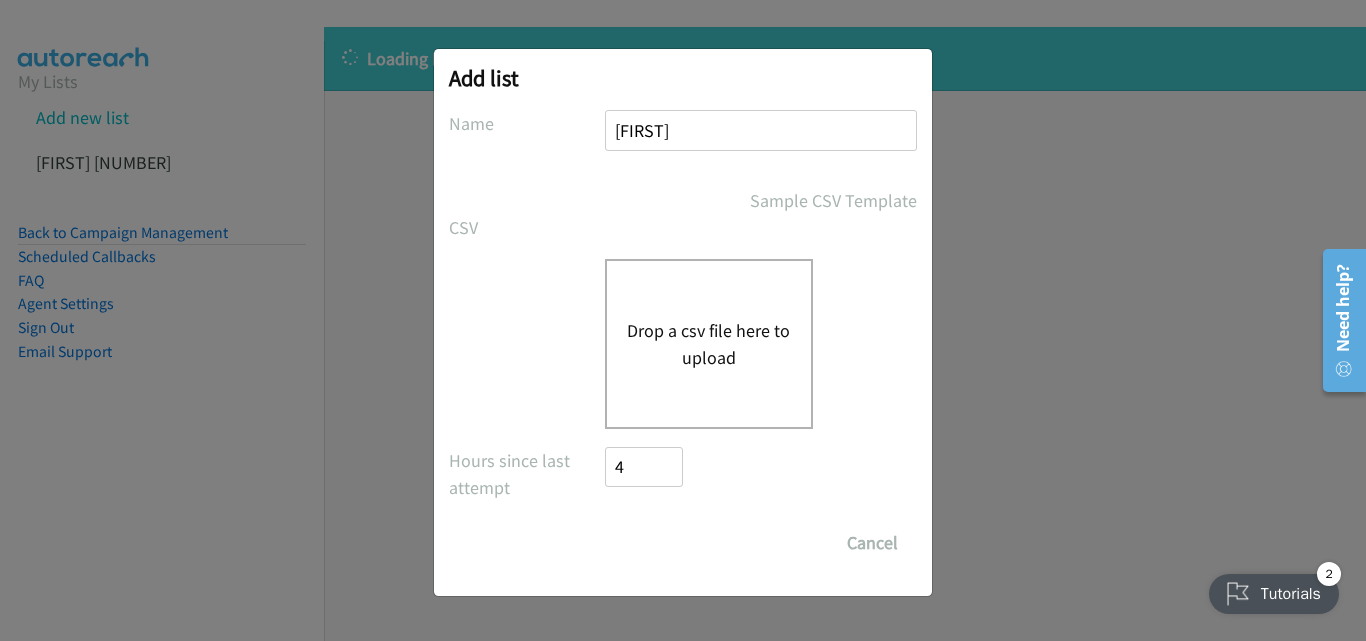 type on "j" 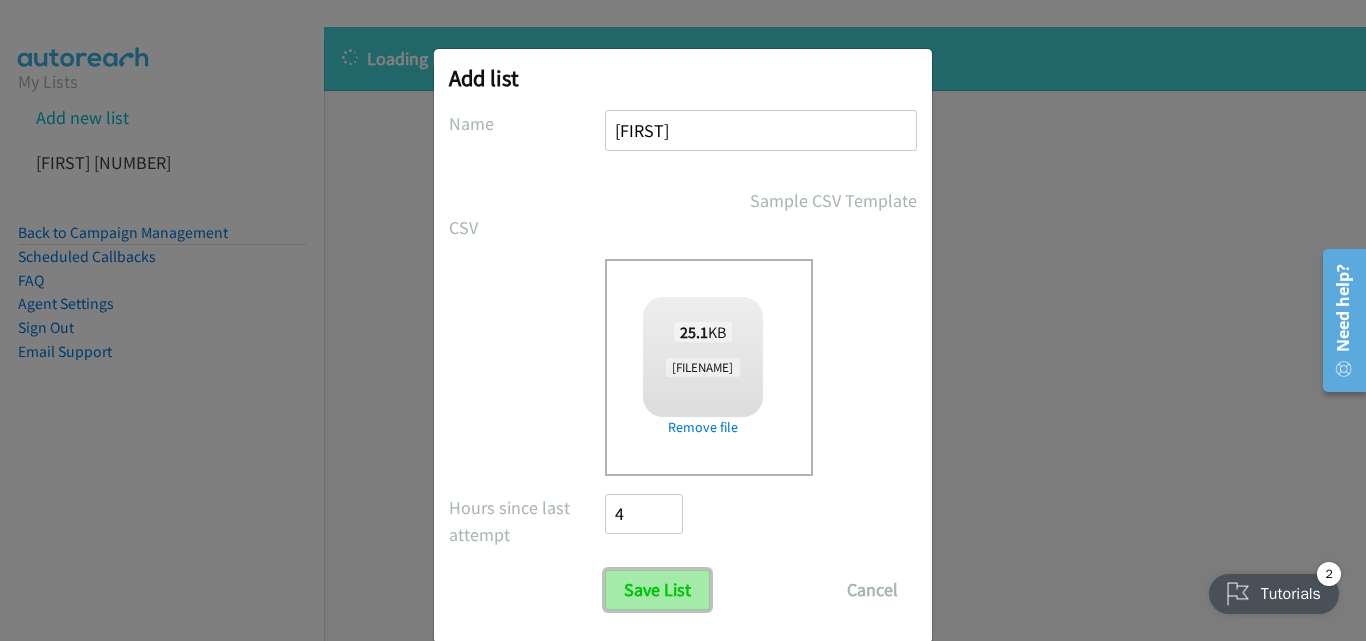 click on "Save List" at bounding box center (657, 590) 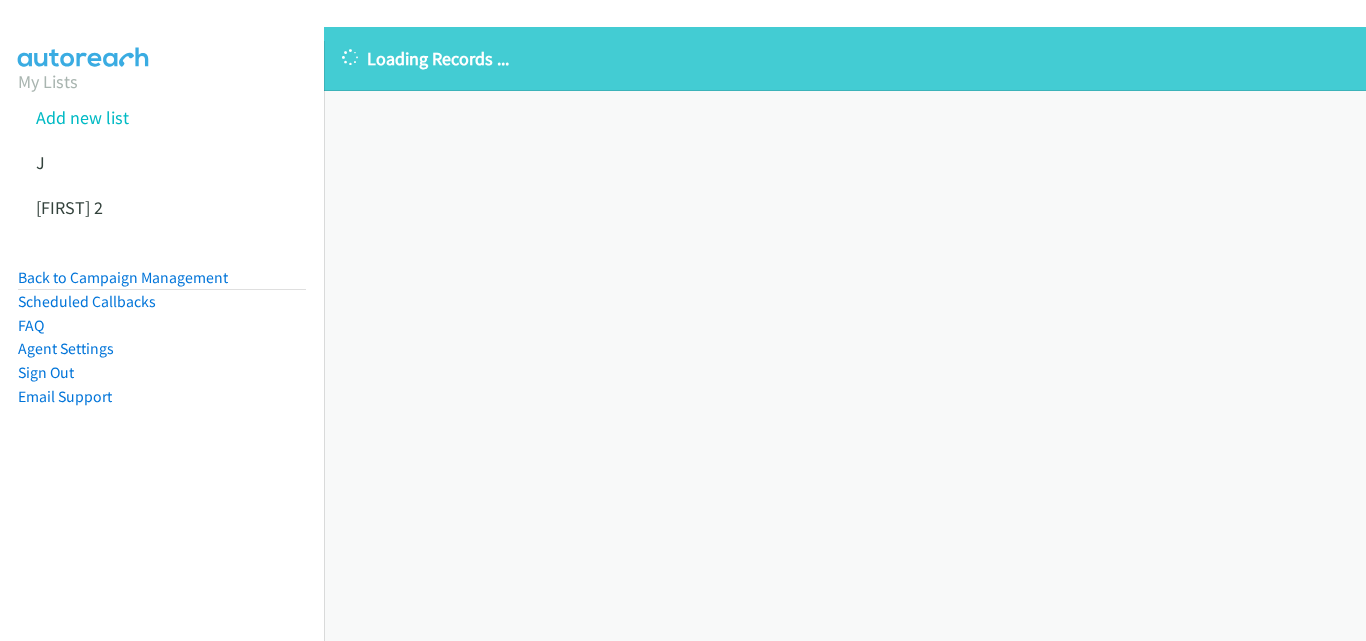 scroll, scrollTop: 0, scrollLeft: 0, axis: both 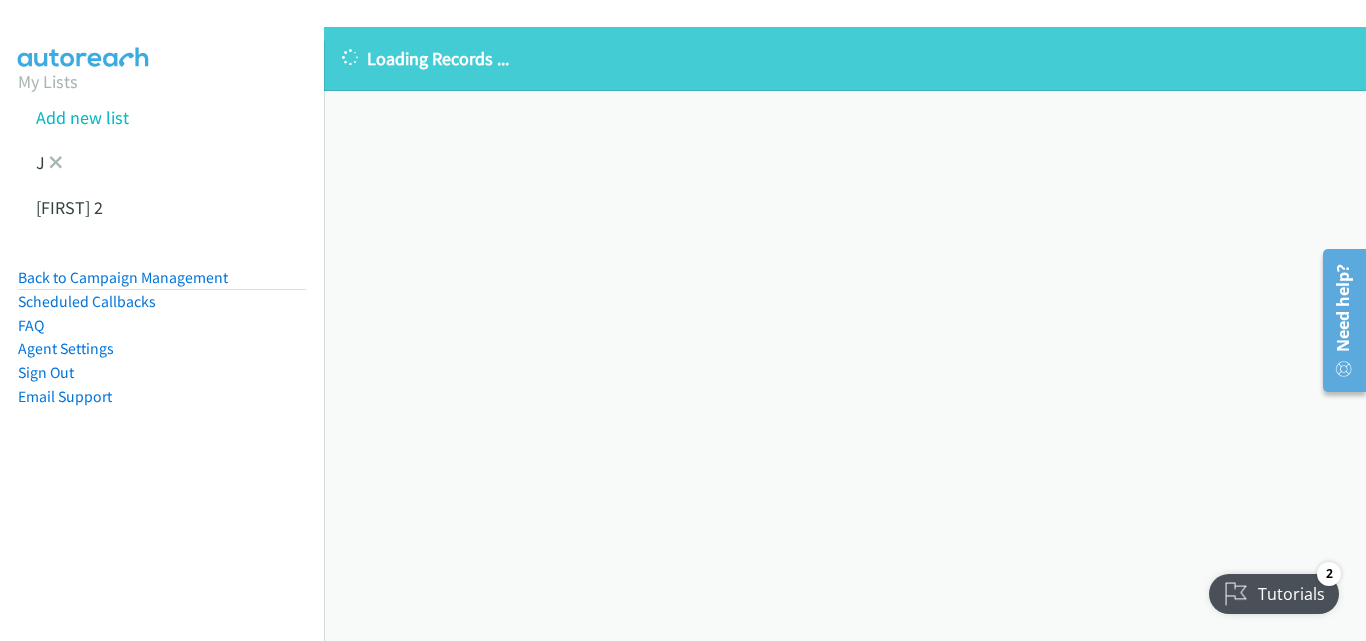 click on "J" at bounding box center (180, 162) 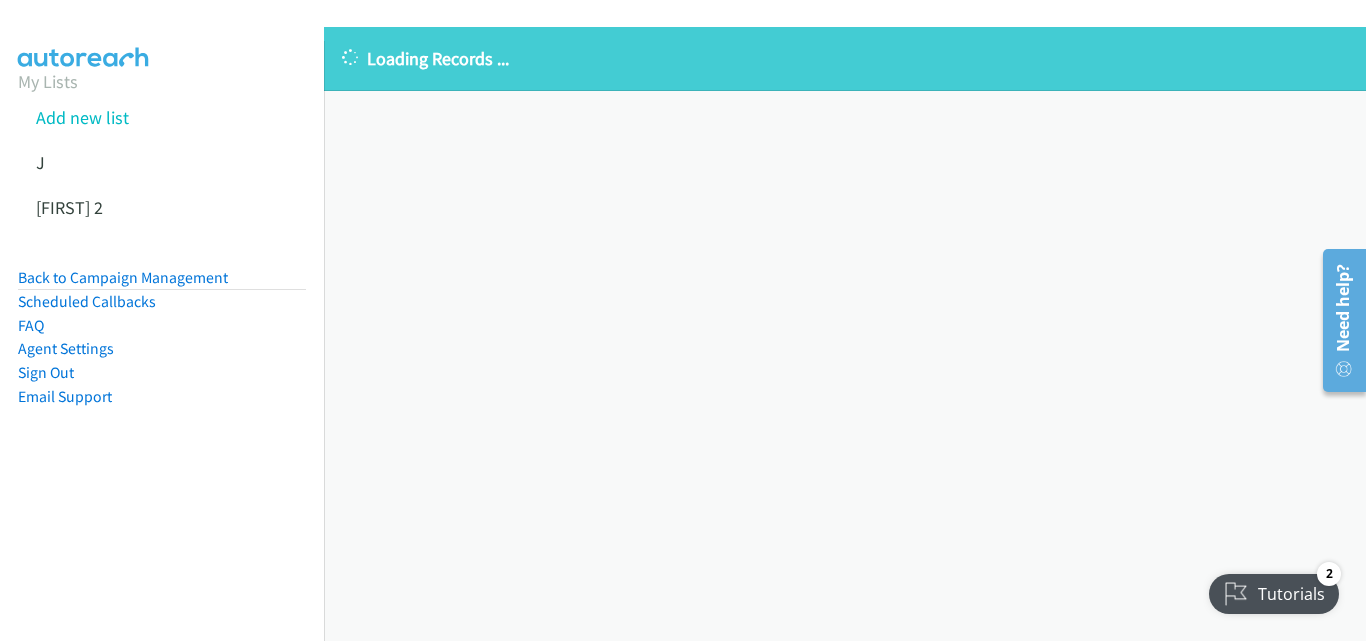 click on "Loading Records ...
Sorry, something went wrong please try again." at bounding box center (845, 334) 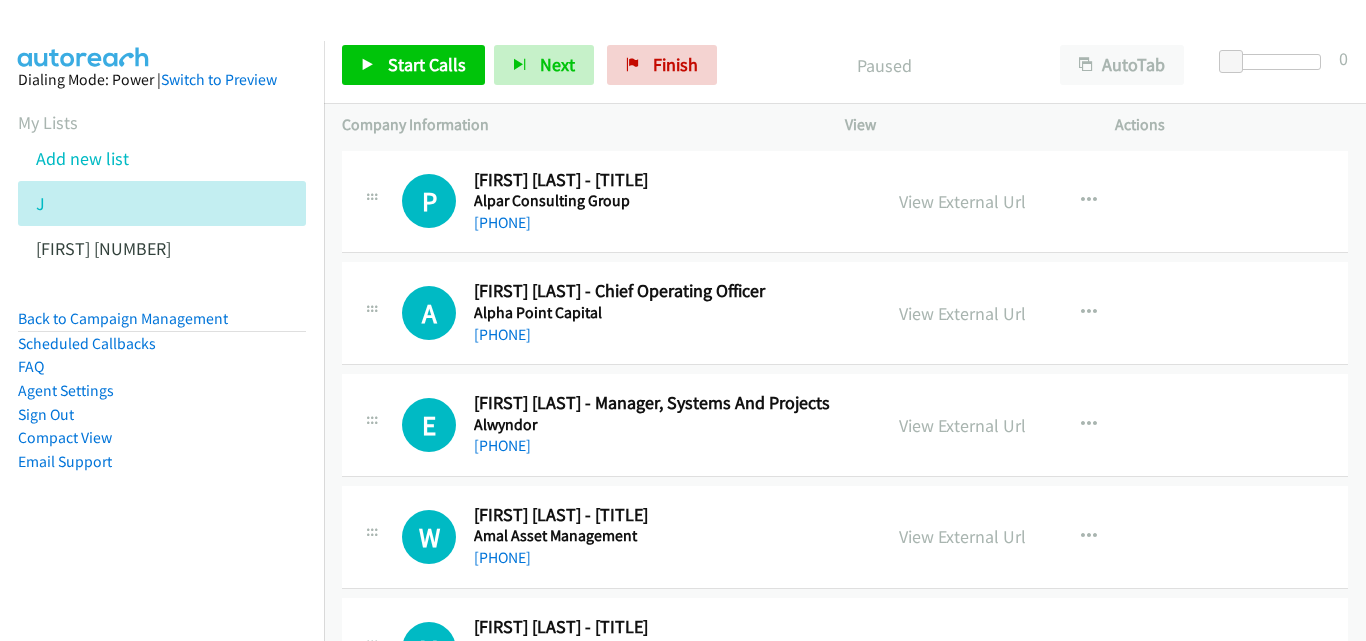 scroll, scrollTop: 0, scrollLeft: 0, axis: both 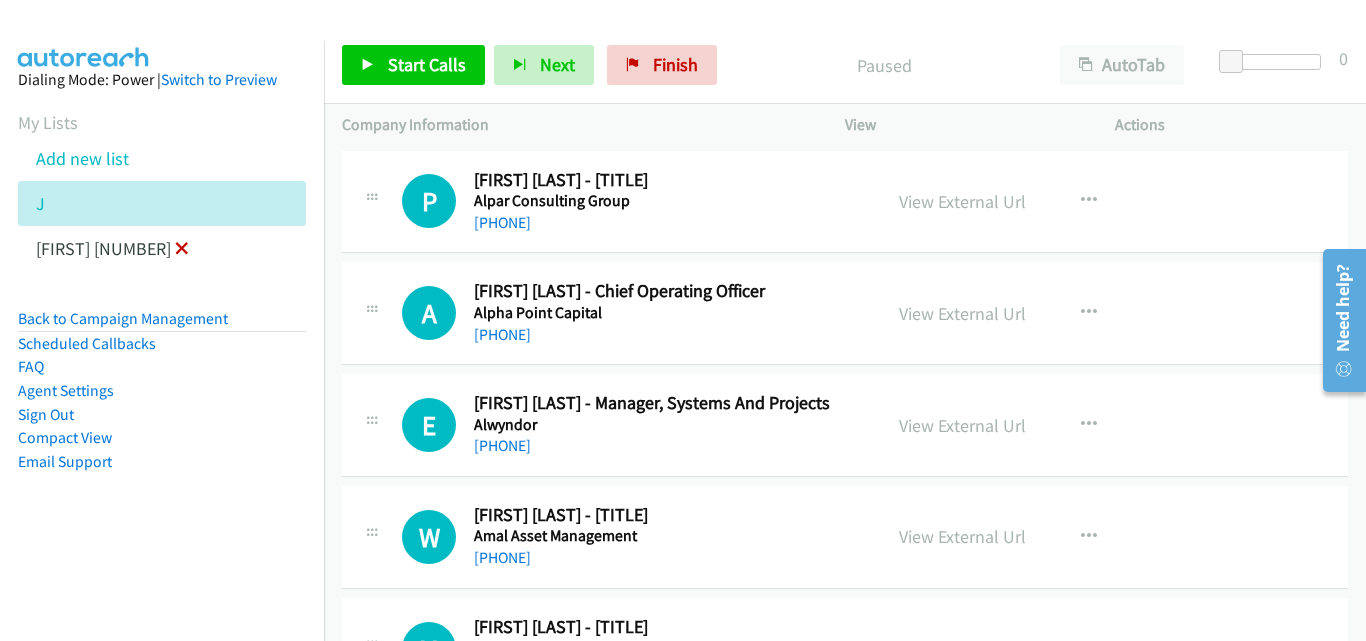 click at bounding box center [182, 250] 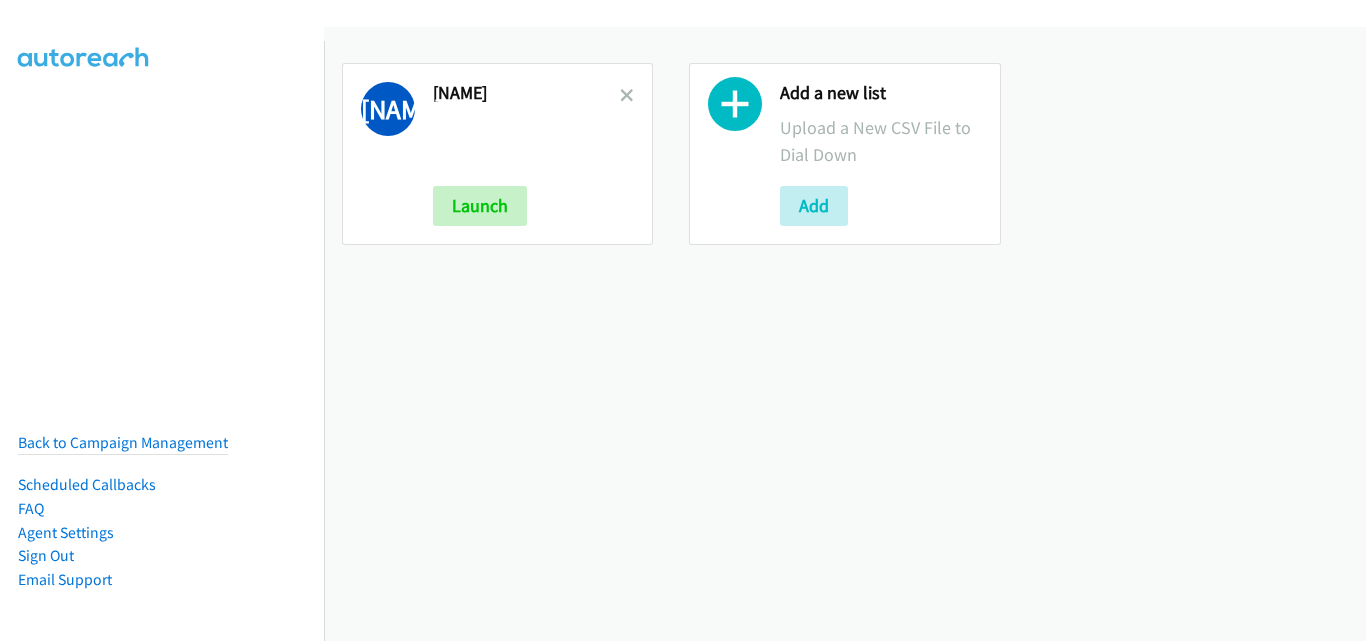 scroll, scrollTop: 0, scrollLeft: 0, axis: both 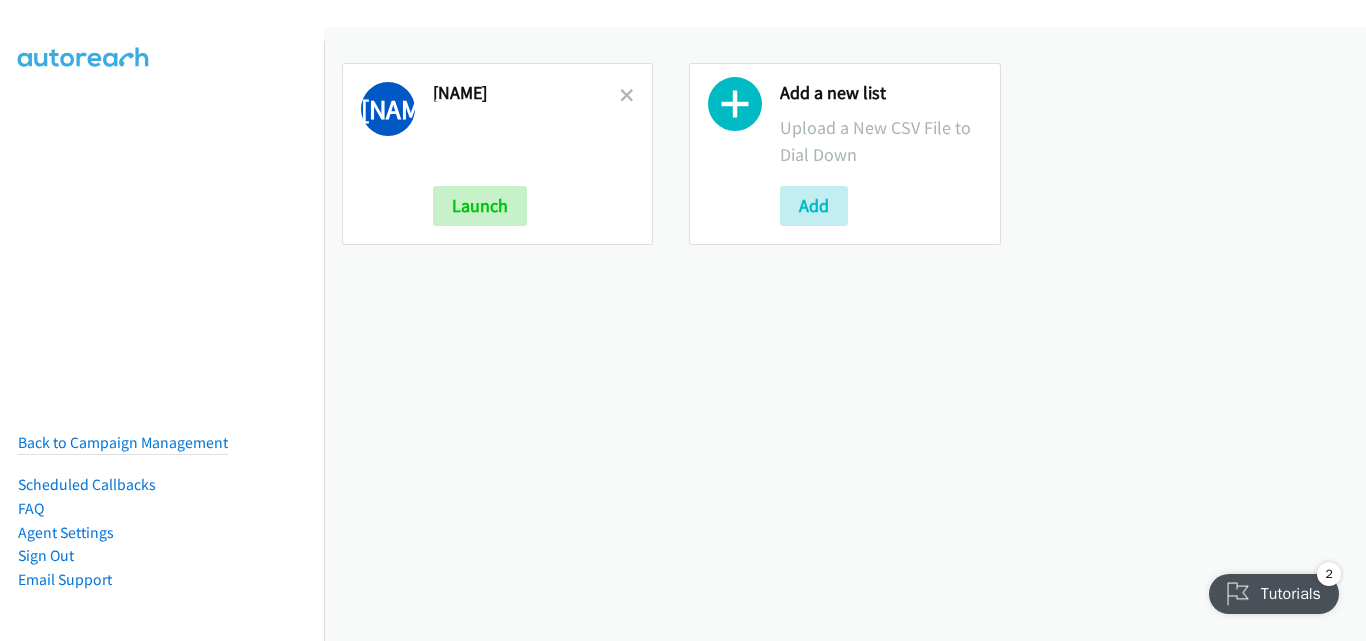click at bounding box center (526, 141) 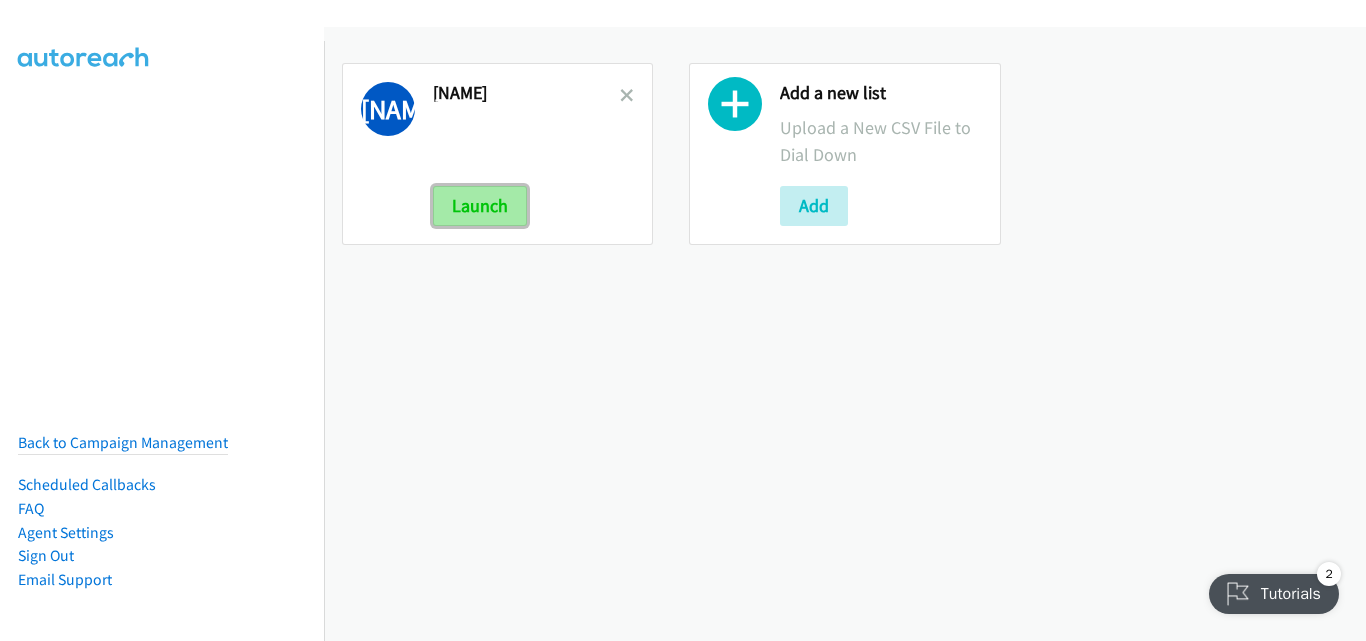 click on "Launch" at bounding box center [480, 206] 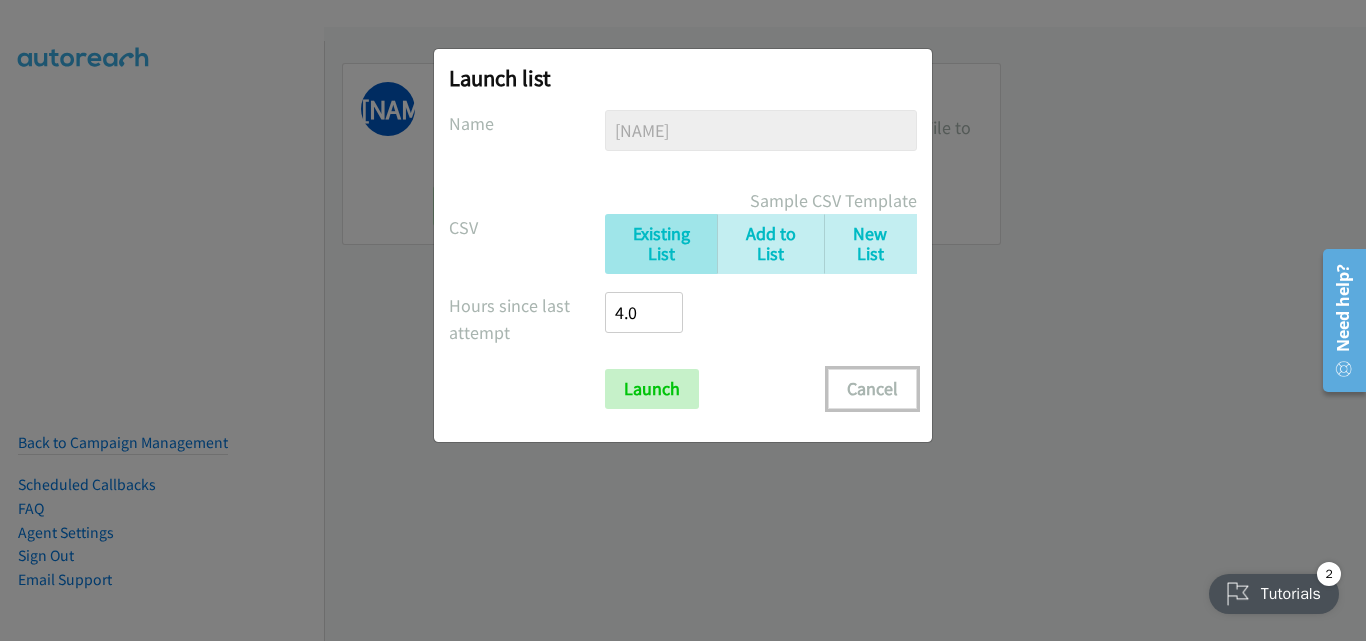 click on "Cancel" at bounding box center [872, 389] 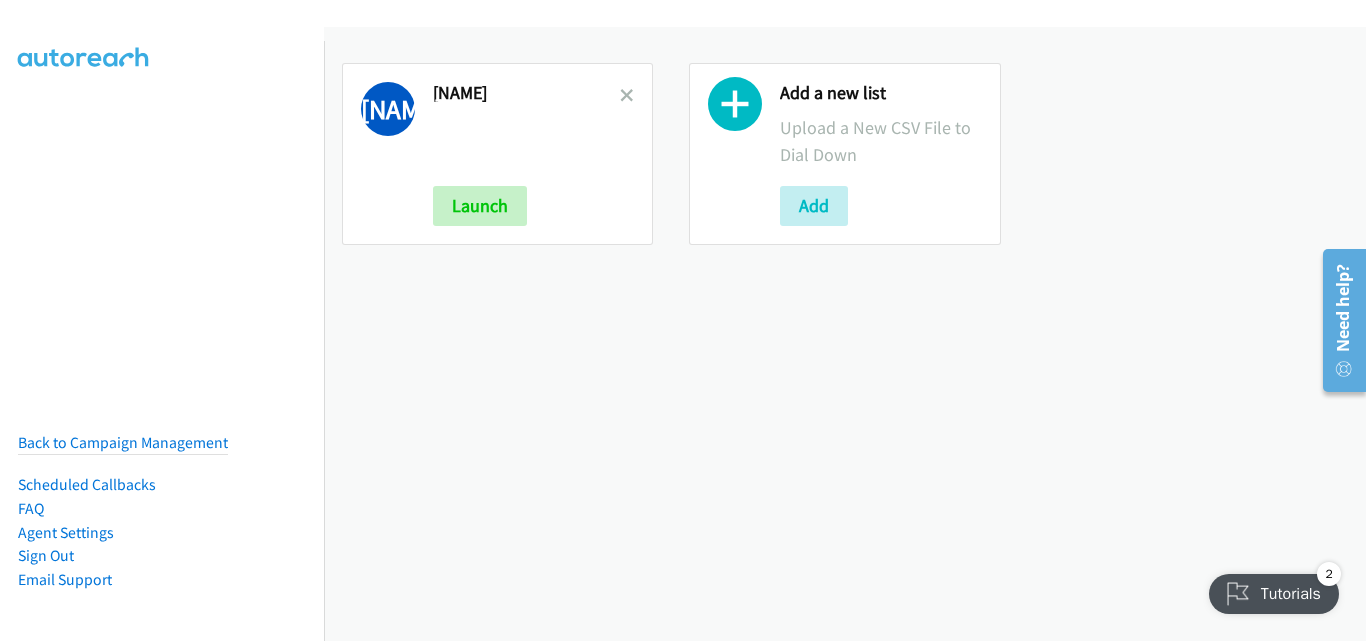 click on "J
Launch" at bounding box center (526, 154) 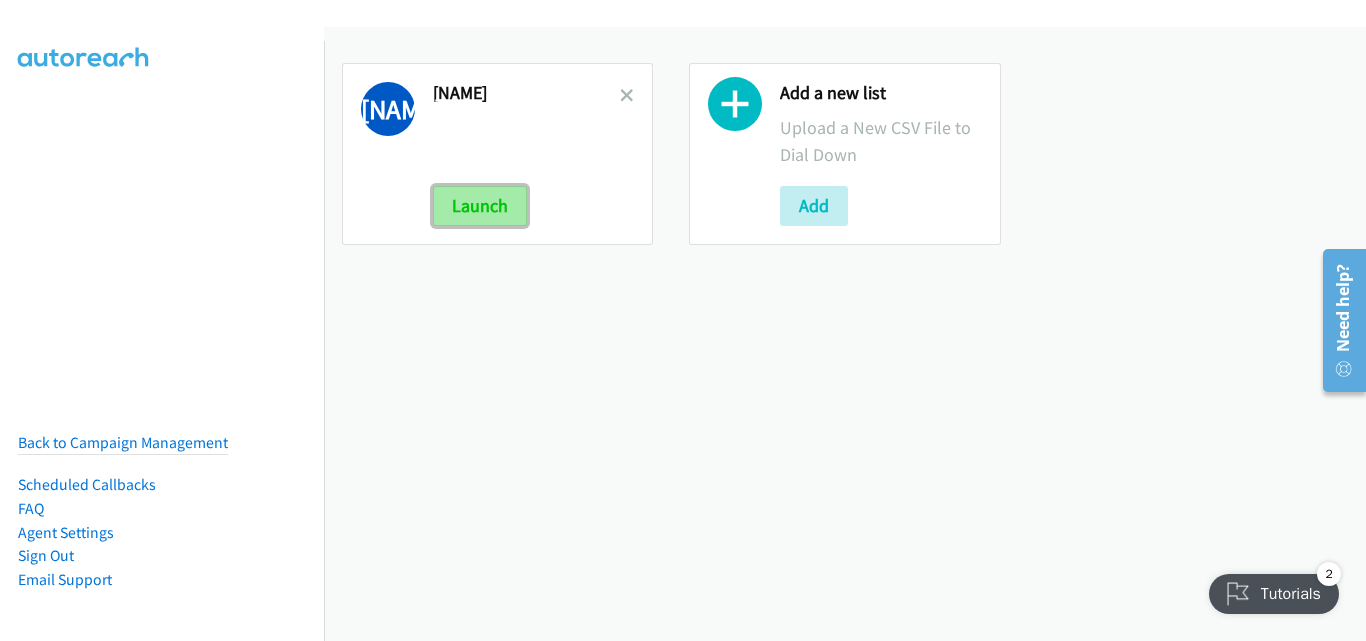 click on "Launch" at bounding box center (480, 206) 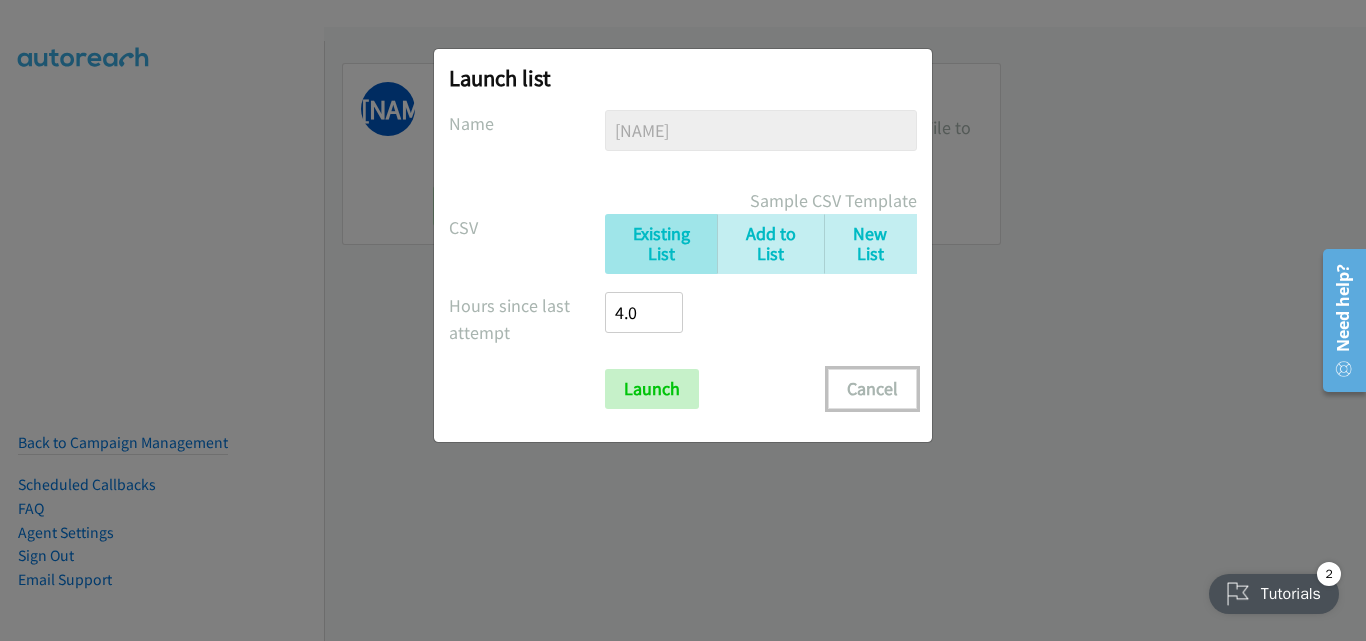 click on "Cancel" at bounding box center [872, 389] 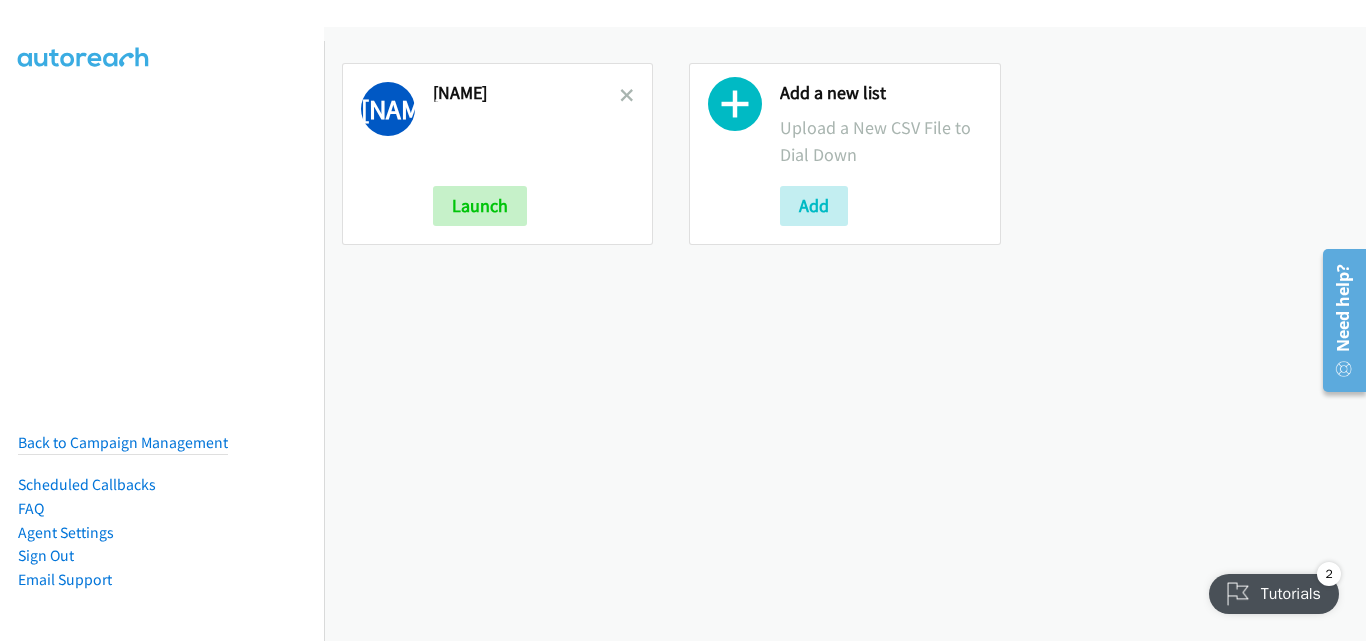click at bounding box center (526, 141) 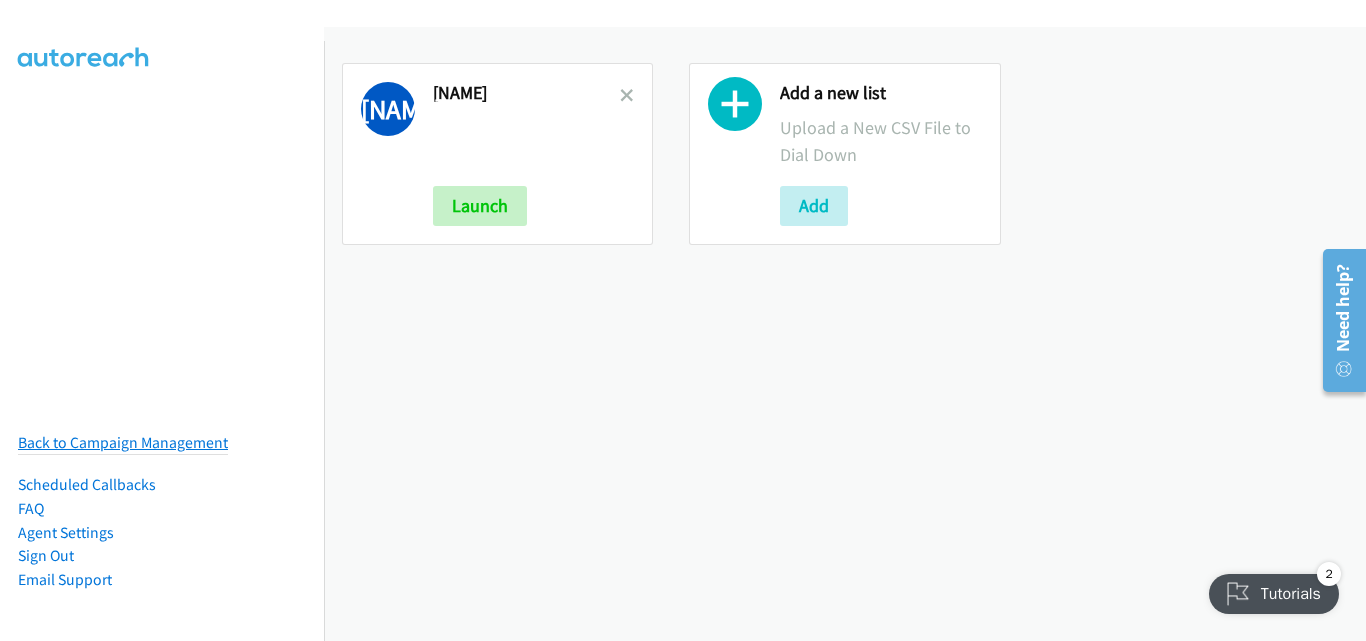 click on "Back to Campaign Management" at bounding box center [123, 442] 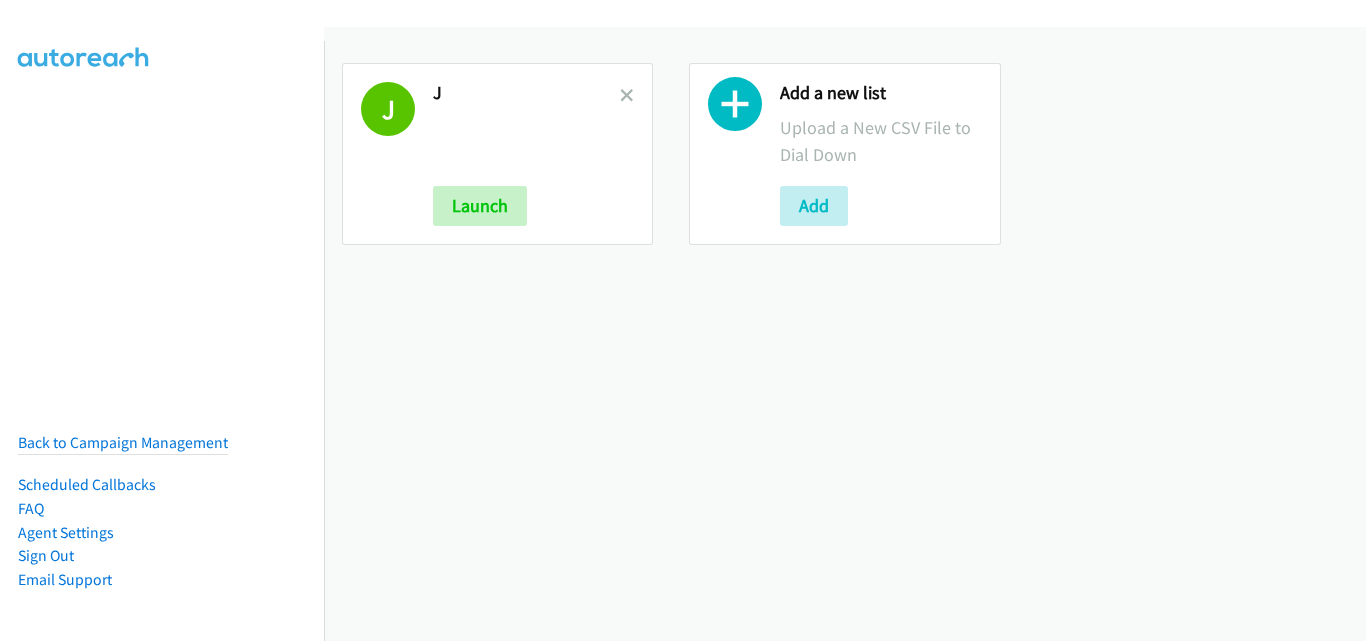 scroll, scrollTop: 0, scrollLeft: 0, axis: both 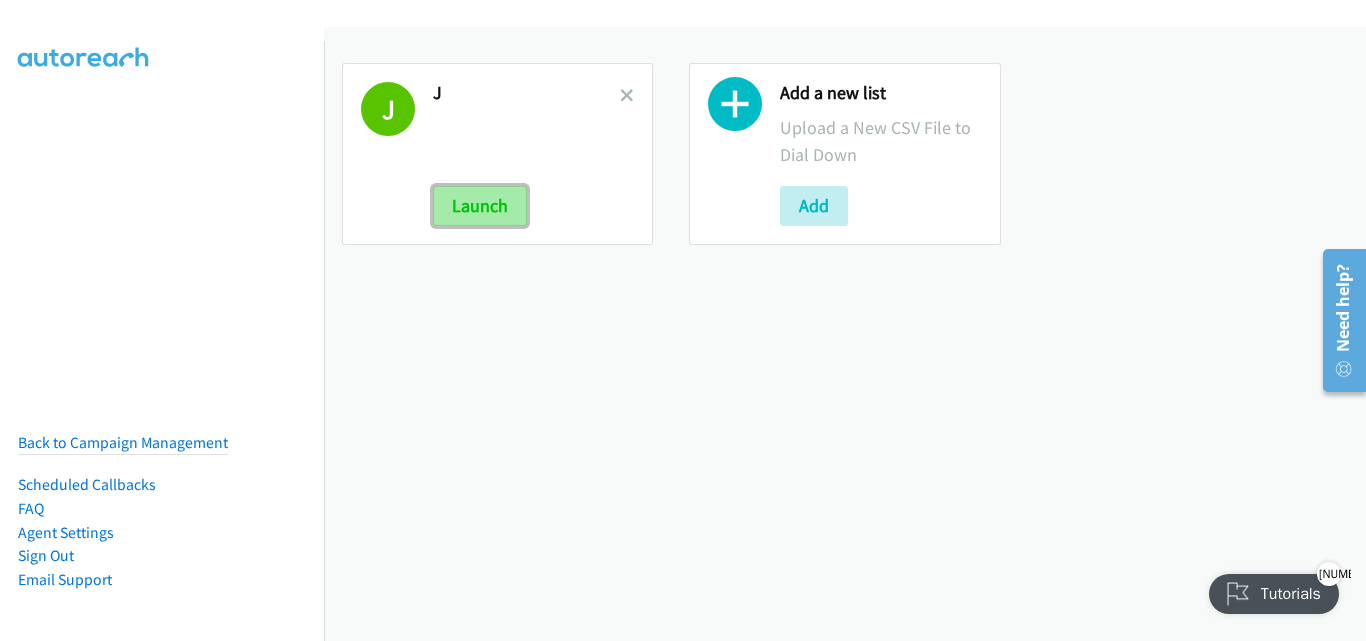 click on "Launch" at bounding box center [480, 206] 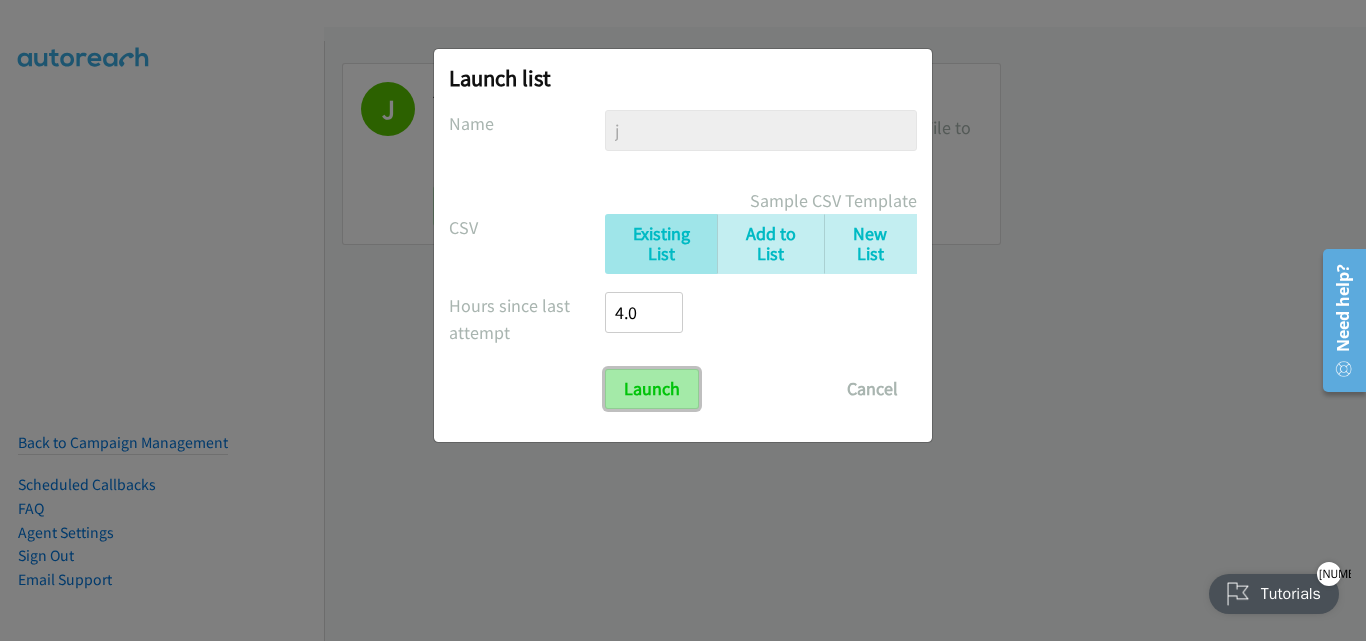 click on "Launch" at bounding box center (652, 389) 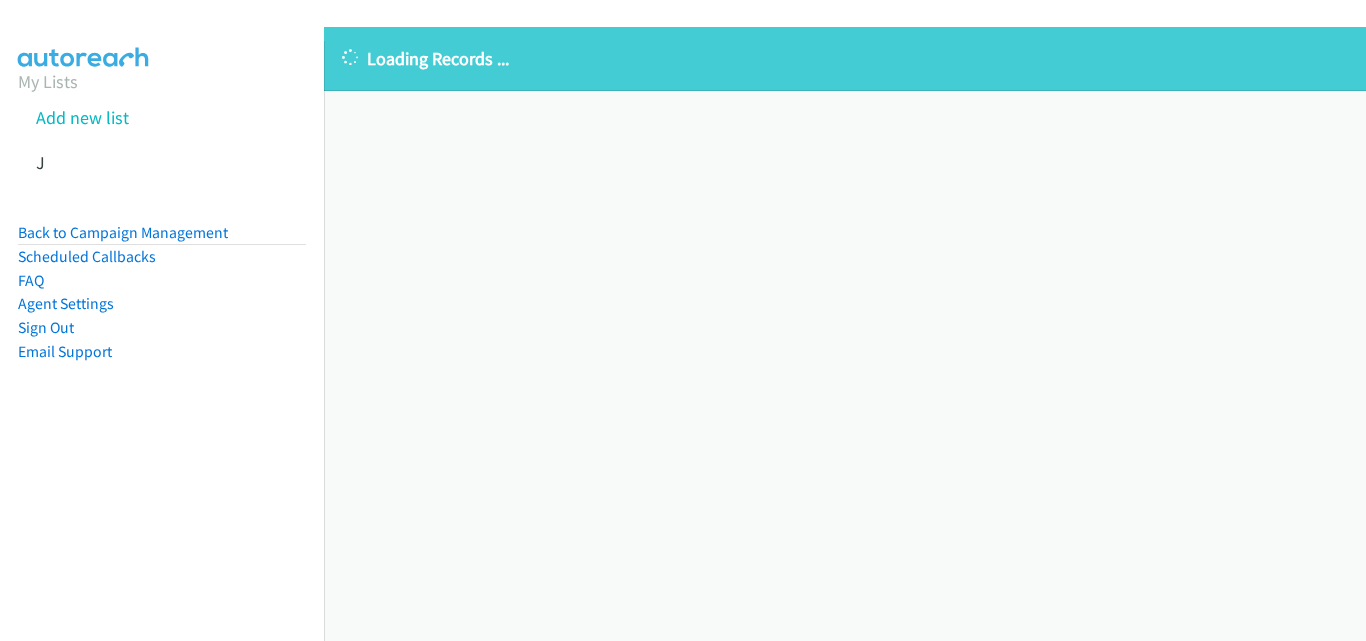 scroll, scrollTop: 0, scrollLeft: 0, axis: both 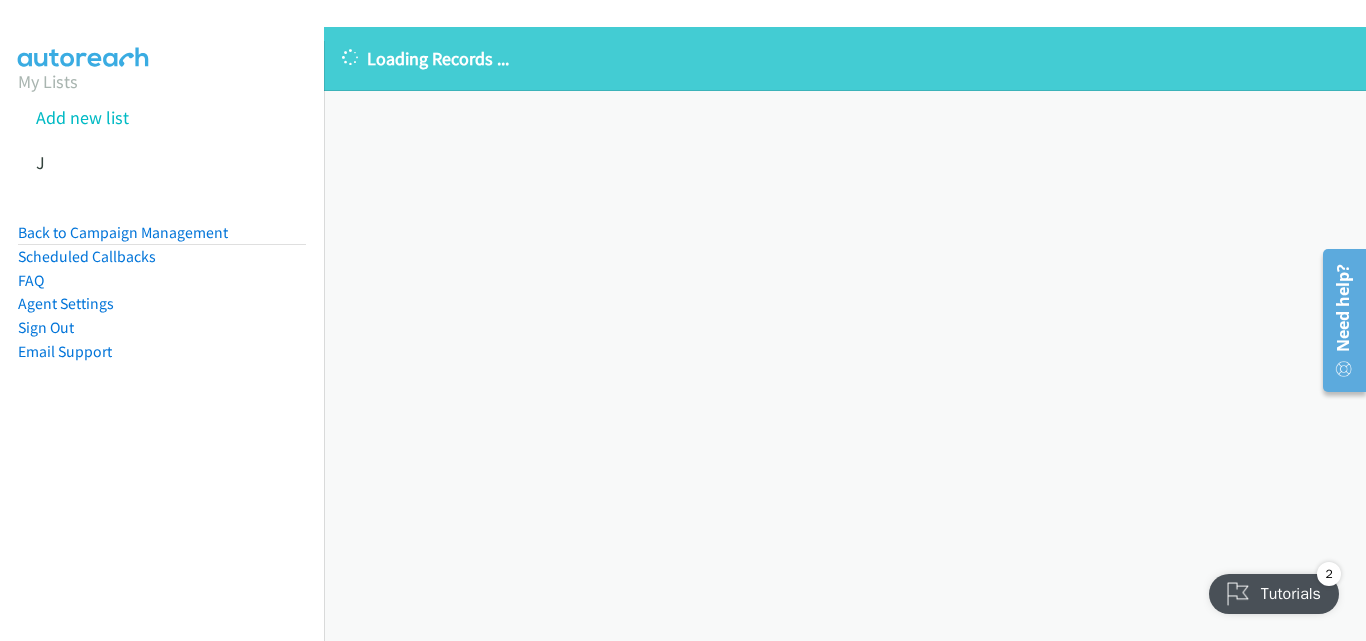 click on "Loading Records ...
Sorry, something went wrong please try again." at bounding box center (845, 334) 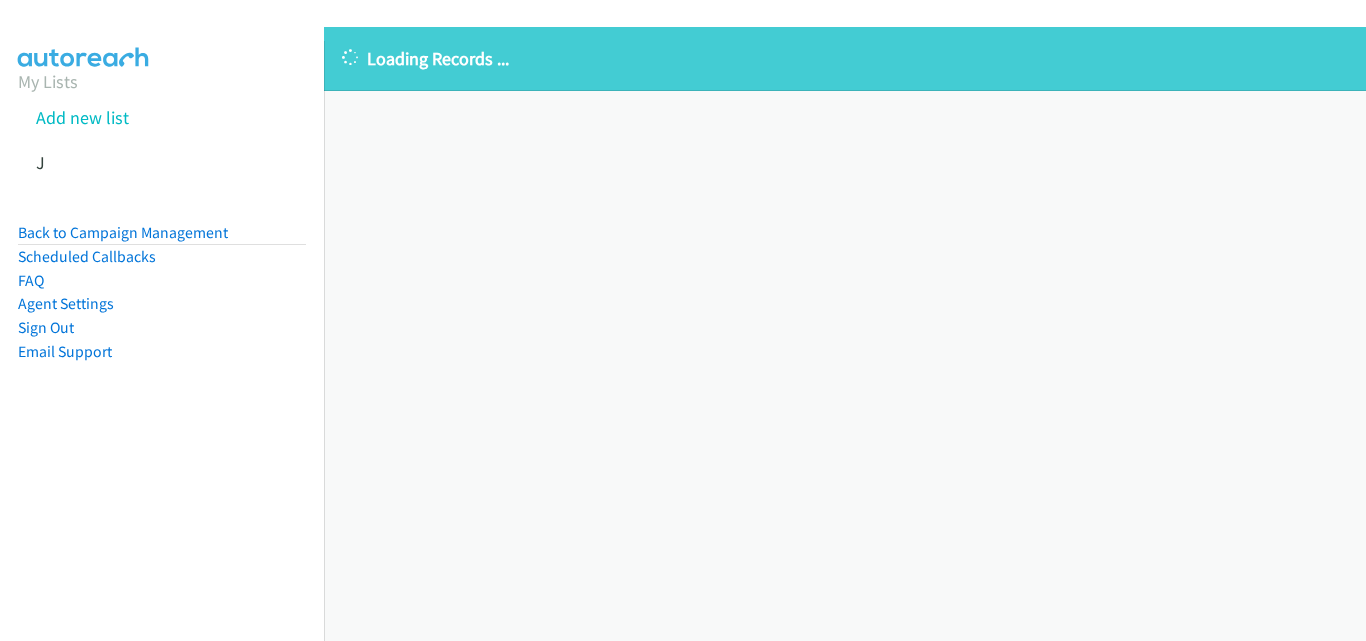 scroll, scrollTop: 0, scrollLeft: 0, axis: both 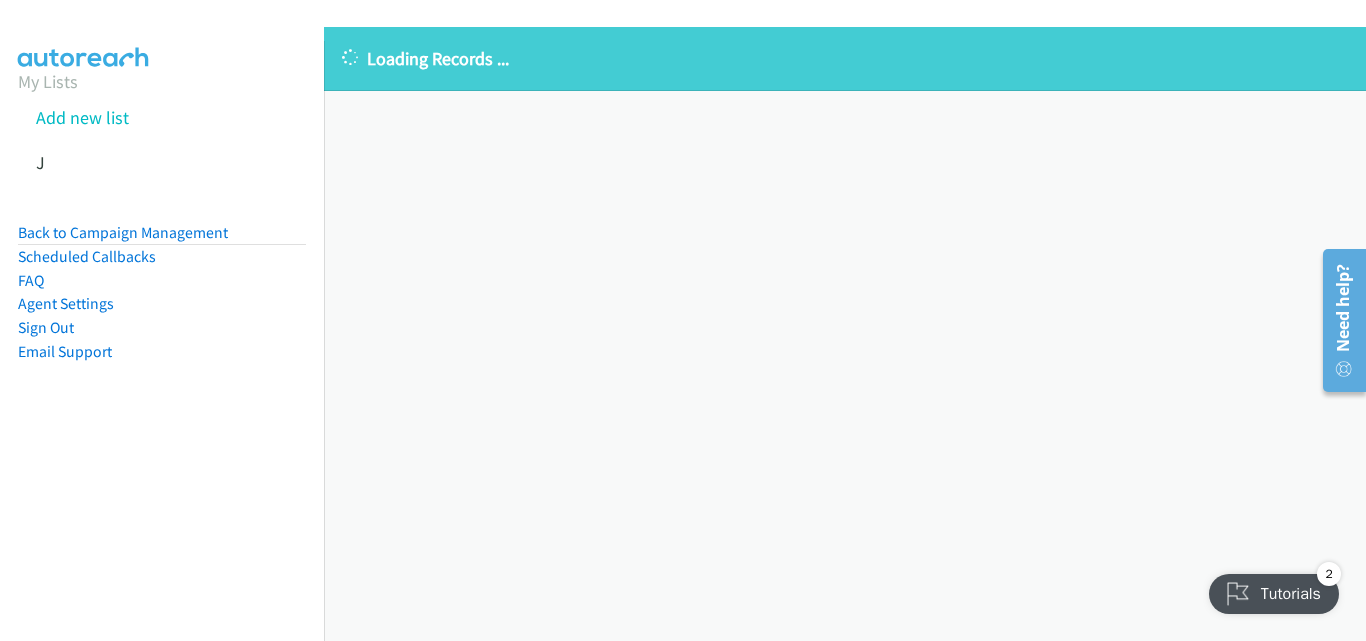 click on "Loading Records ...
Sorry, something went wrong please try again." at bounding box center [845, 334] 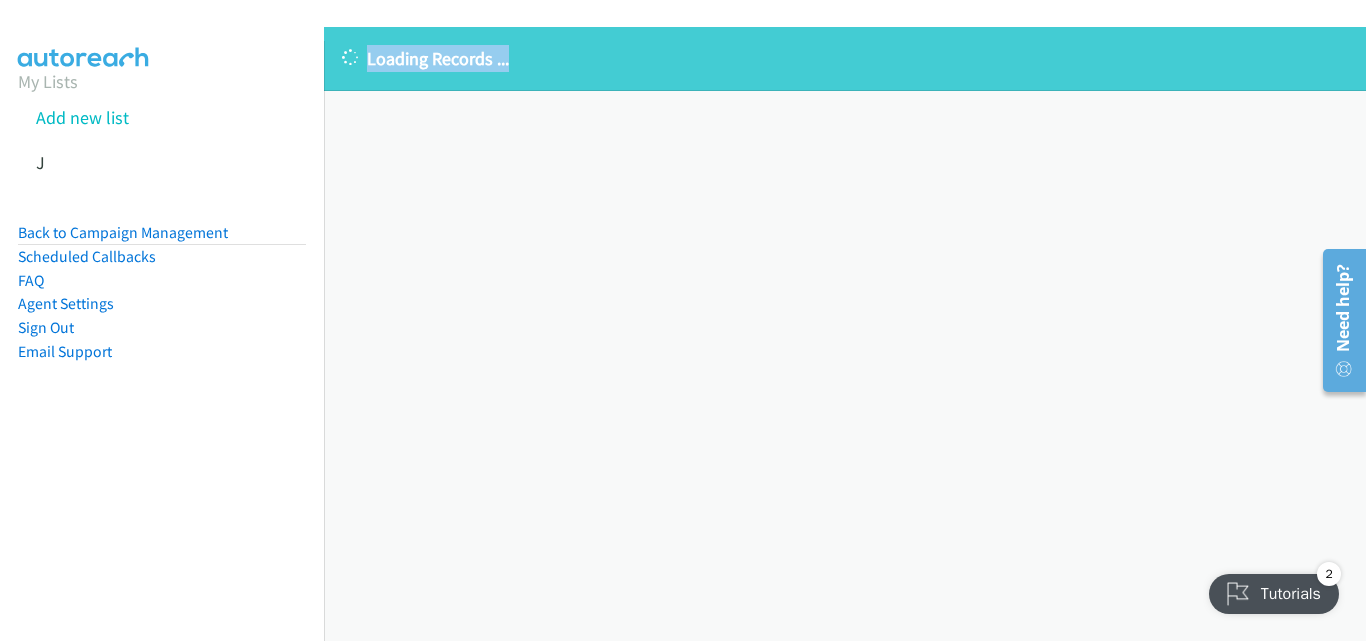 click on "Loading Records ...
Sorry, something went wrong please try again." at bounding box center [845, 334] 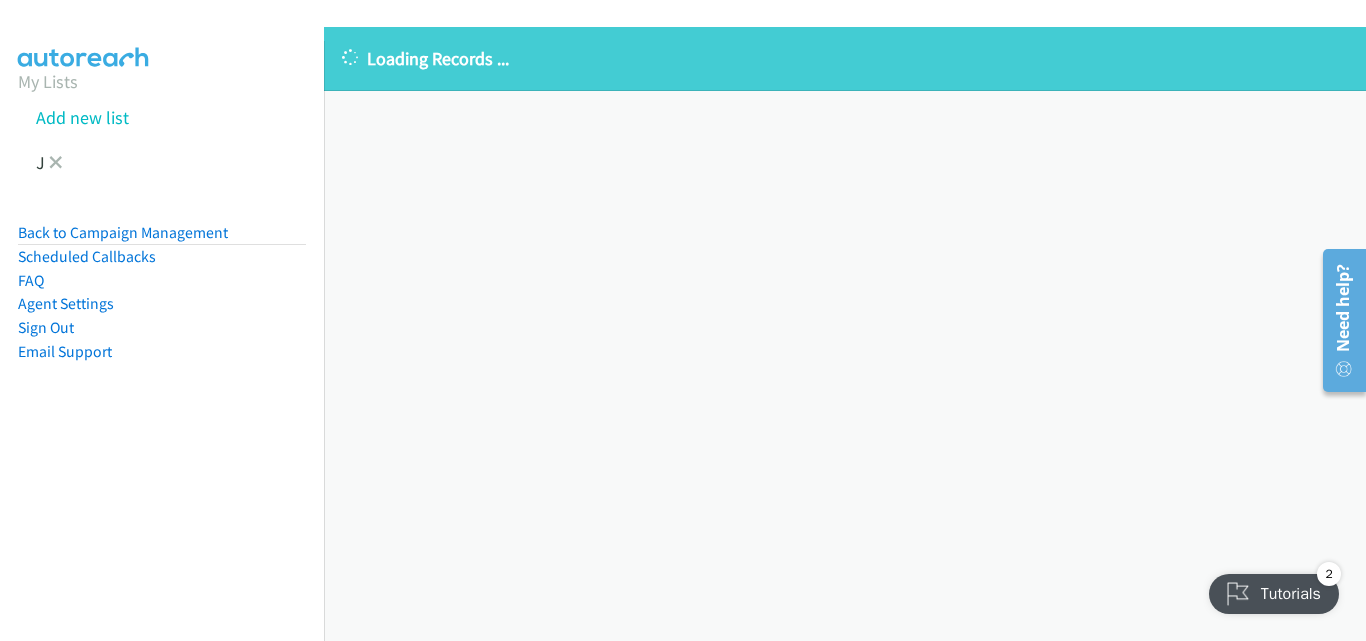 click on "J" at bounding box center [180, 162] 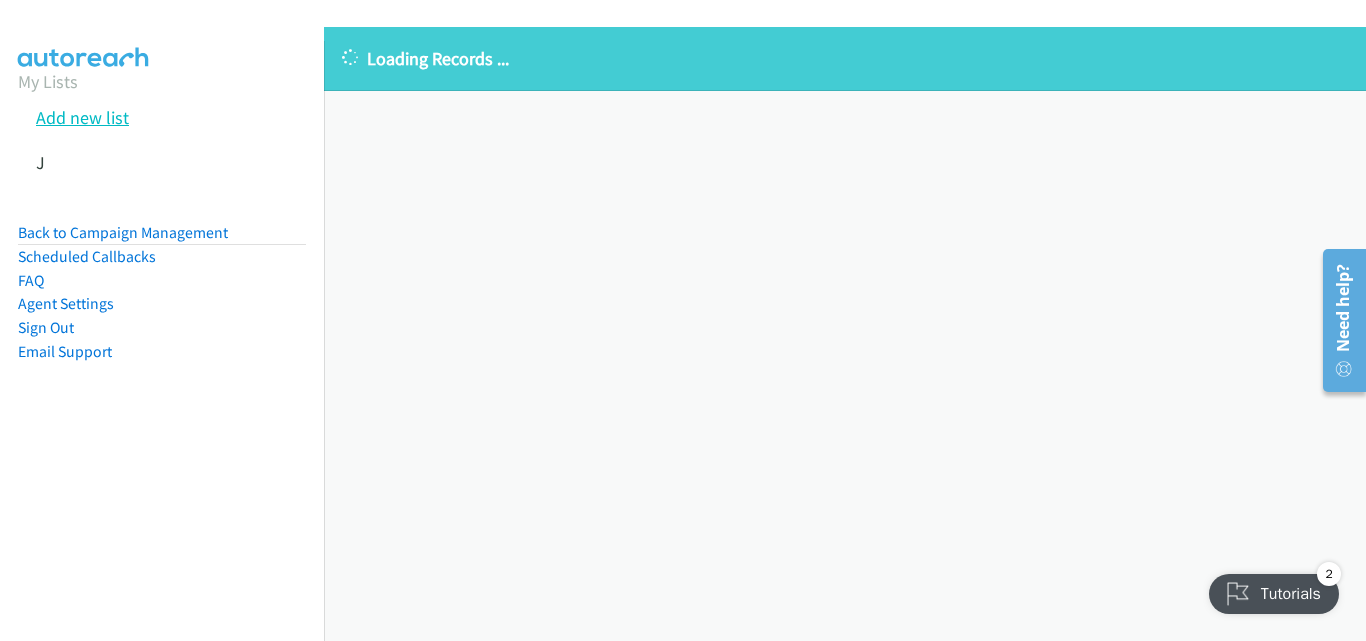 click on "Add new list" at bounding box center [82, 117] 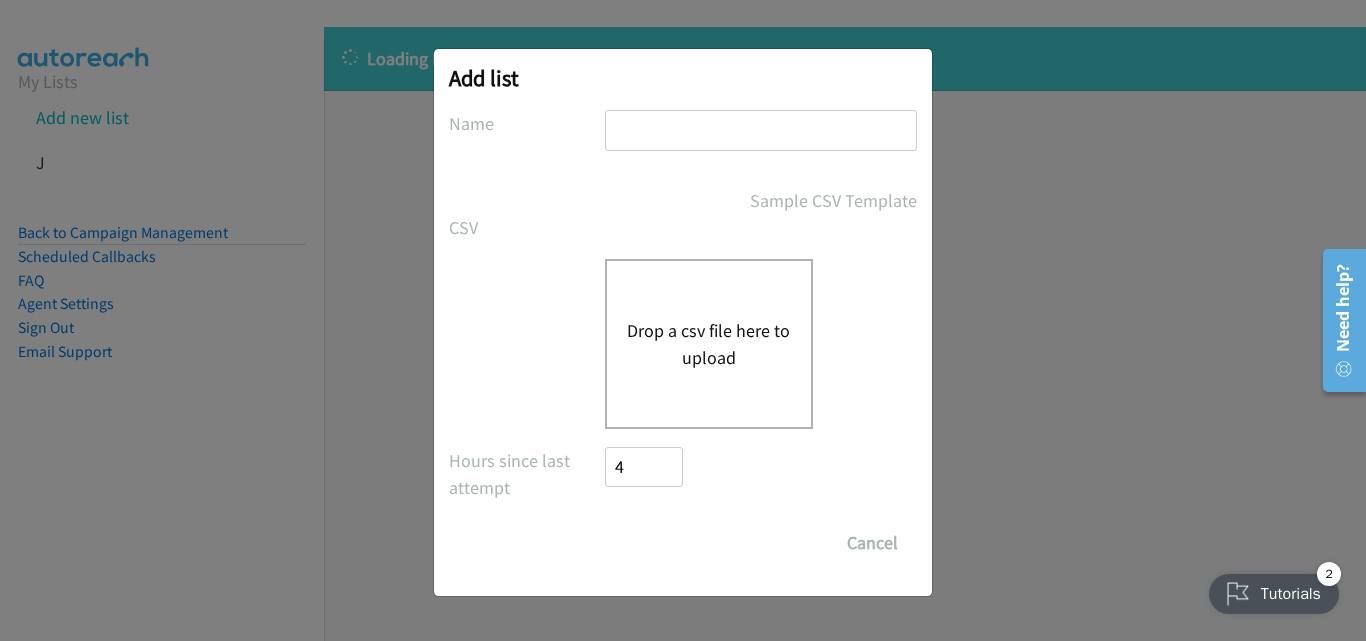 click on "Add list
No phone fields were returned for that Report or List View
Please upload a csv or excel file and try again
This Report doesn't contain an Id field. Please add an Id field to the Report and try again
This Report or List View is no longer available and/or you no longer have permissions to access this list. Please try again with a different list.
The selected report isn't one of the account owner's enabled salesforce objects
There was an error processing the uploading spreadsheet, please try again
Name
Sample CSV Template
CSV
Existing List
Add to List
New List
Drop a csv file here to upload
All Phones
New csv
Append to csv
Uploaded file
Hours since last attempt
4
Show Call Attempts from Other Reps
Save List
Cancel" at bounding box center [683, 329] 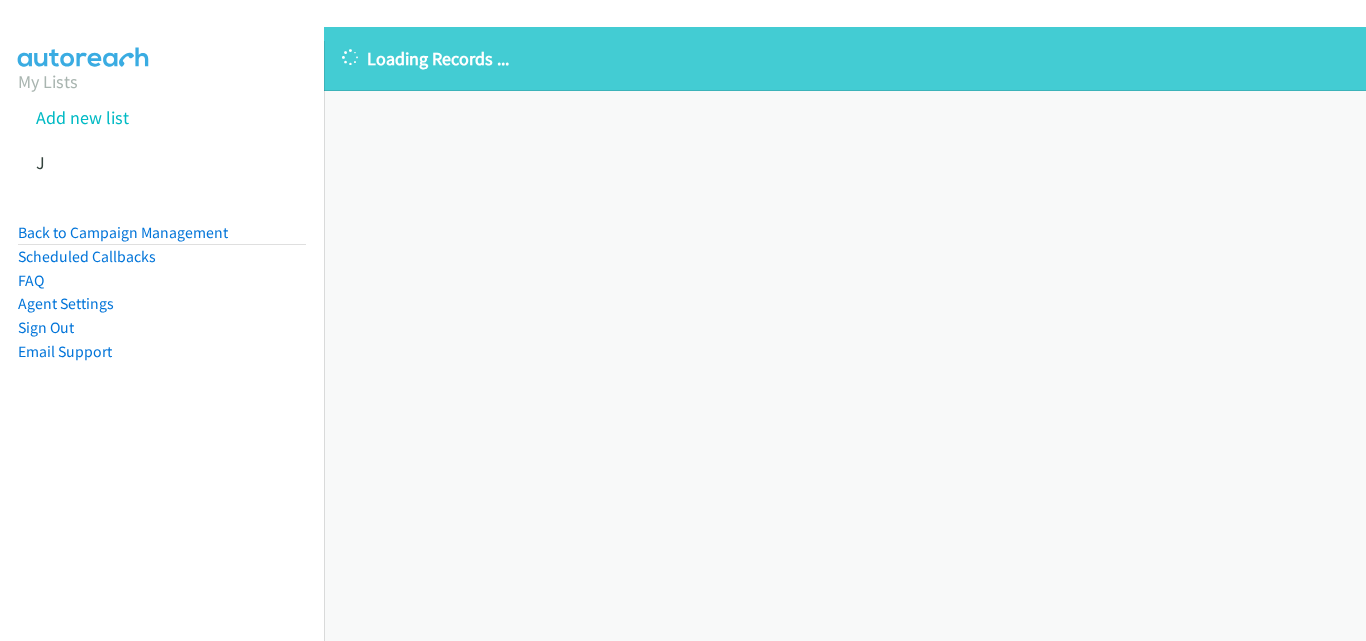 scroll, scrollTop: 0, scrollLeft: 0, axis: both 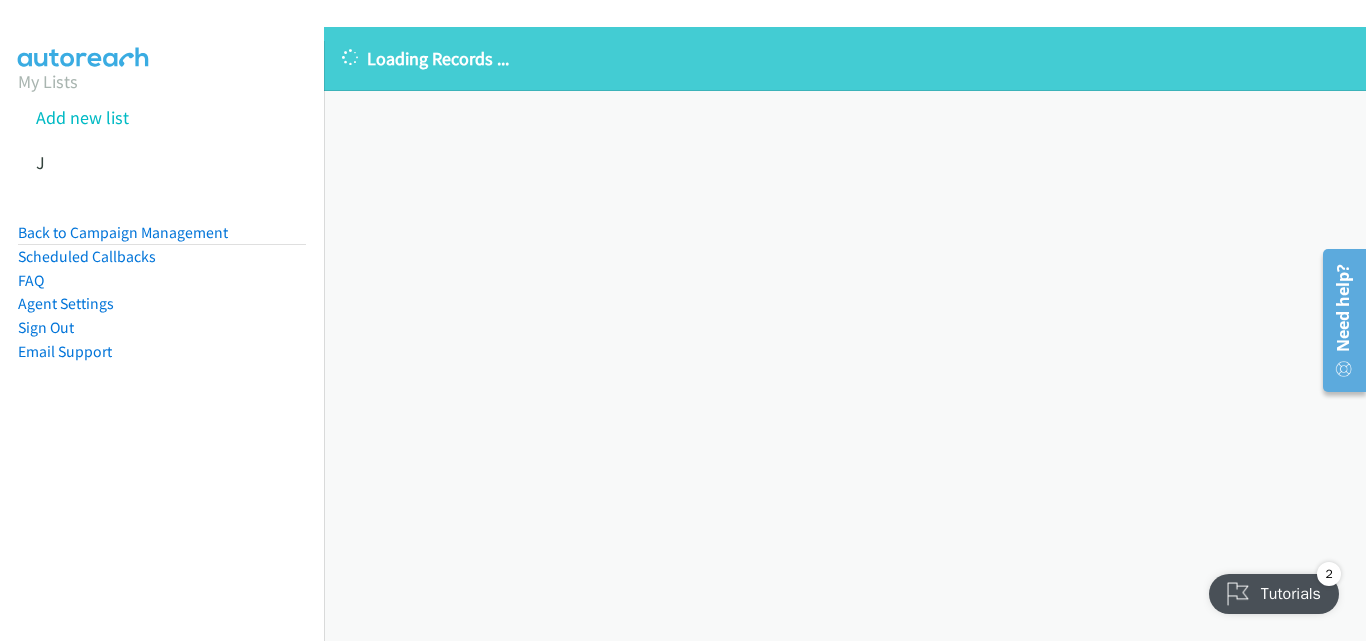 click on "Loading Records ...
Sorry, something went wrong please try again." at bounding box center [845, 334] 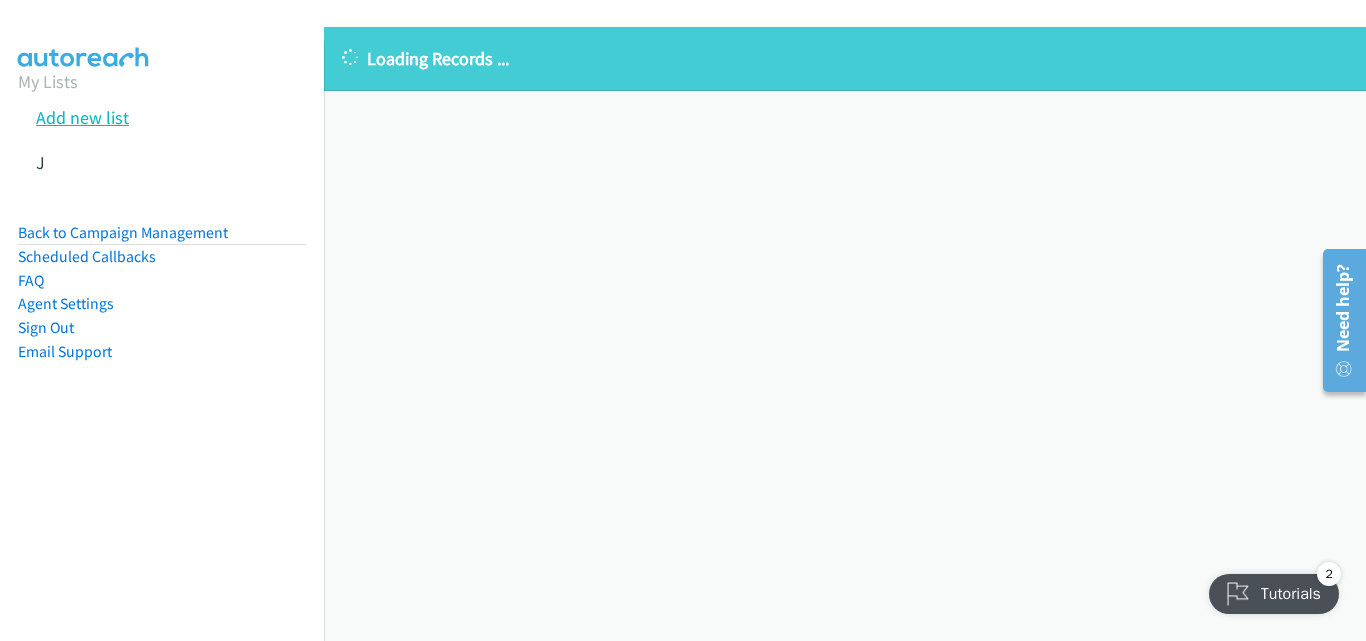 click on "Add new list" at bounding box center (82, 117) 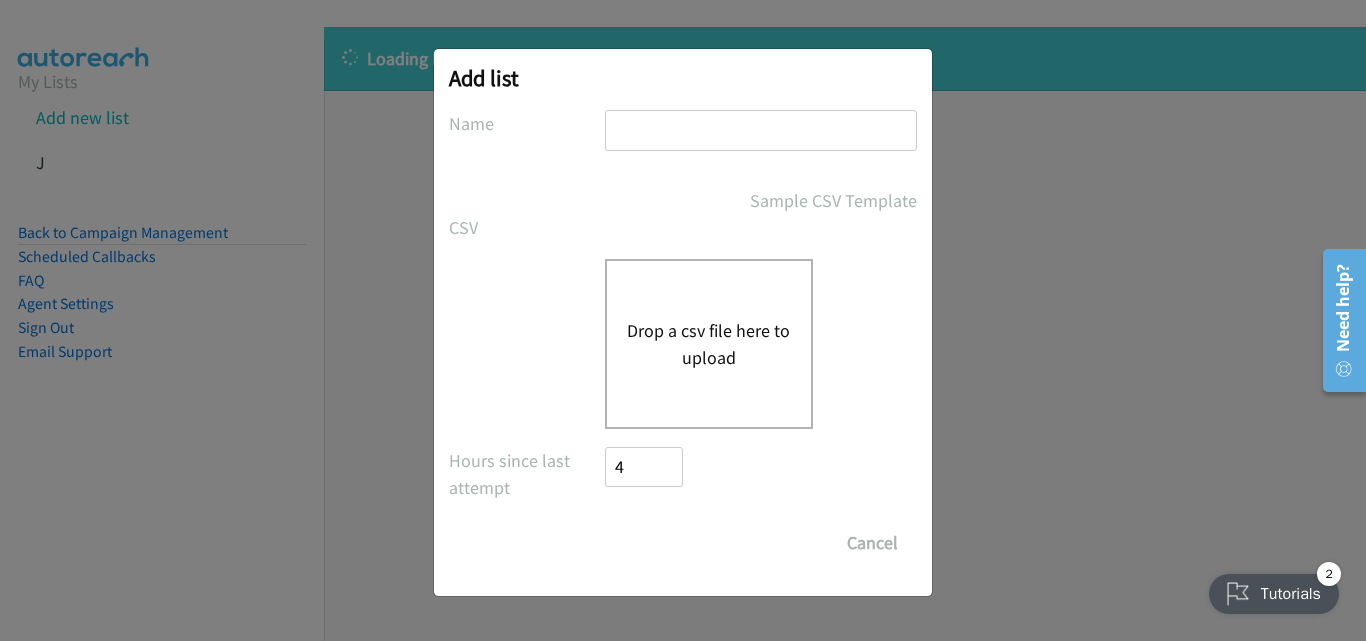 click at bounding box center (761, 130) 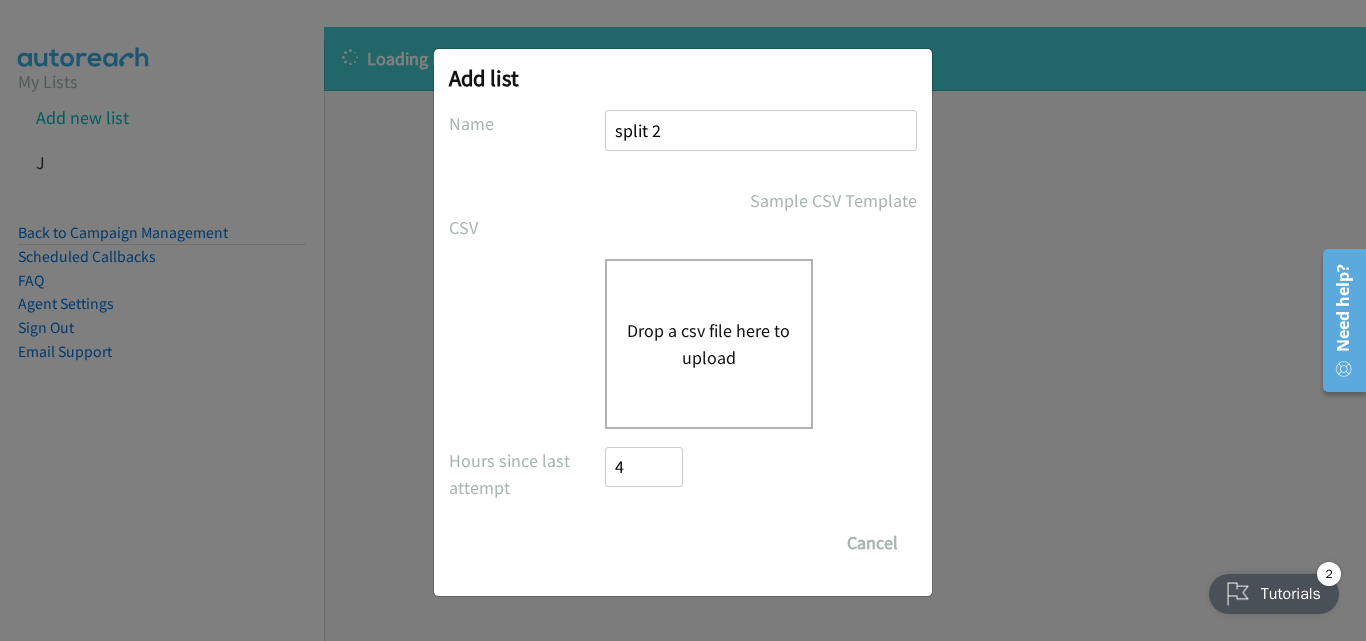 type on "split 2" 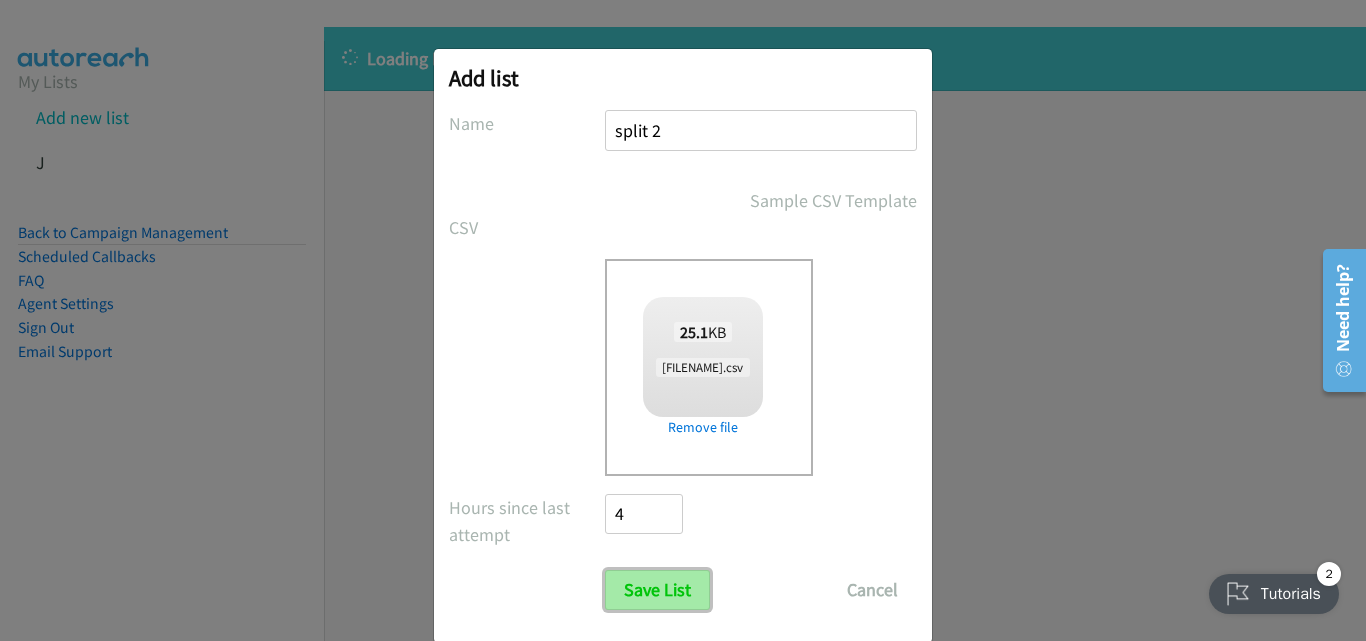 click on "Save List" at bounding box center (657, 590) 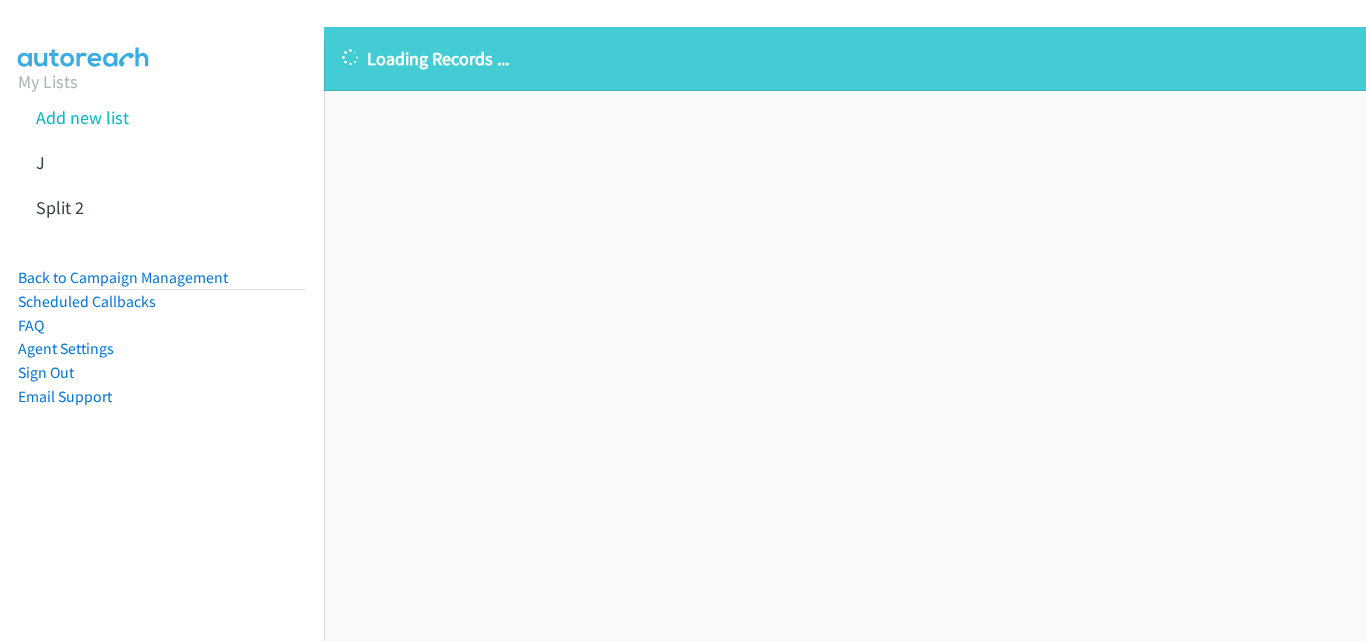 scroll, scrollTop: 0, scrollLeft: 0, axis: both 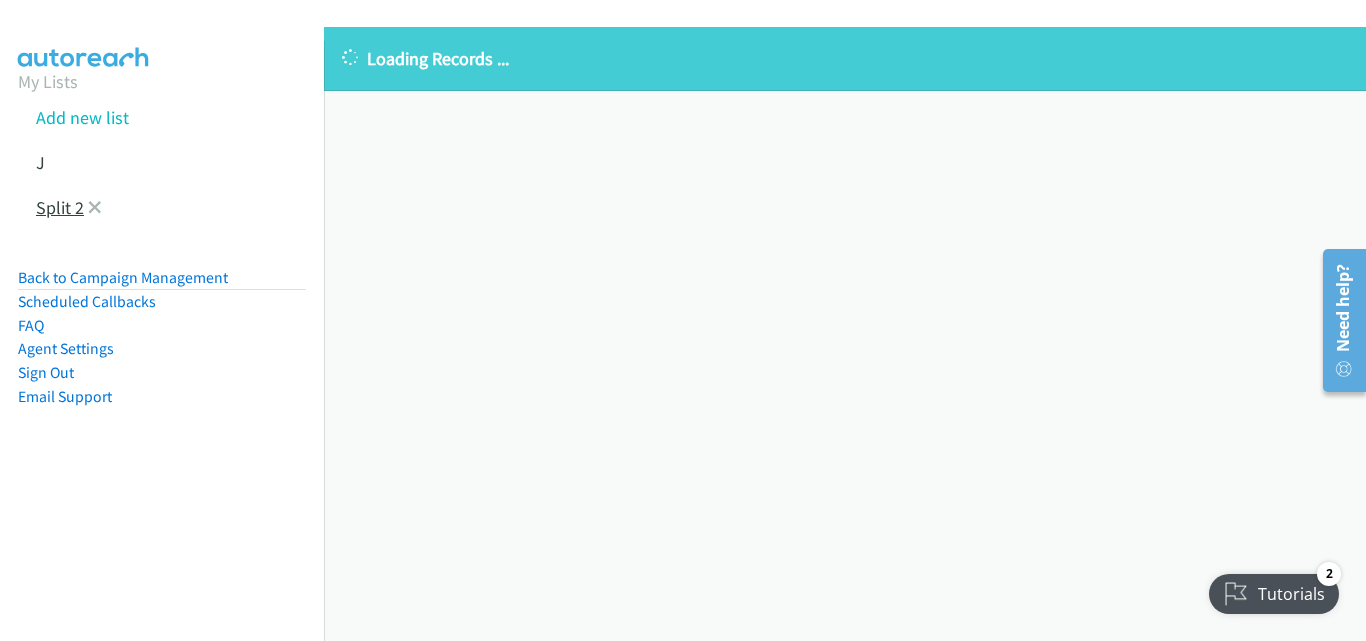click on "Split 2" at bounding box center (60, 207) 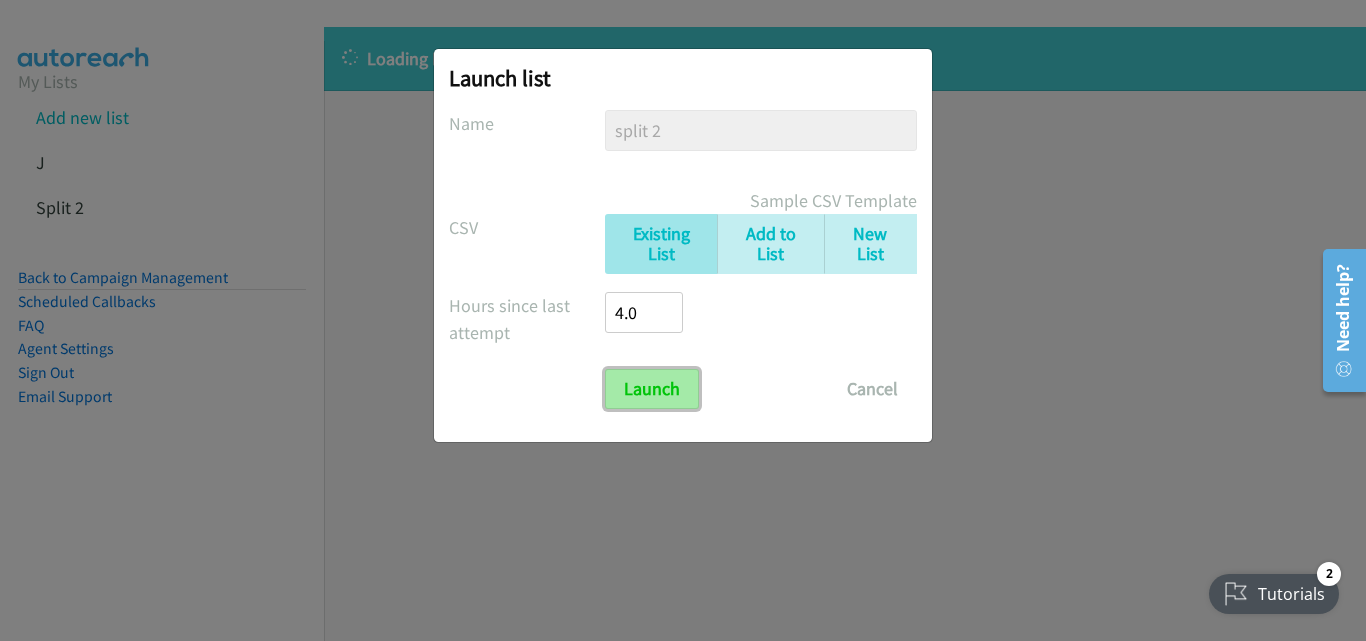 click on "Launch" at bounding box center (652, 389) 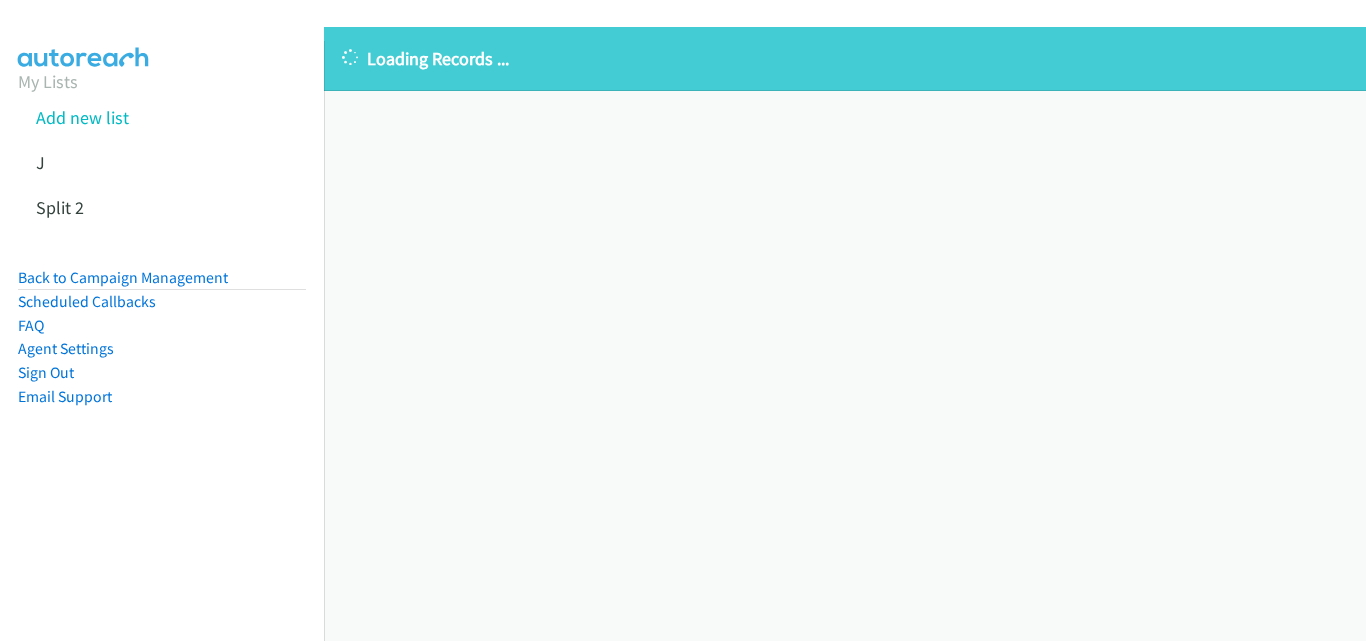 scroll, scrollTop: 0, scrollLeft: 0, axis: both 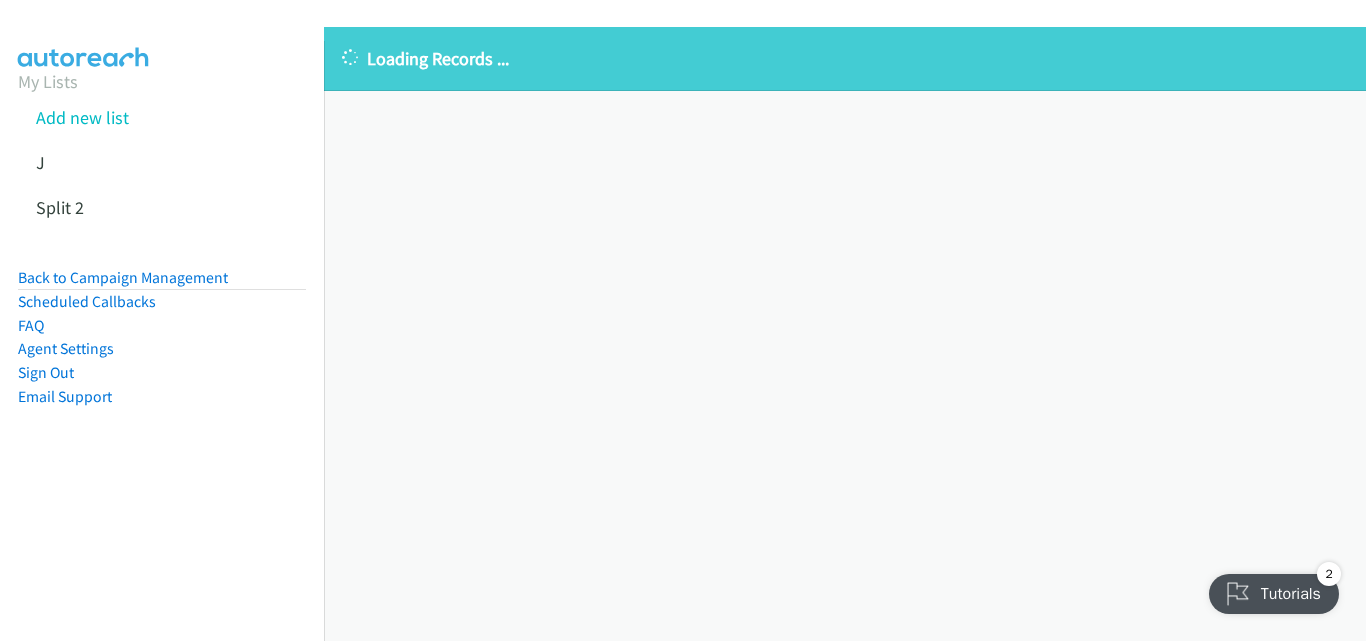 click on "Loading Records ..." at bounding box center [845, 58] 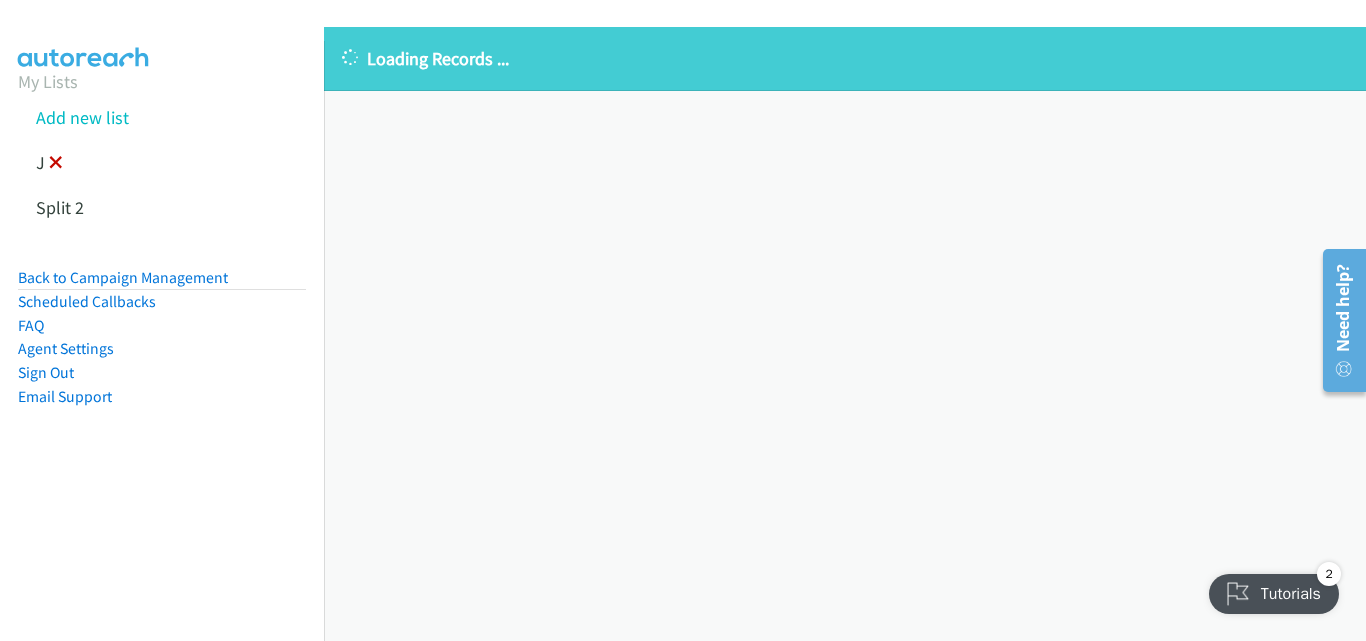 click at bounding box center (56, 164) 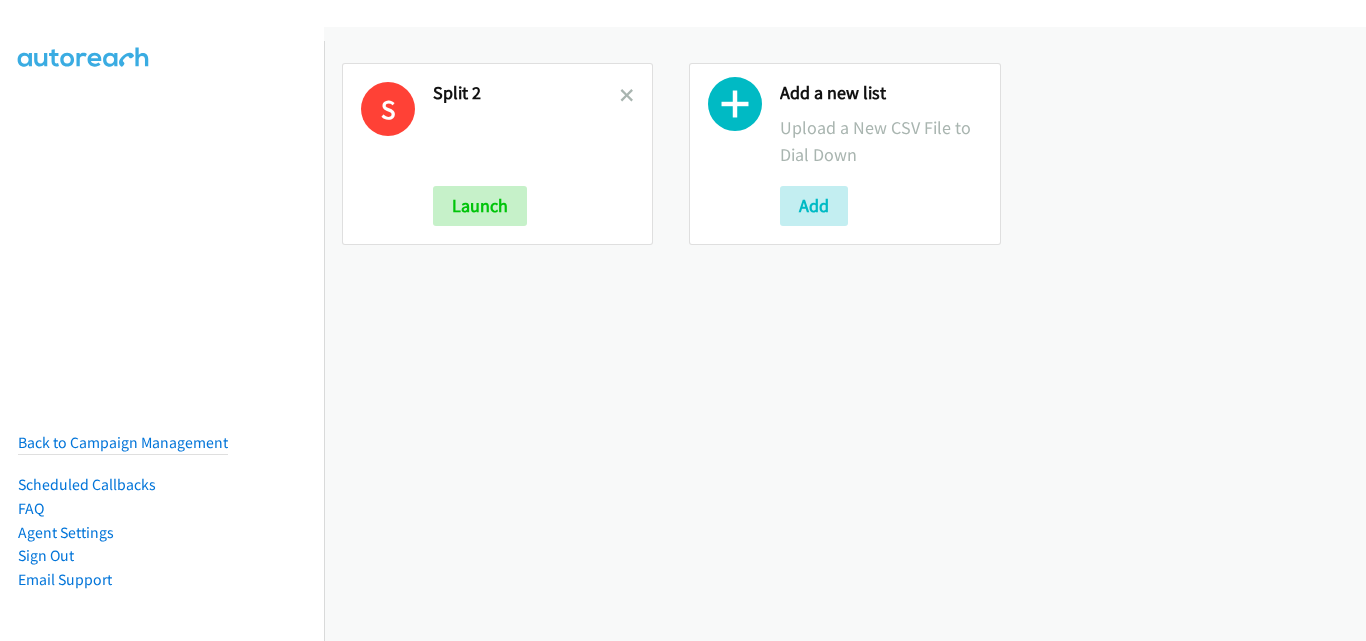 scroll, scrollTop: 0, scrollLeft: 0, axis: both 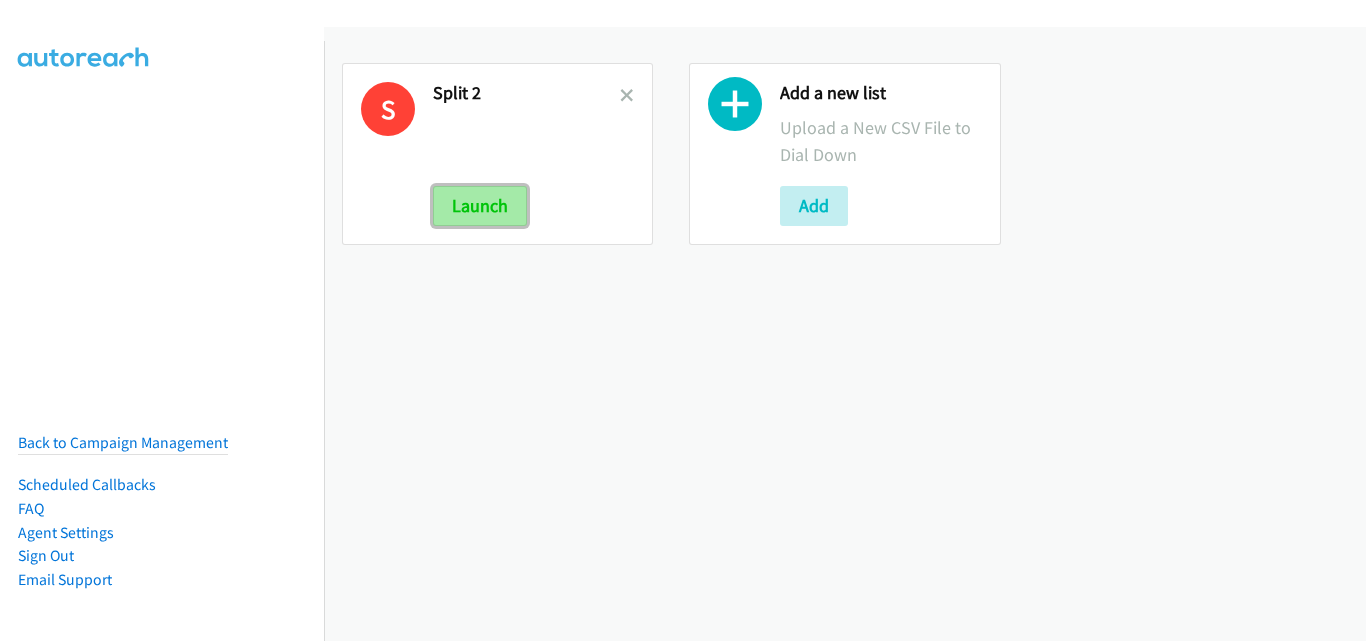 click on "Launch" at bounding box center (480, 206) 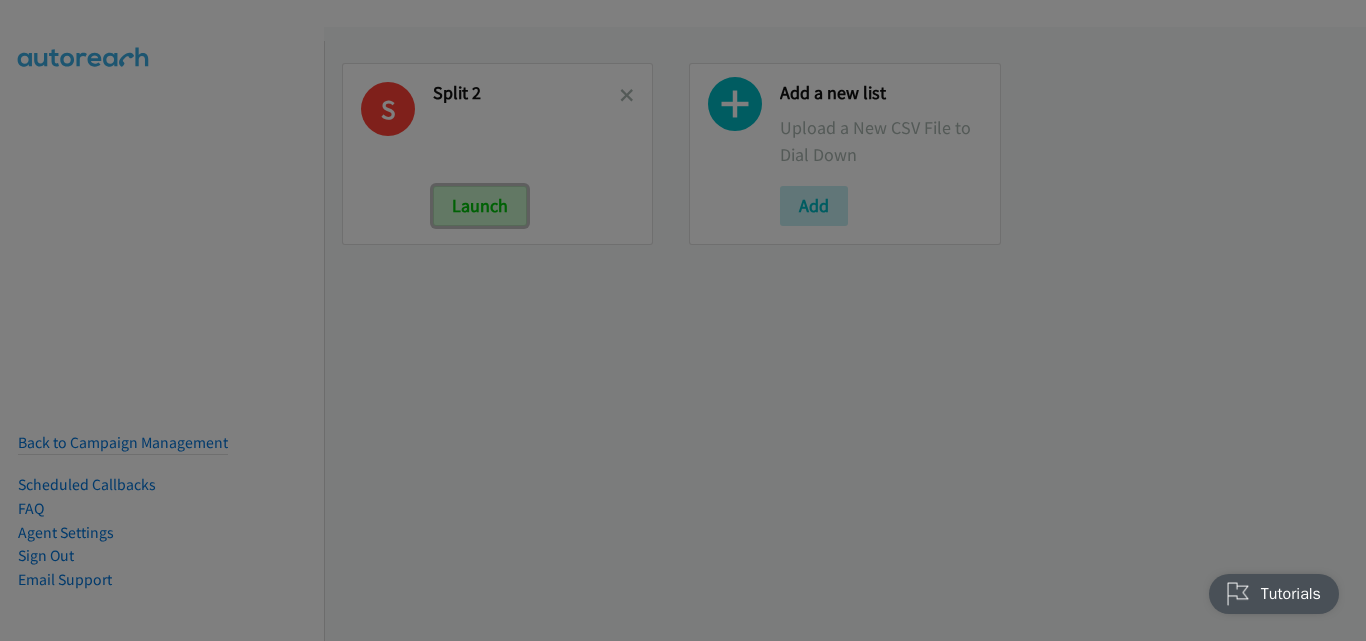 scroll, scrollTop: 0, scrollLeft: 0, axis: both 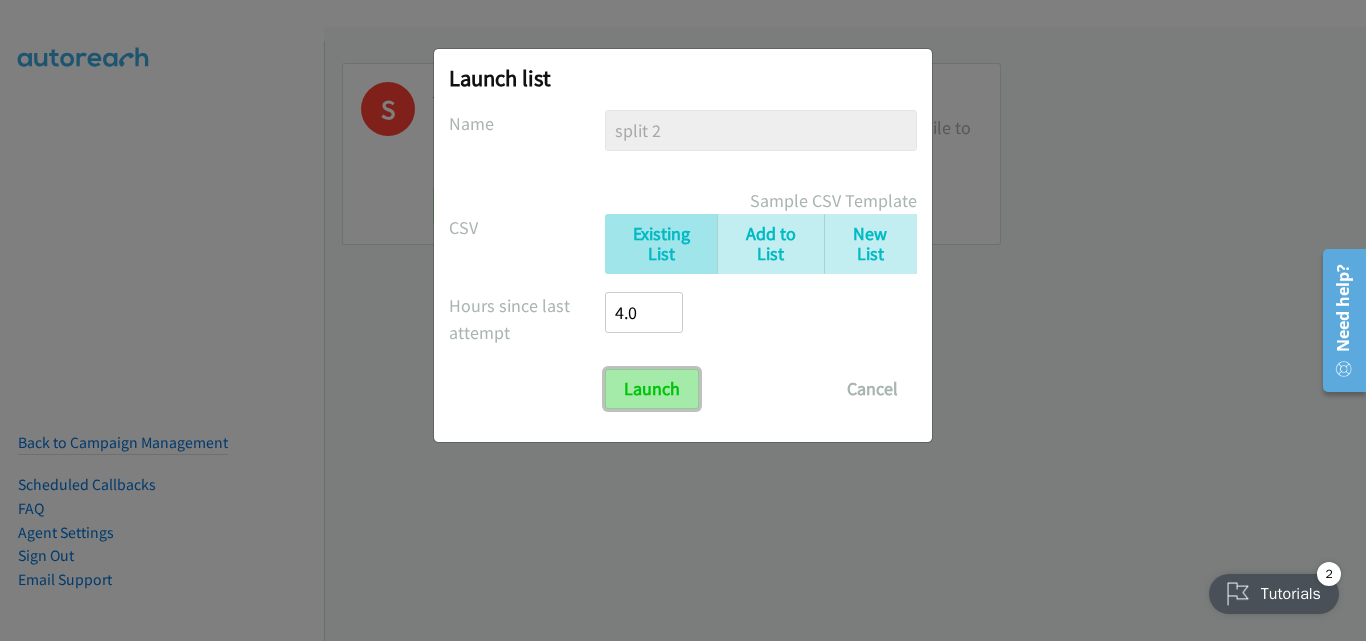 click on "Launch" at bounding box center [652, 389] 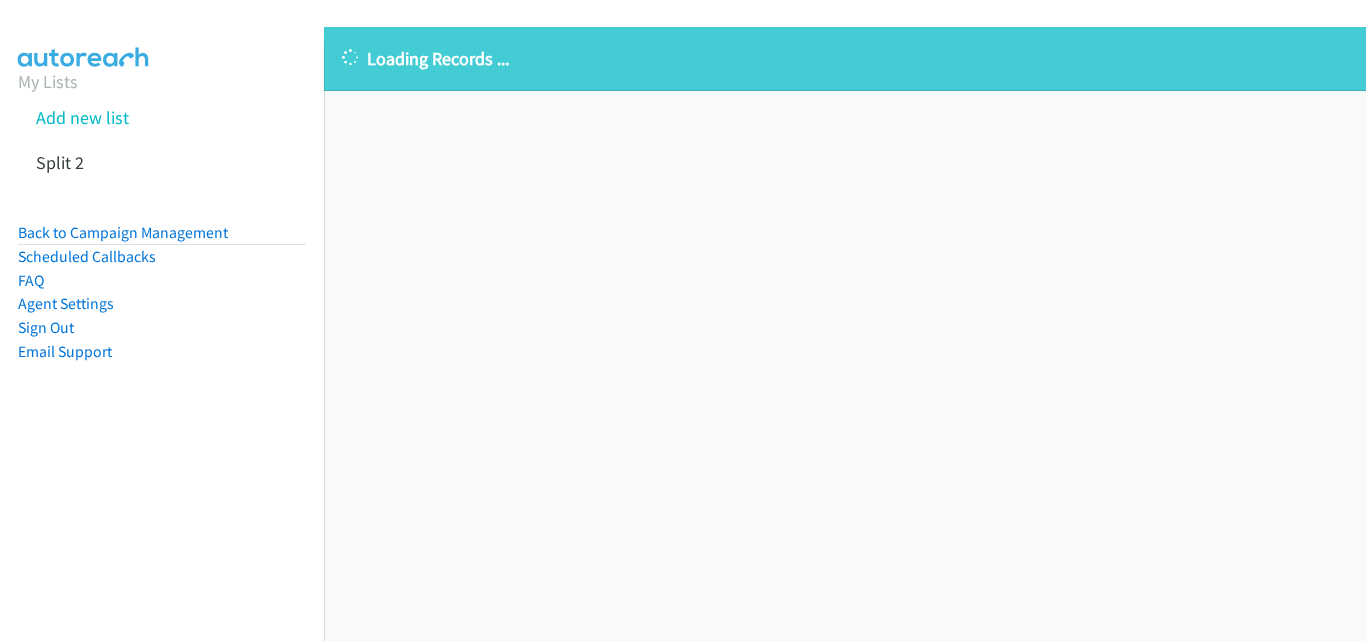 scroll, scrollTop: 0, scrollLeft: 0, axis: both 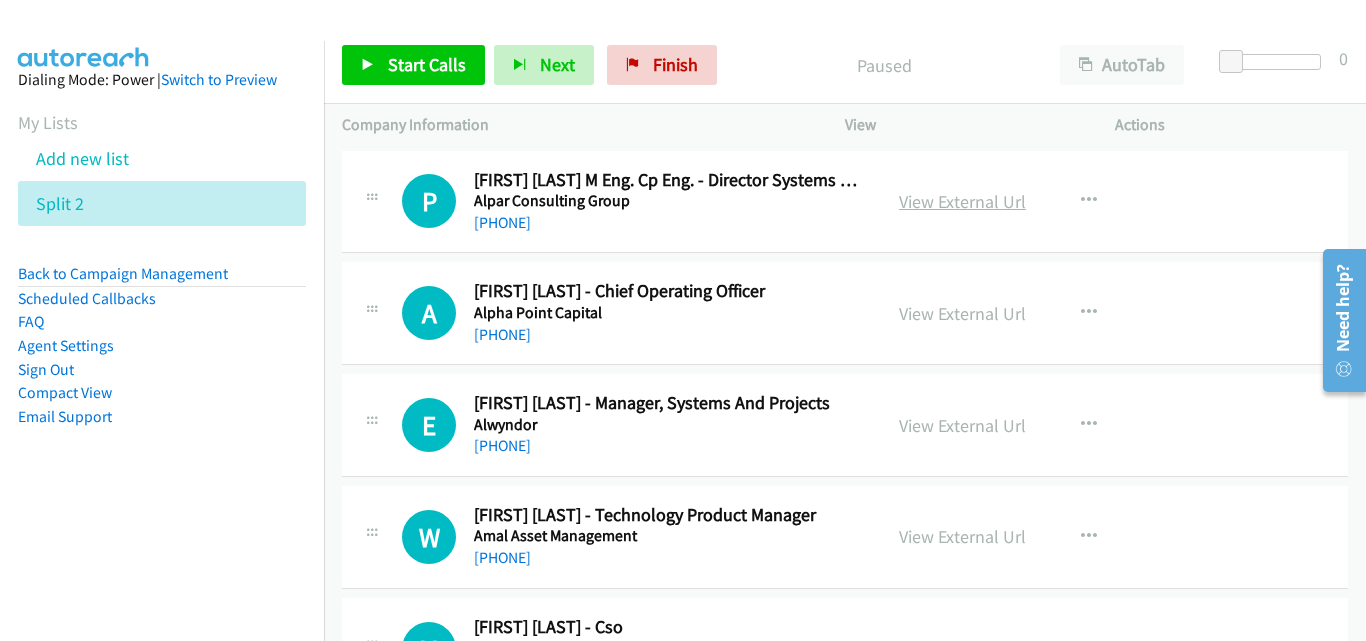 click on "View External Url" at bounding box center (962, 201) 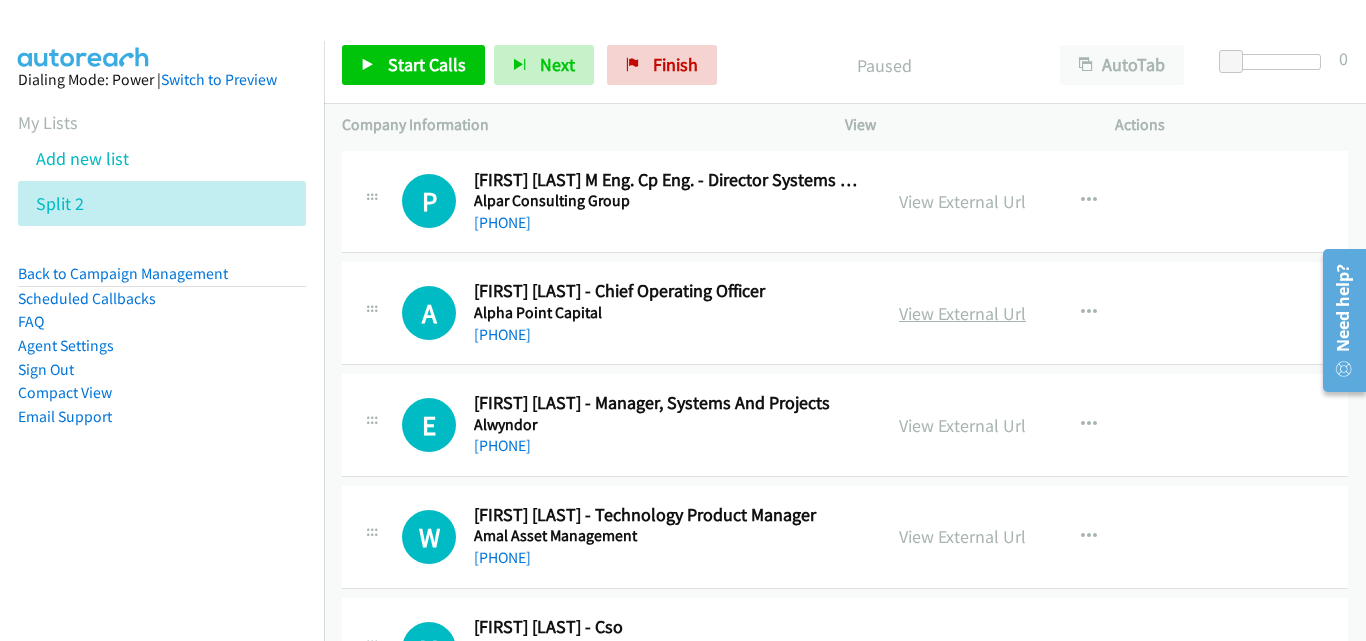 click on "View External Url" at bounding box center [962, 313] 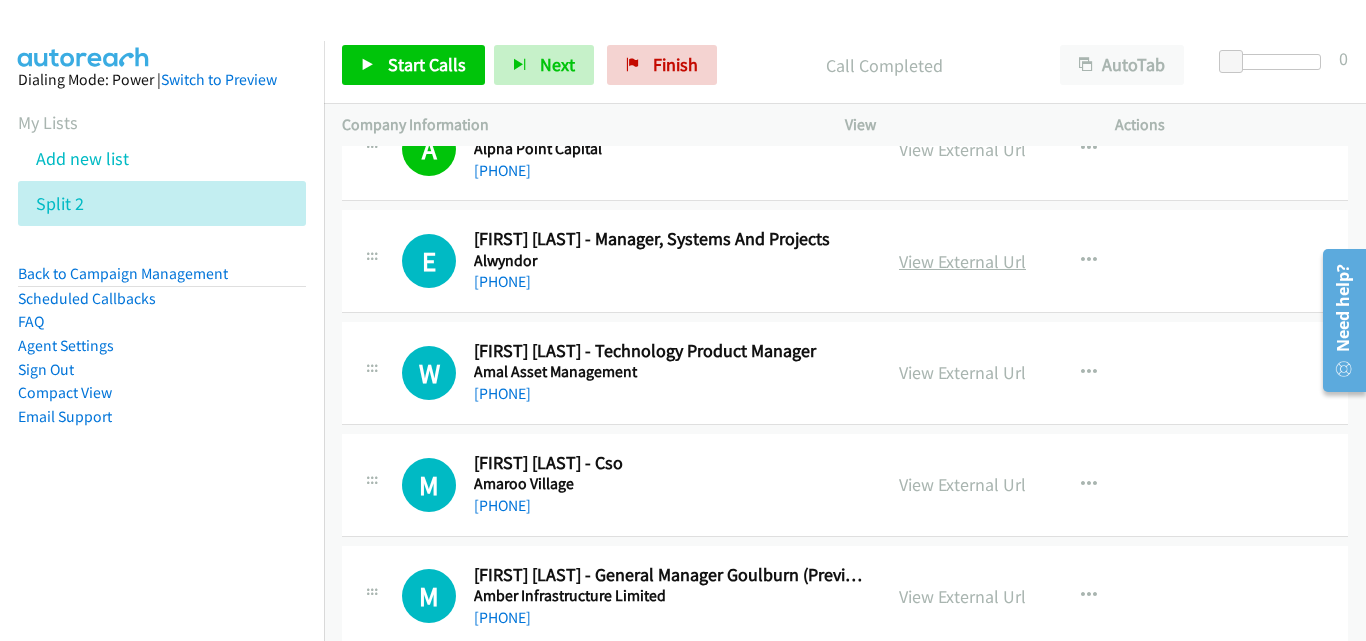 scroll, scrollTop: 200, scrollLeft: 0, axis: vertical 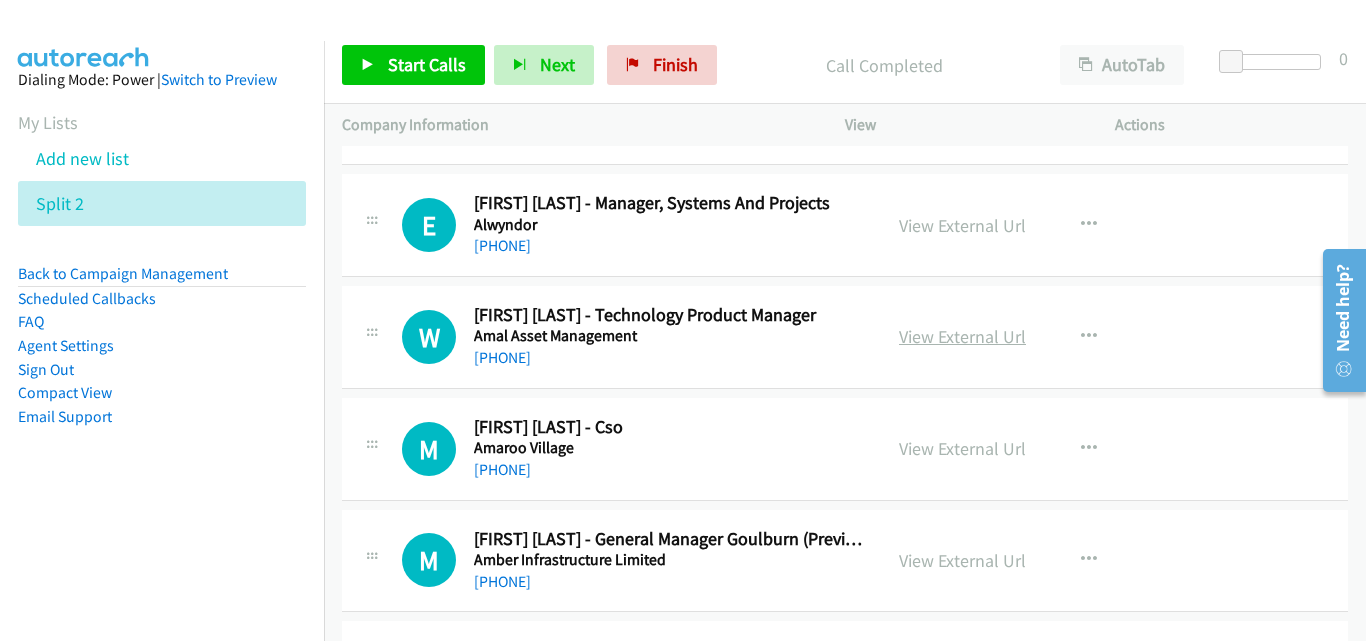 click on "View External Url" at bounding box center (962, 336) 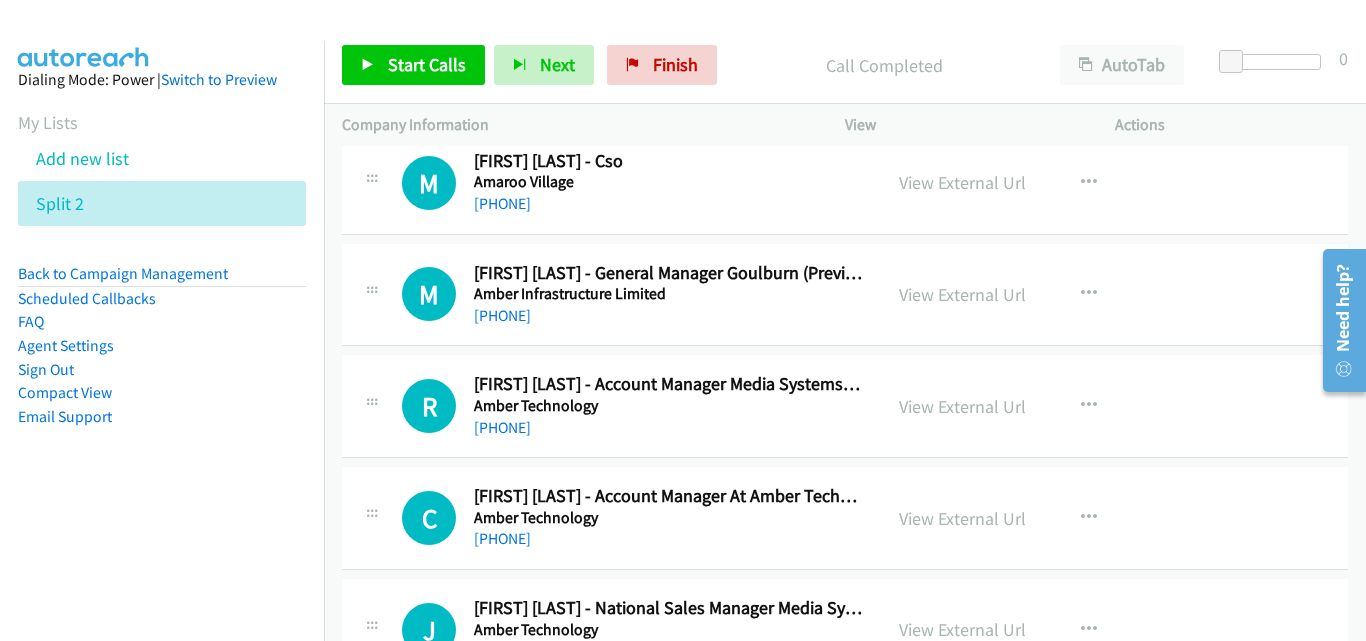 scroll, scrollTop: 500, scrollLeft: 0, axis: vertical 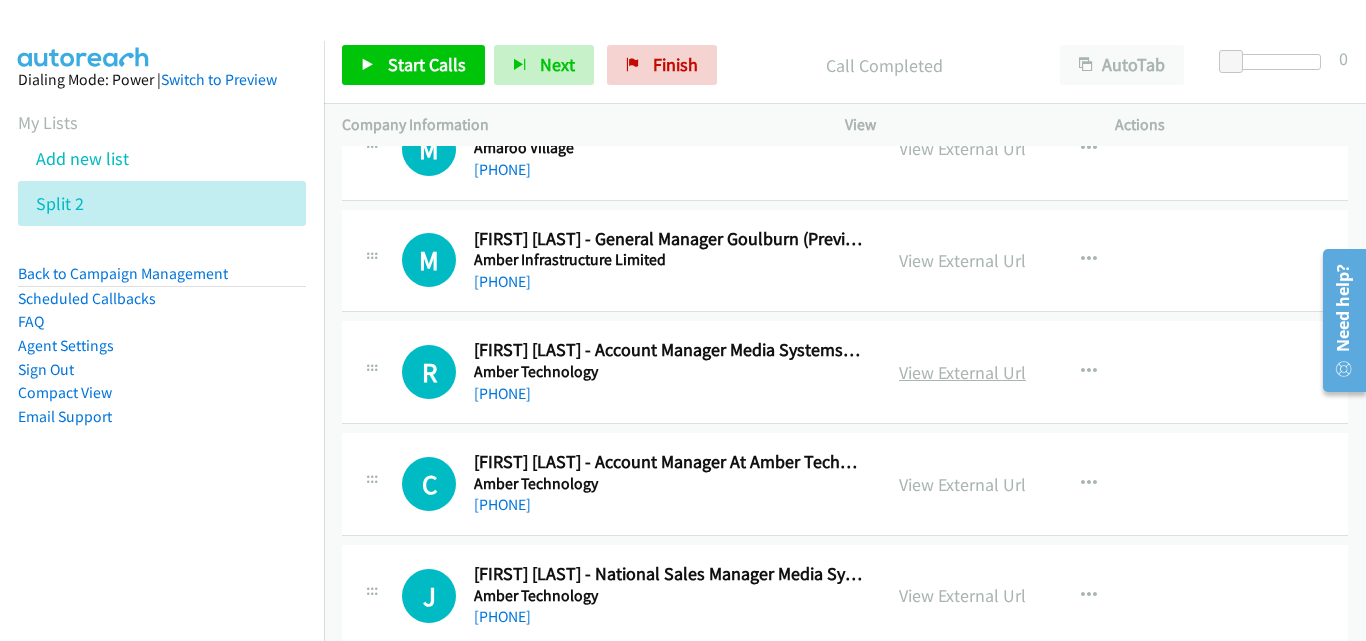 click on "View External Url" at bounding box center (962, 372) 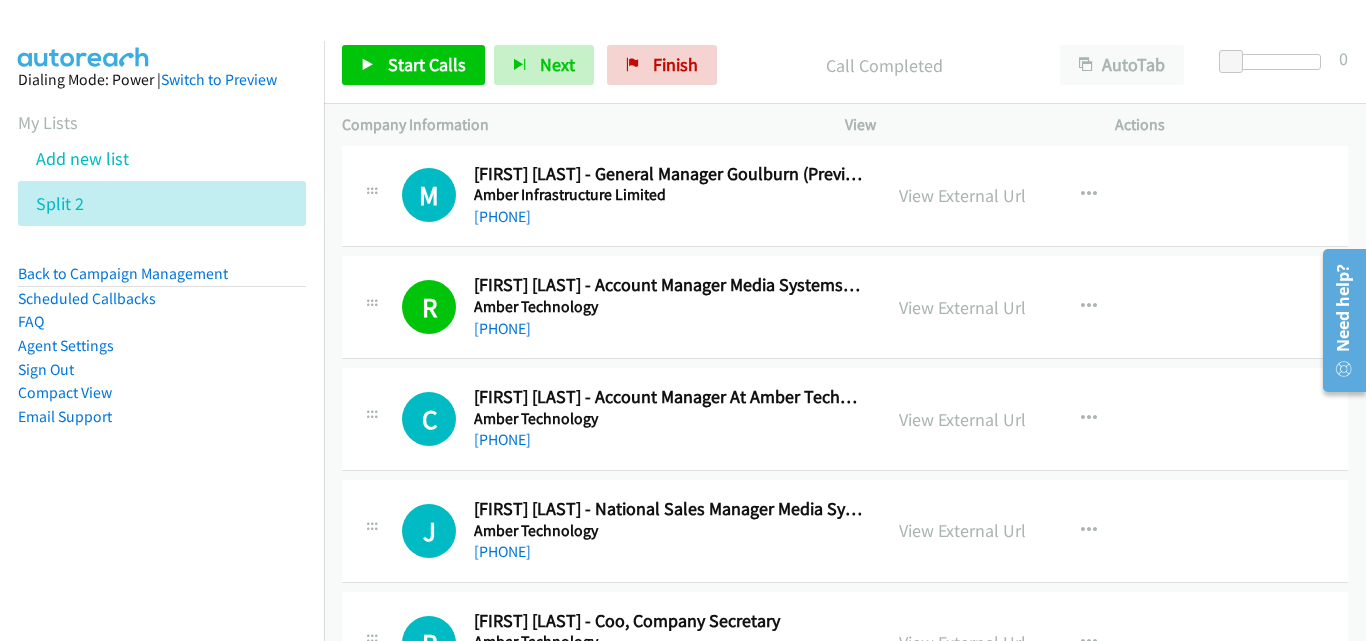 scroll, scrollTop: 600, scrollLeft: 0, axis: vertical 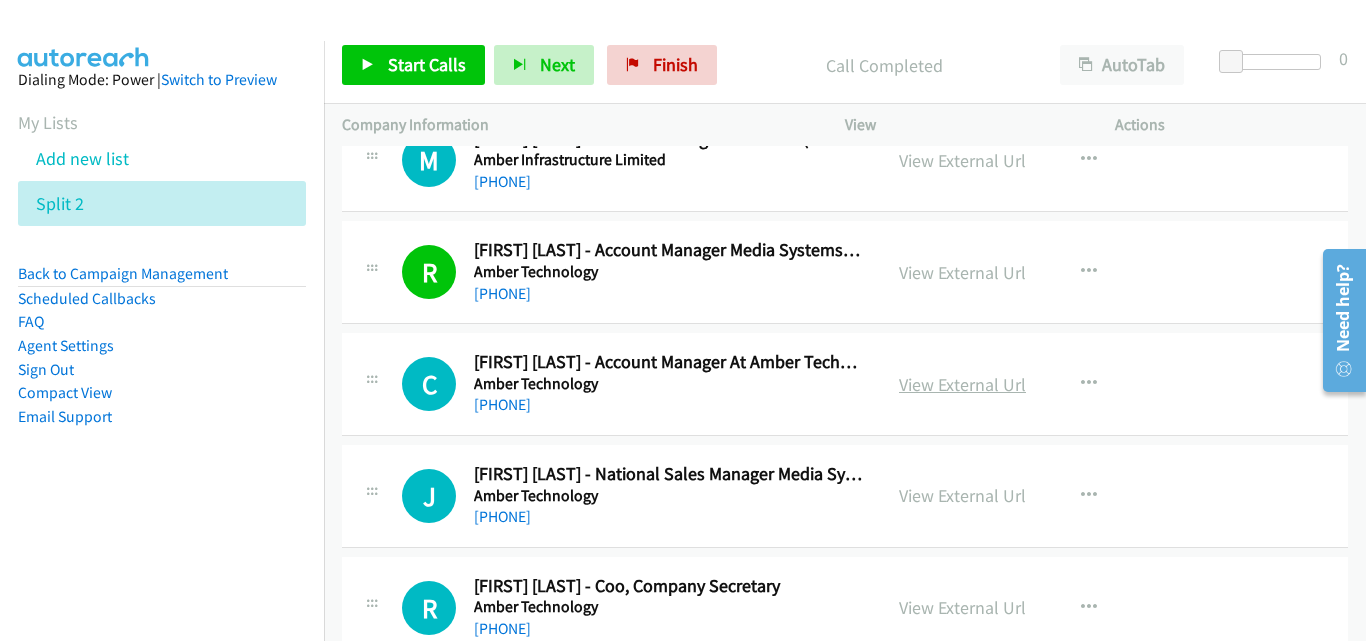 click on "View External Url" at bounding box center [962, 384] 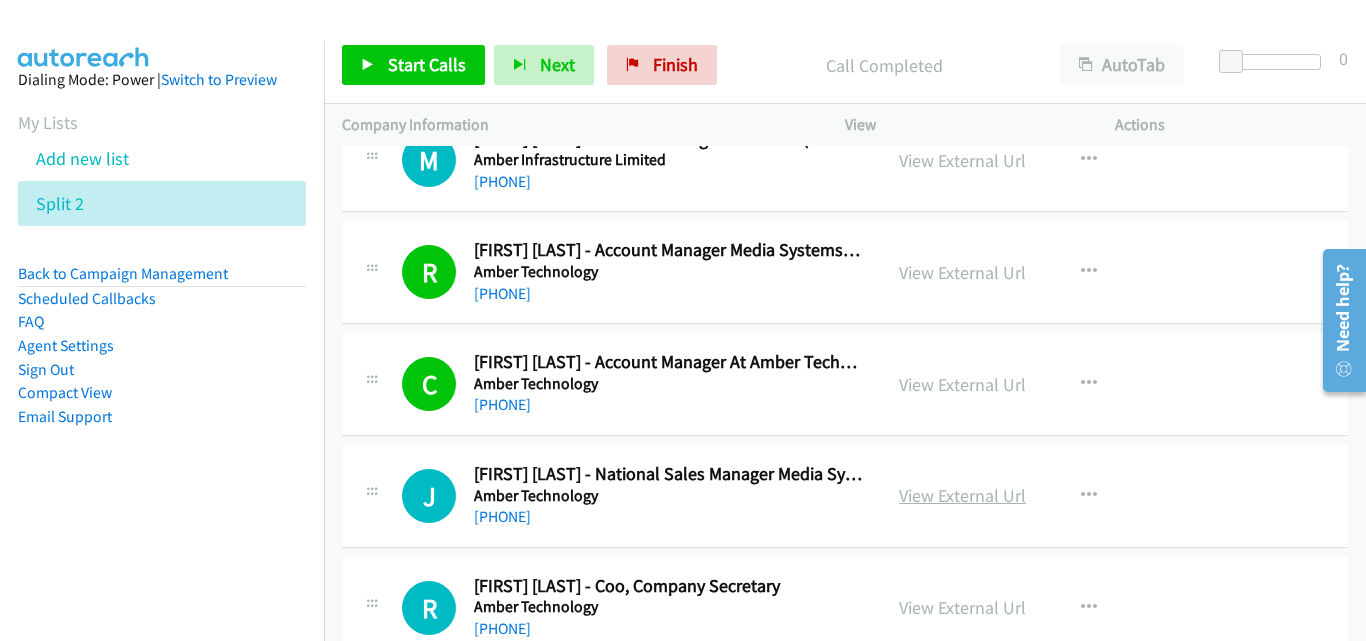 click on "View External Url" at bounding box center (962, 495) 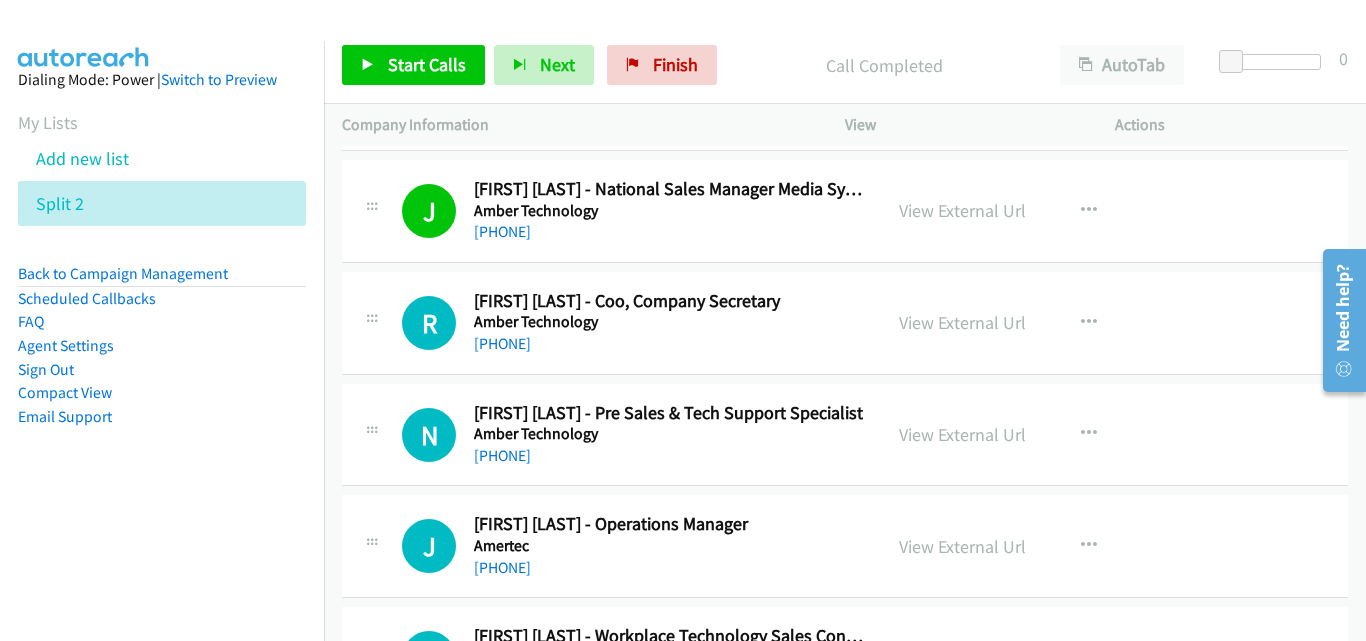 scroll, scrollTop: 900, scrollLeft: 0, axis: vertical 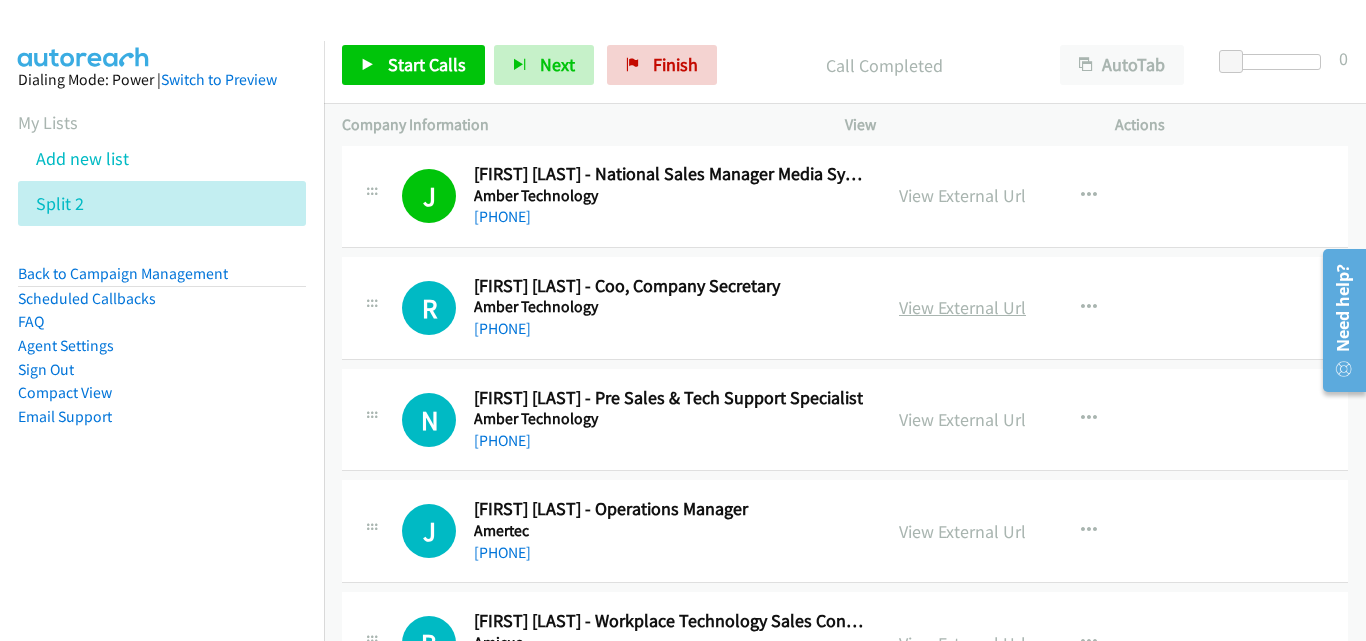 click on "View External Url" at bounding box center (962, 307) 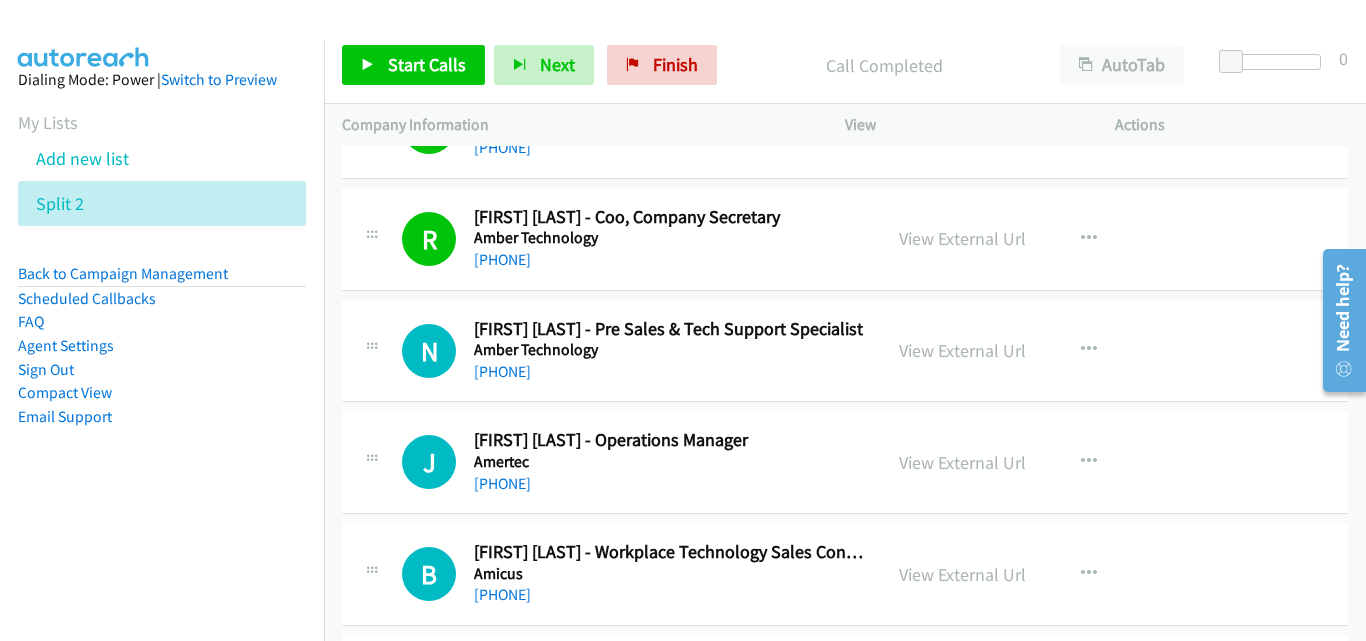 scroll, scrollTop: 1000, scrollLeft: 0, axis: vertical 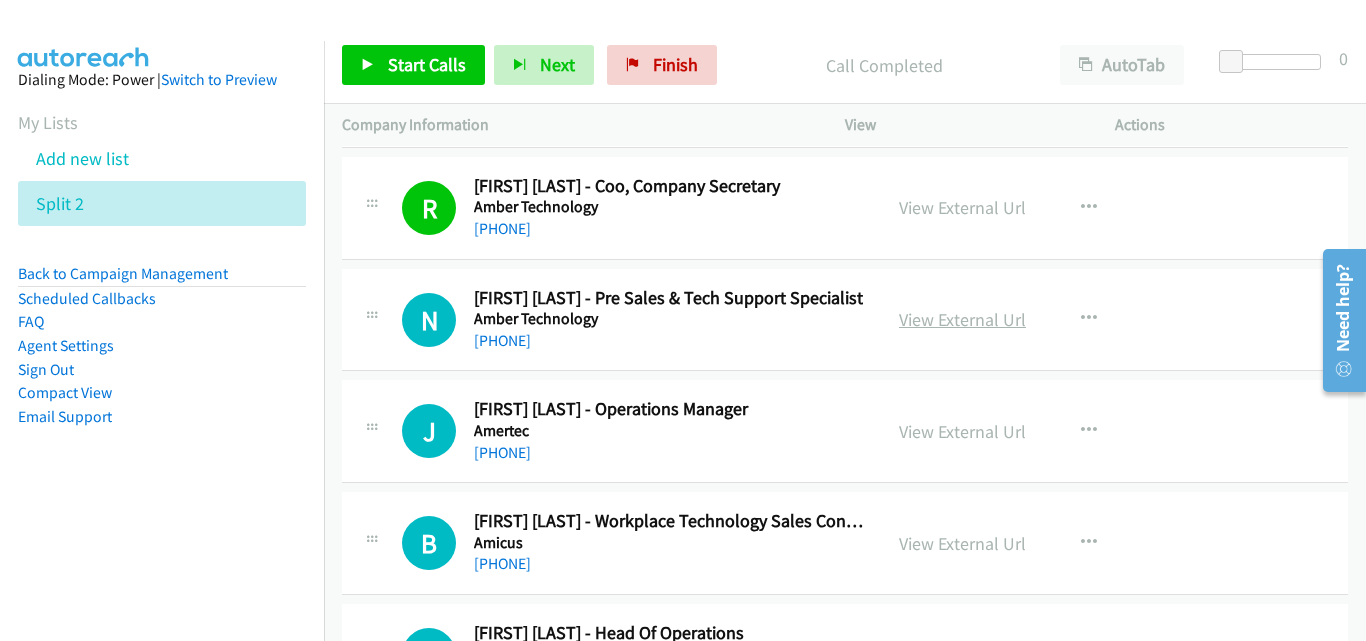 click on "View External Url" at bounding box center [962, 319] 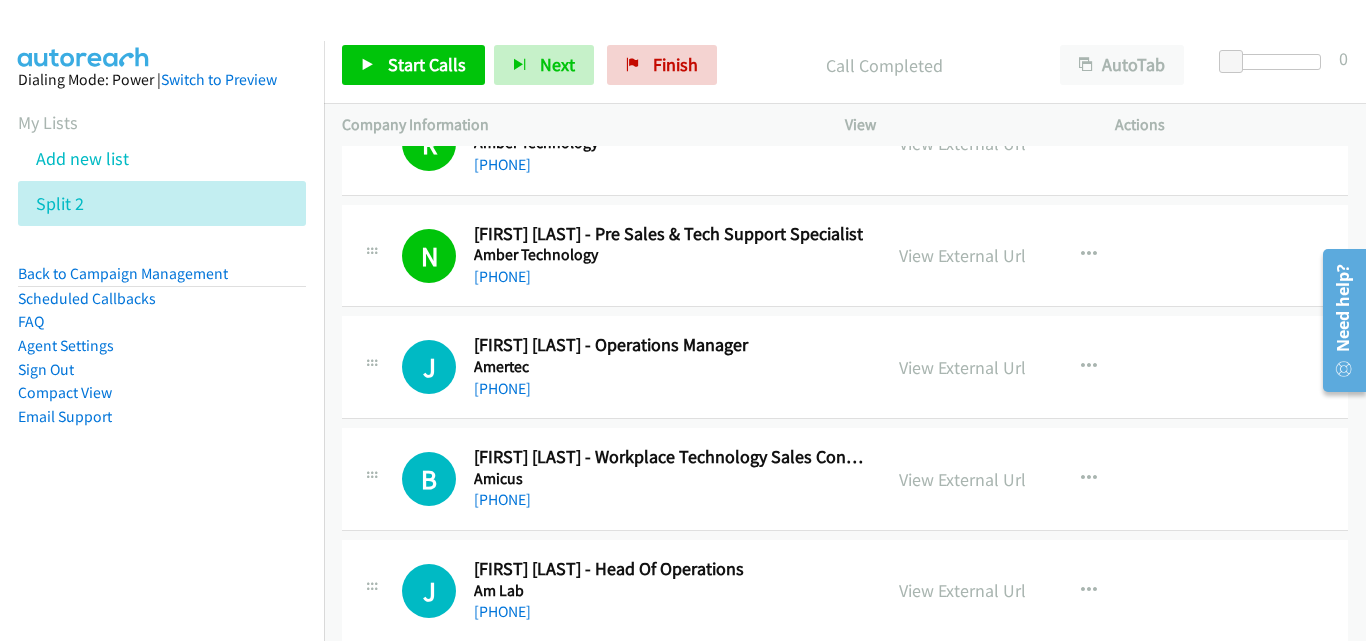 scroll, scrollTop: 1100, scrollLeft: 0, axis: vertical 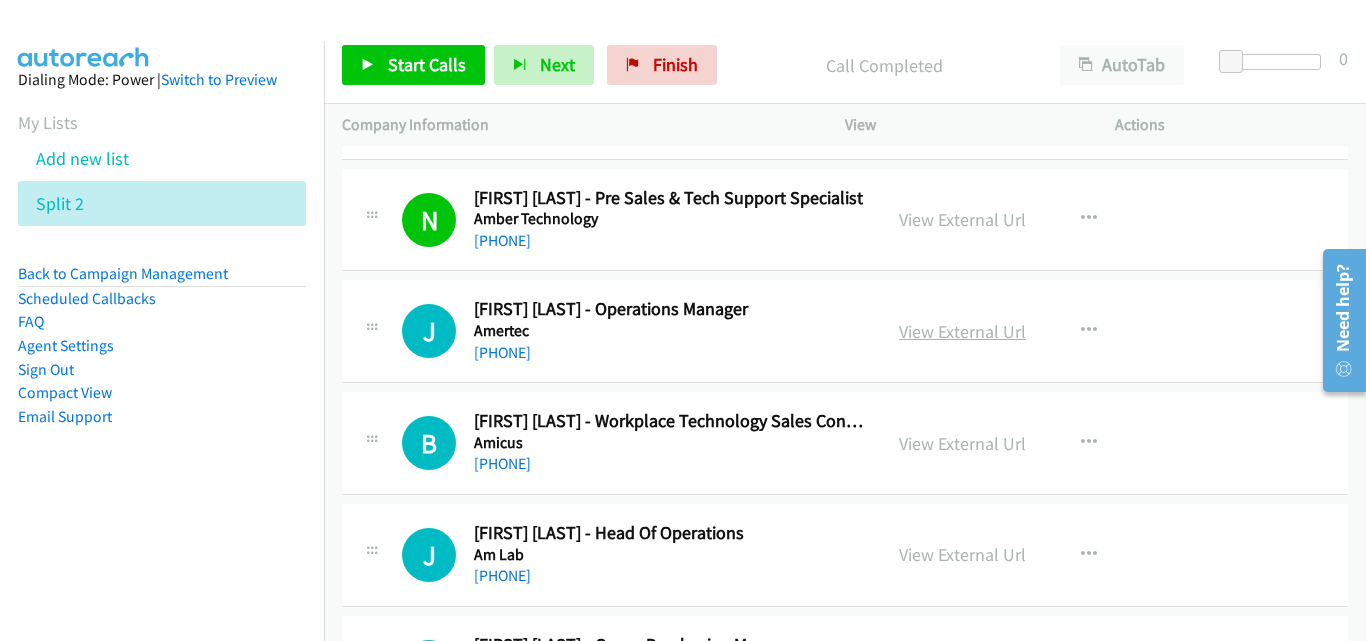 click on "View External Url" at bounding box center [962, 331] 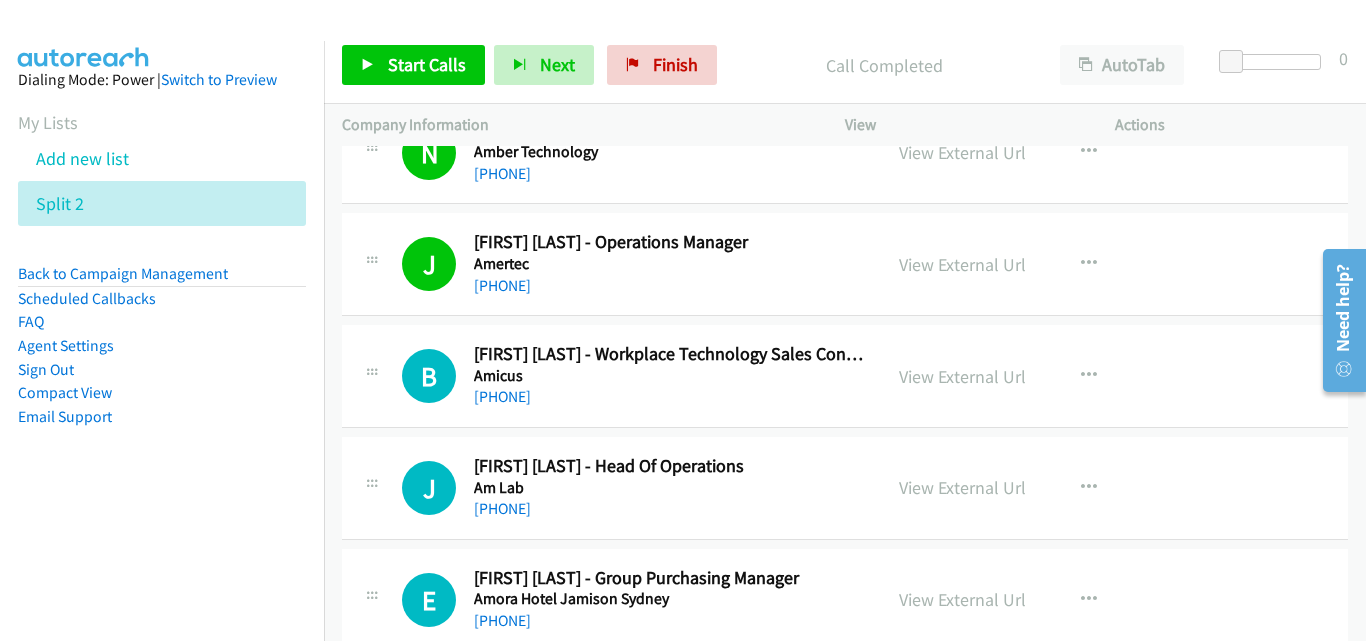 scroll, scrollTop: 1200, scrollLeft: 0, axis: vertical 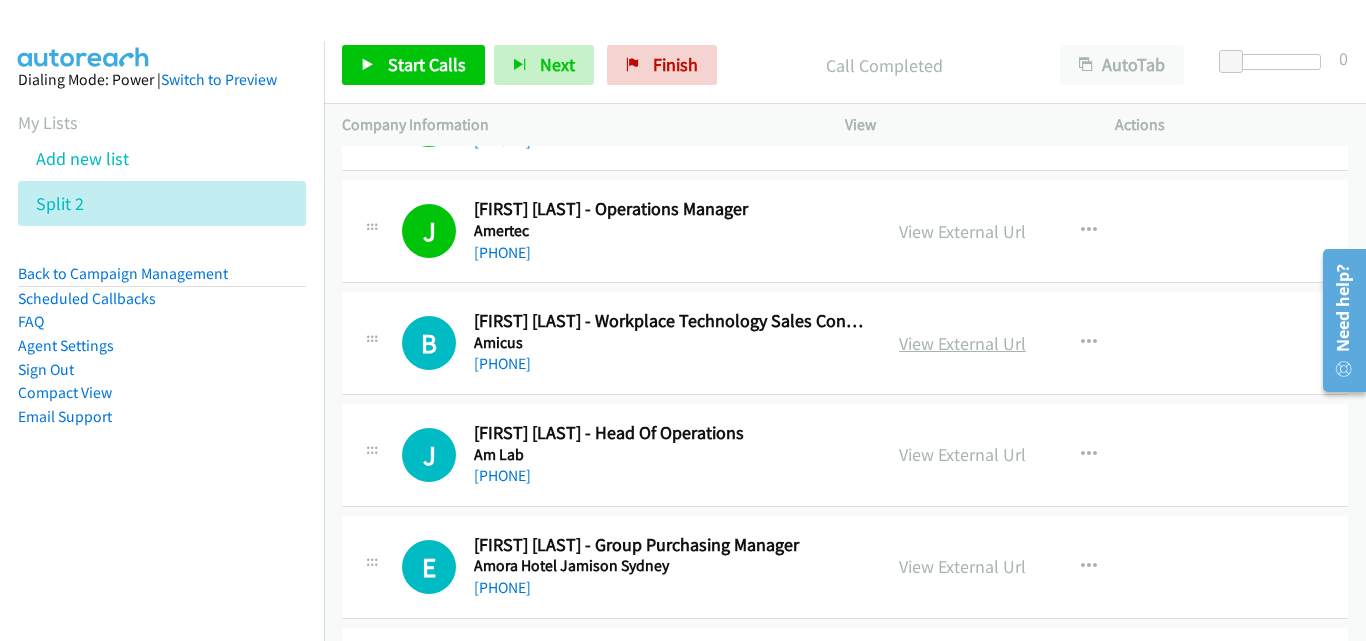 click on "View External Url" at bounding box center (962, 343) 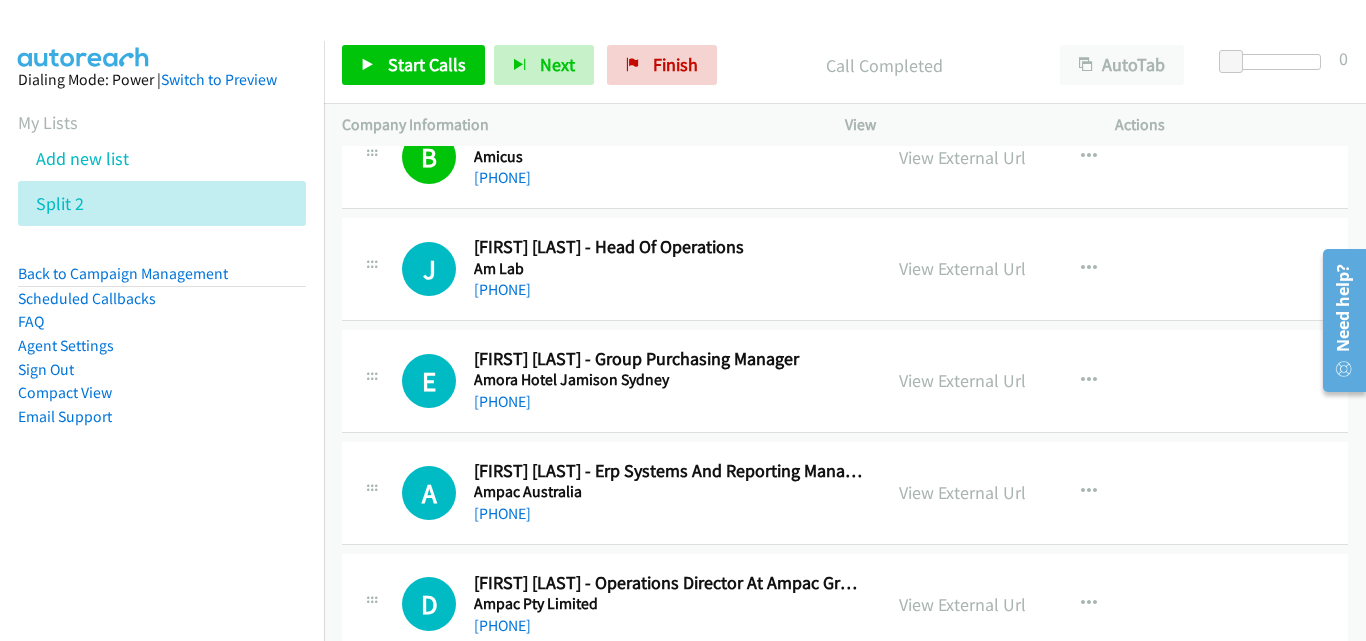 scroll, scrollTop: 1400, scrollLeft: 0, axis: vertical 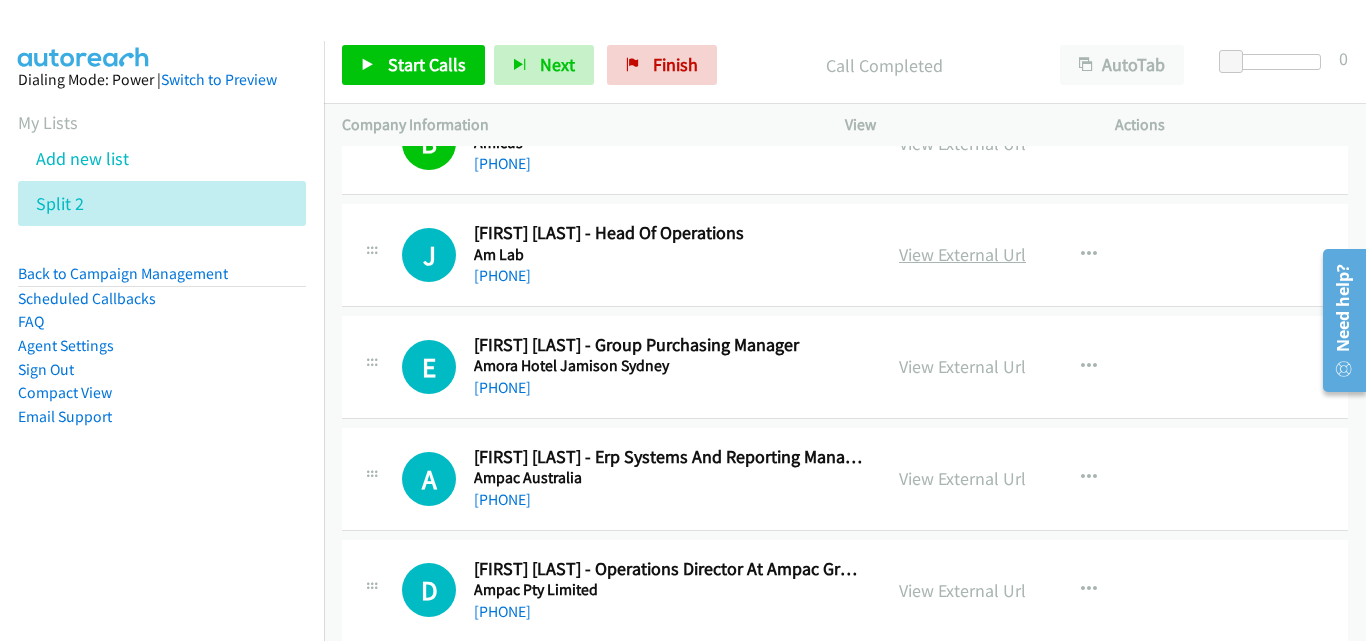 click on "View External Url" at bounding box center (962, 254) 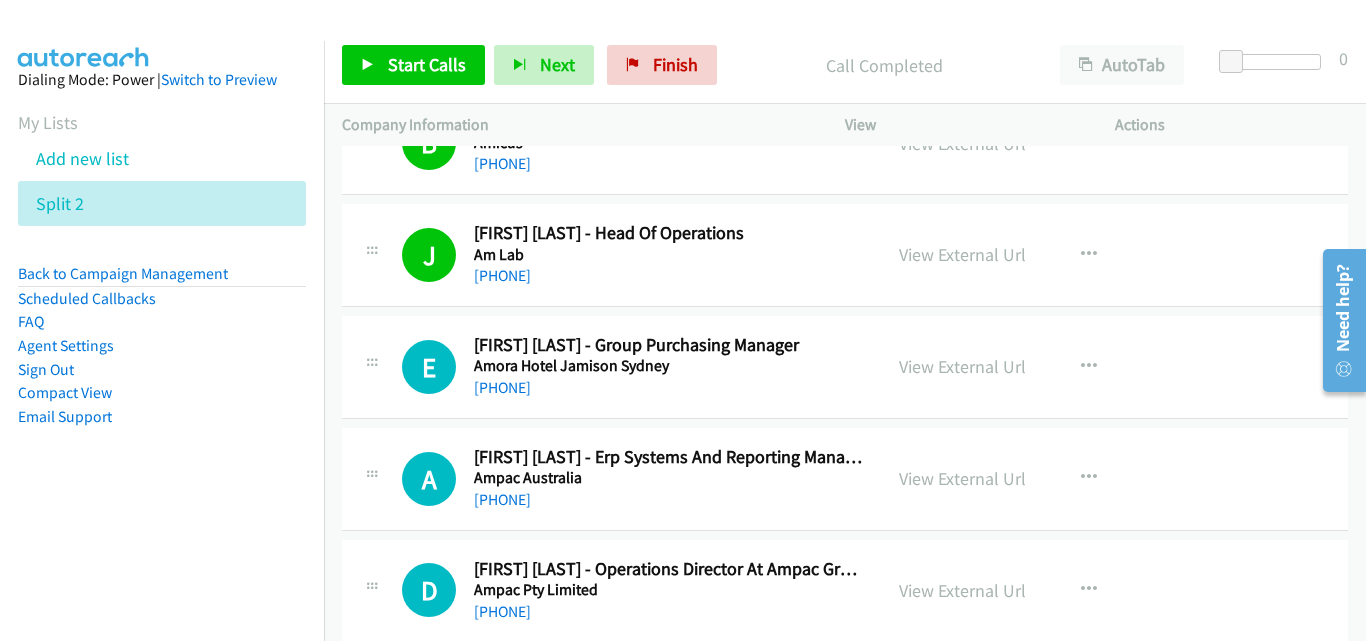 scroll, scrollTop: 1500, scrollLeft: 0, axis: vertical 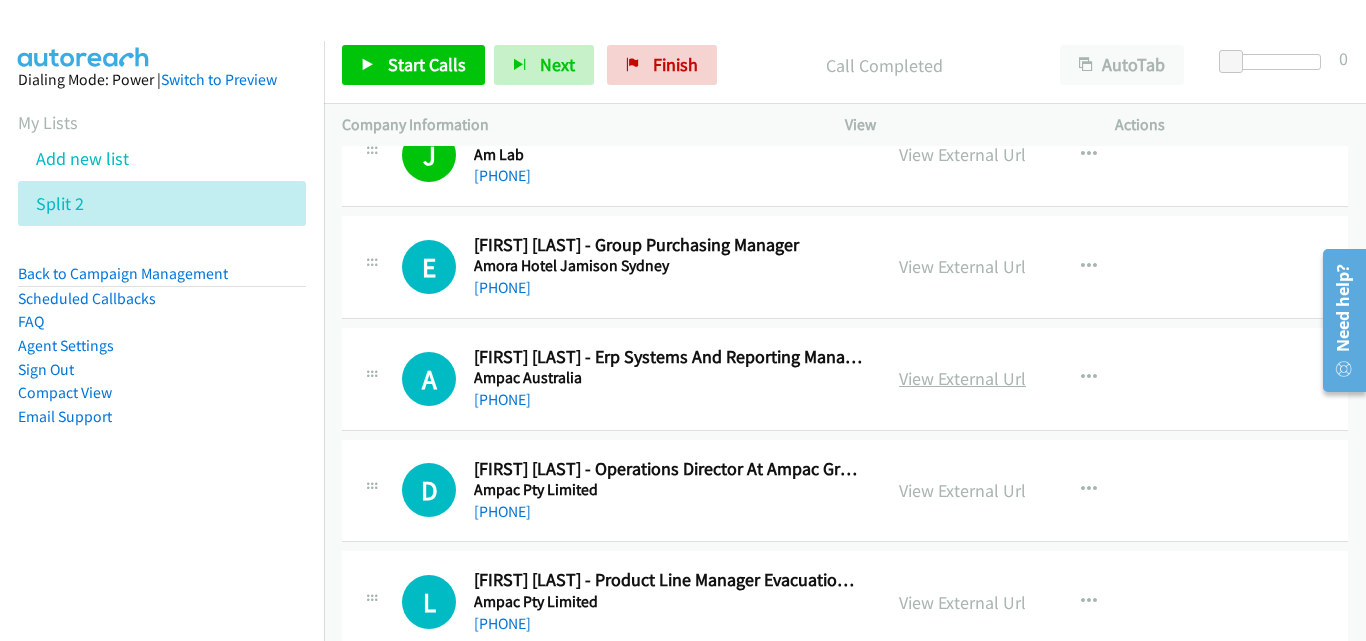 drag, startPoint x: 954, startPoint y: 360, endPoint x: 963, endPoint y: 378, distance: 20.12461 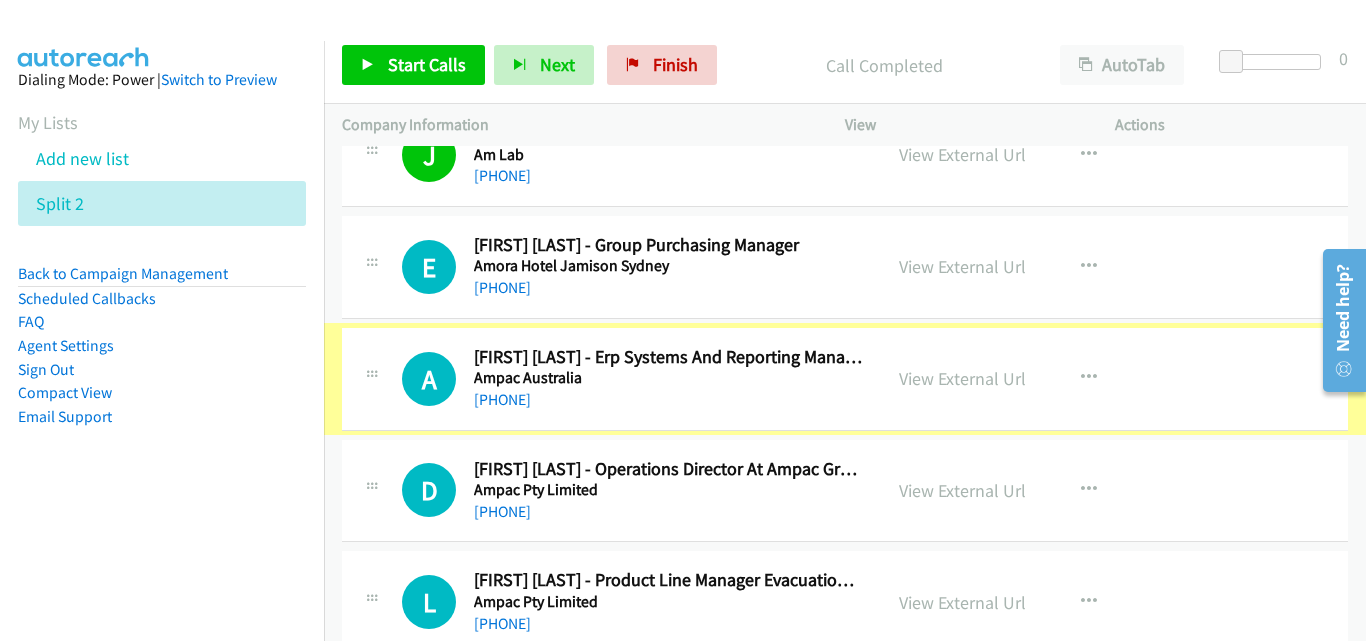click on "View External Url" at bounding box center [962, 378] 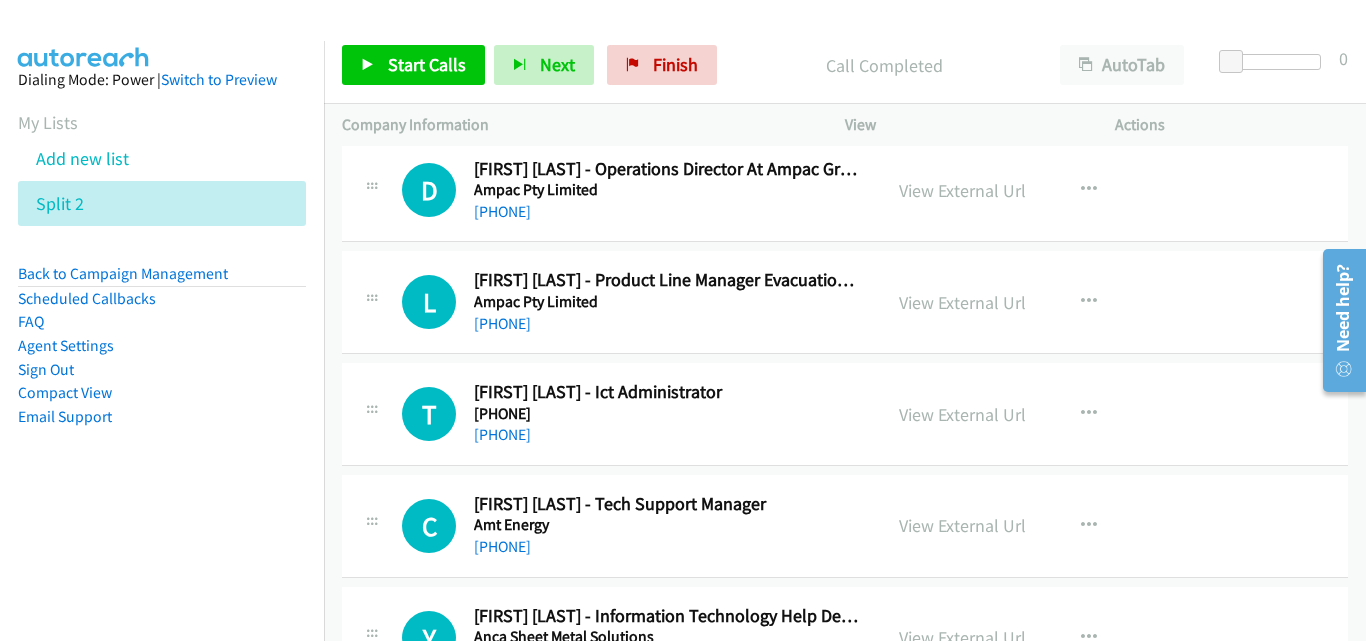 scroll, scrollTop: 1900, scrollLeft: 0, axis: vertical 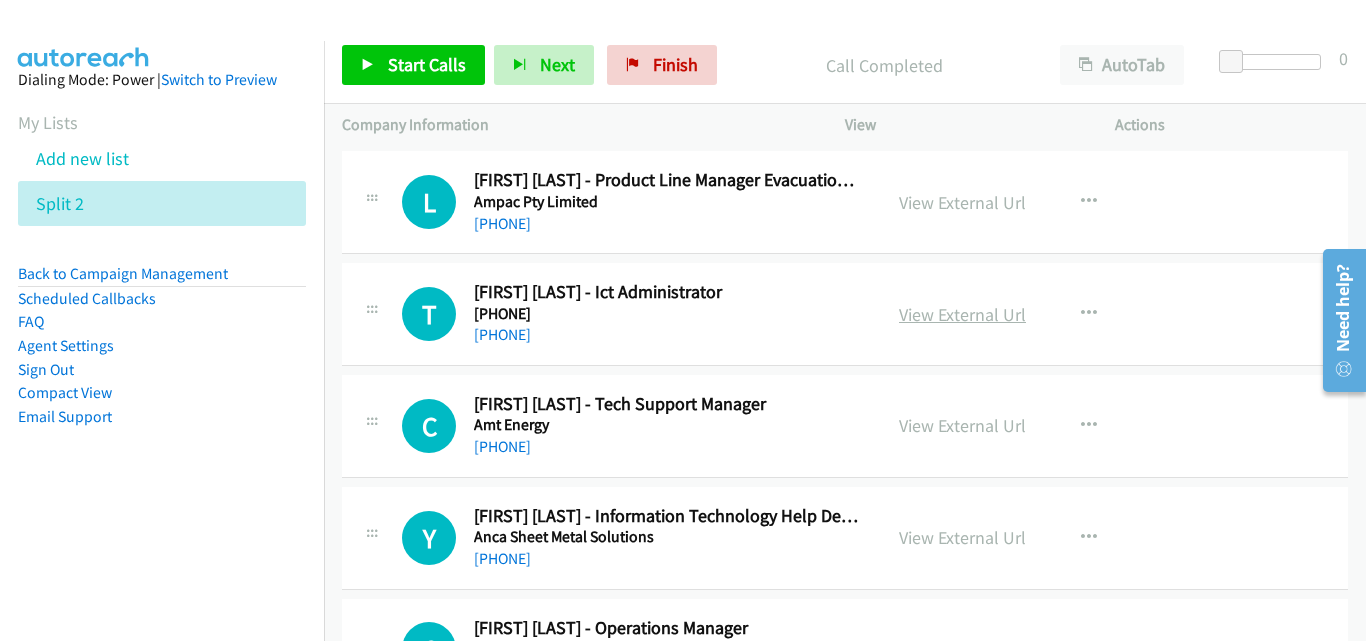 click on "View External Url" at bounding box center (962, 314) 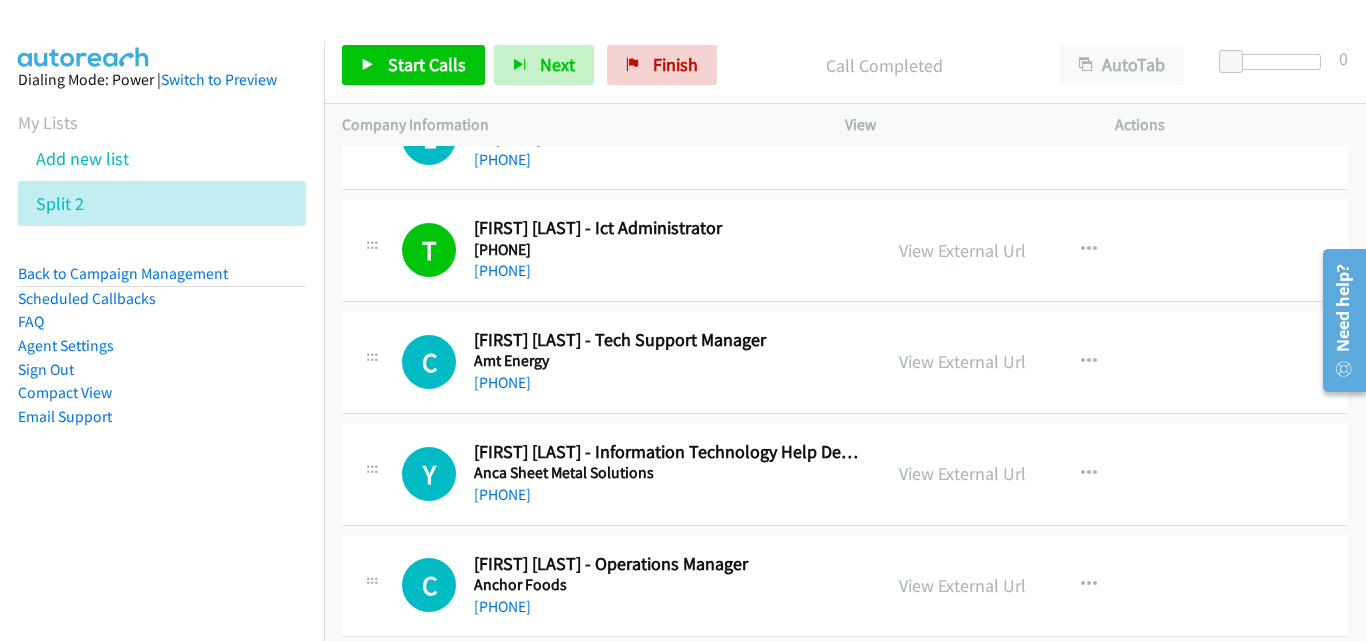 scroll, scrollTop: 2000, scrollLeft: 0, axis: vertical 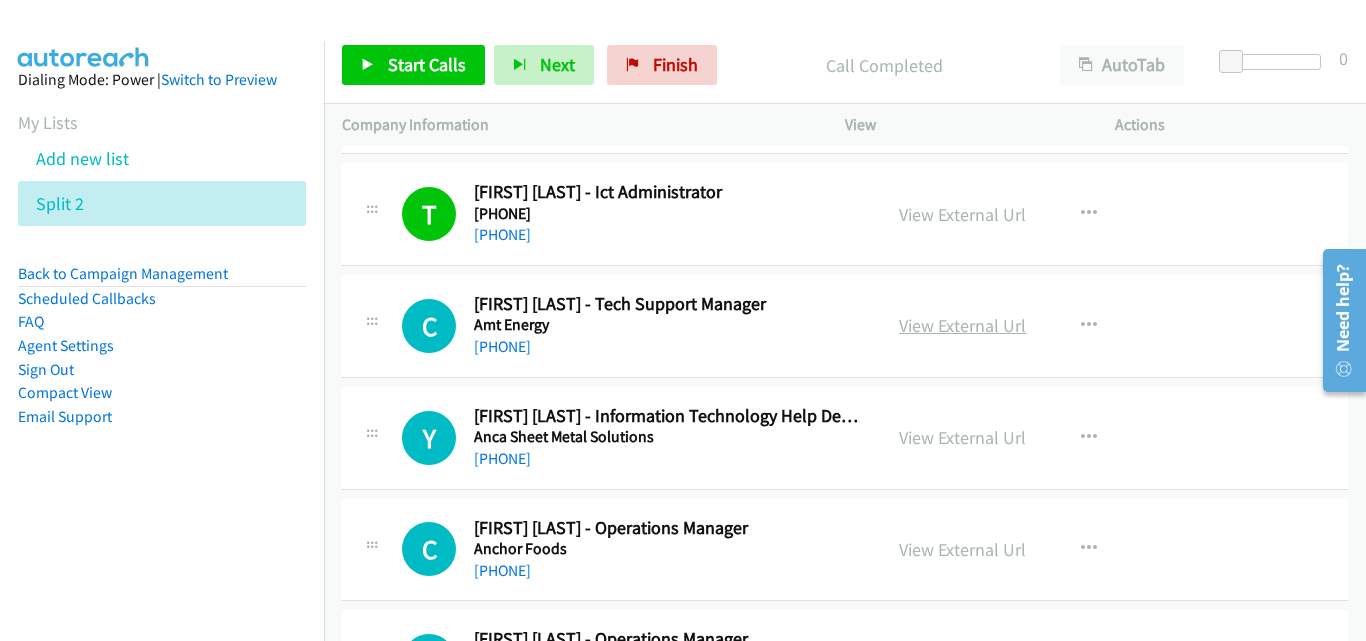 click on "View External Url" at bounding box center [962, 325] 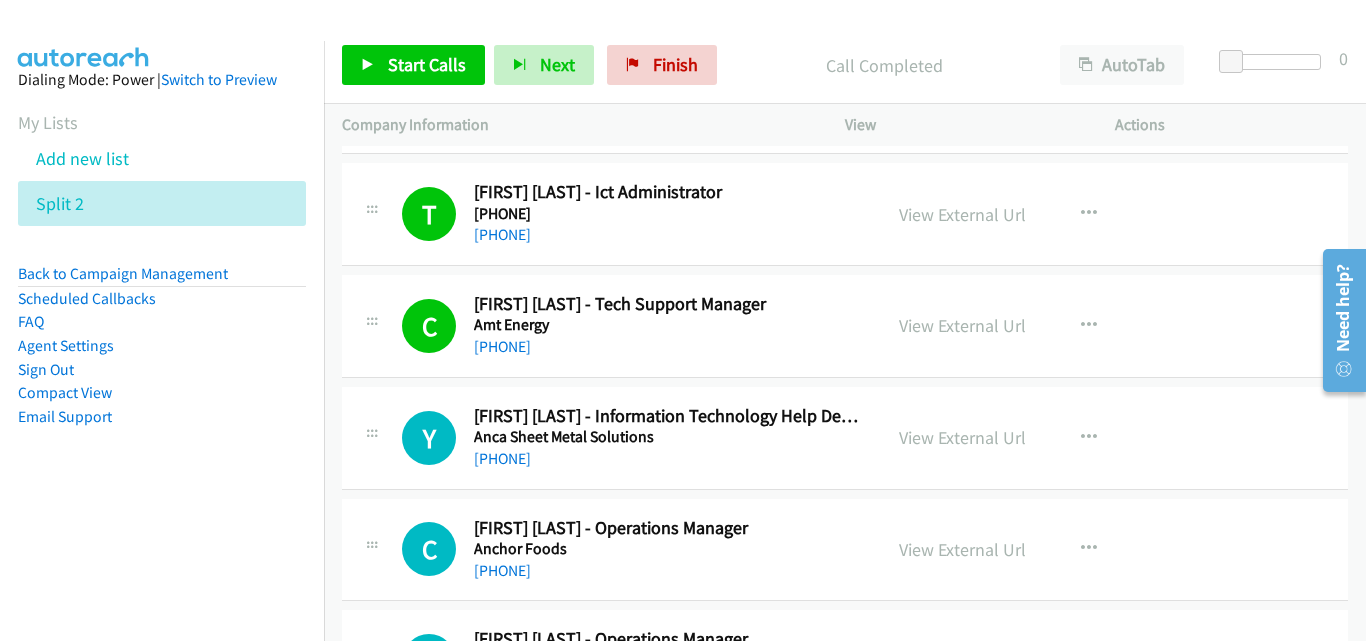 scroll, scrollTop: 2100, scrollLeft: 0, axis: vertical 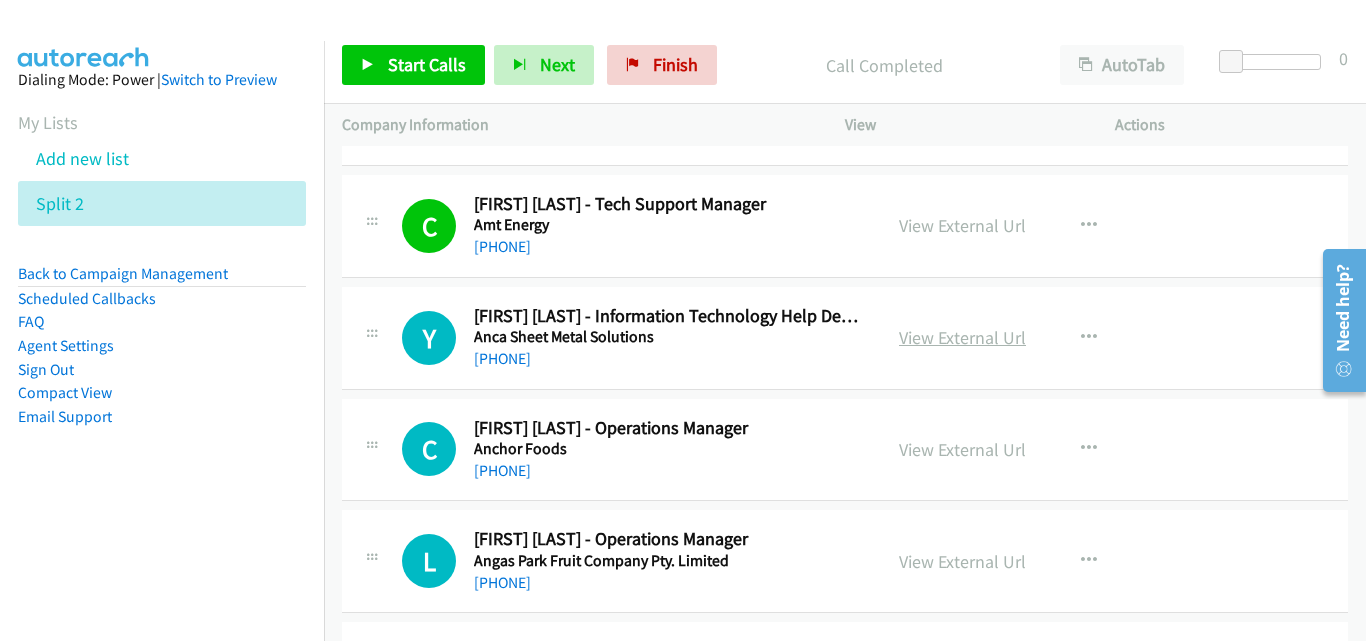 click on "View External Url" at bounding box center [962, 337] 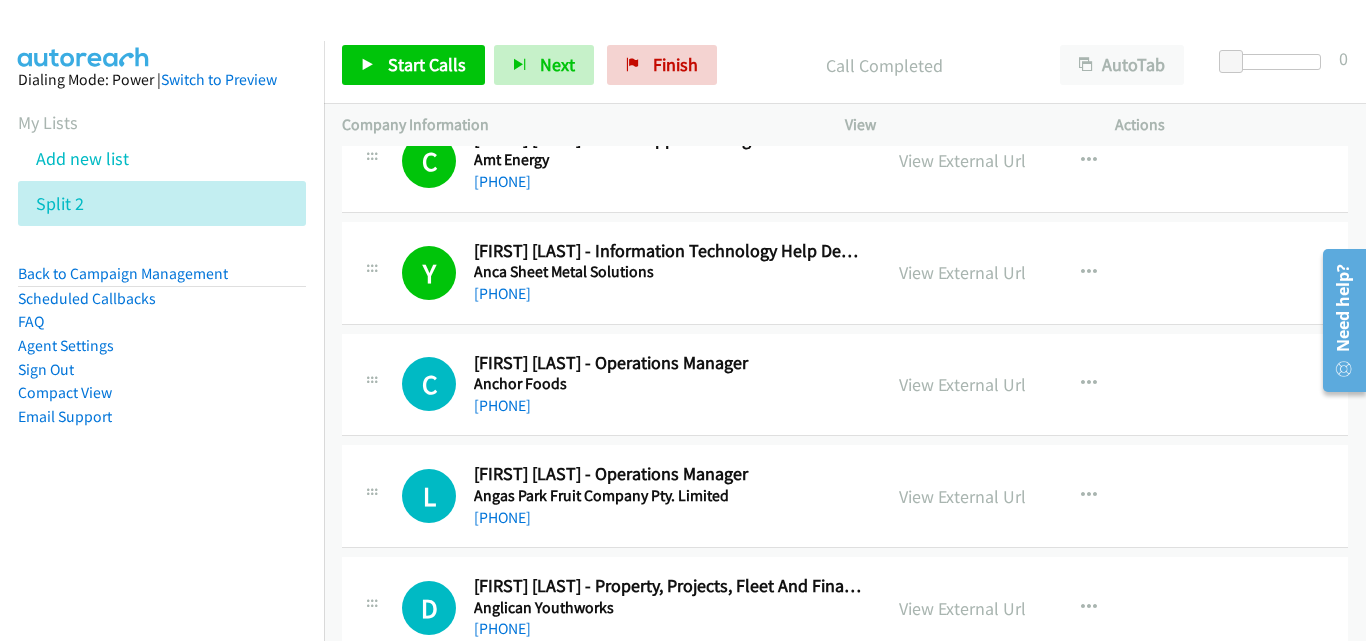 scroll, scrollTop: 2200, scrollLeft: 0, axis: vertical 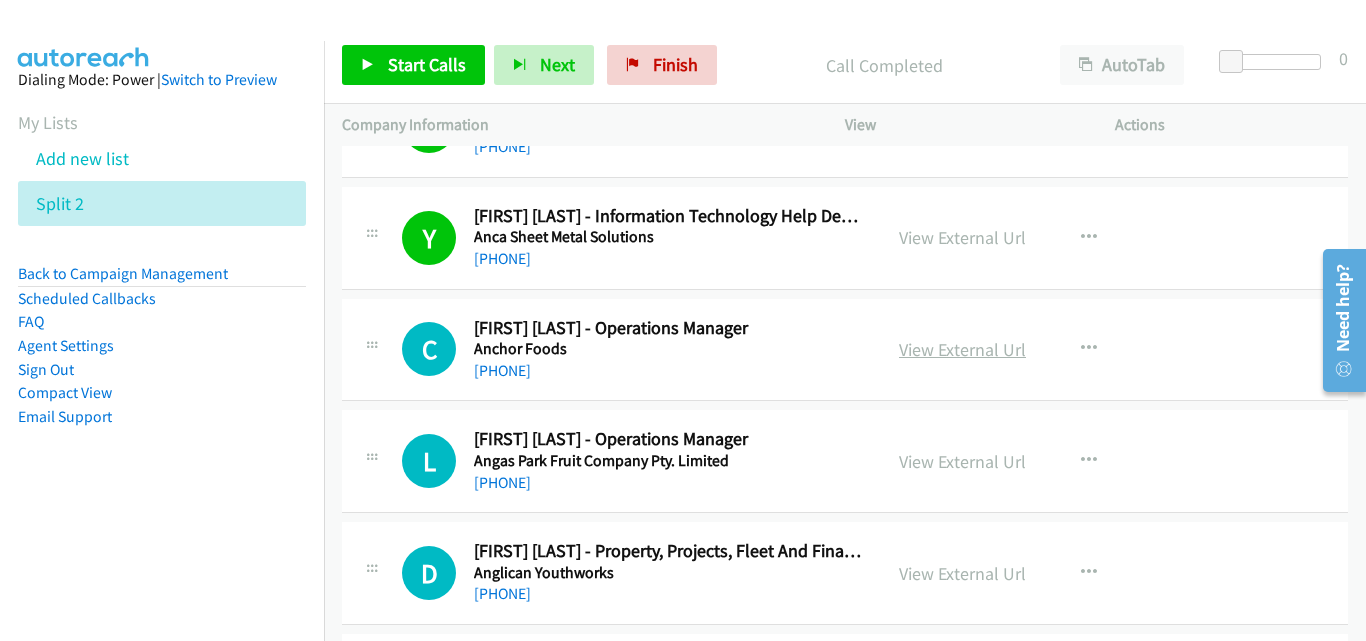 click on "View External Url" at bounding box center [962, 349] 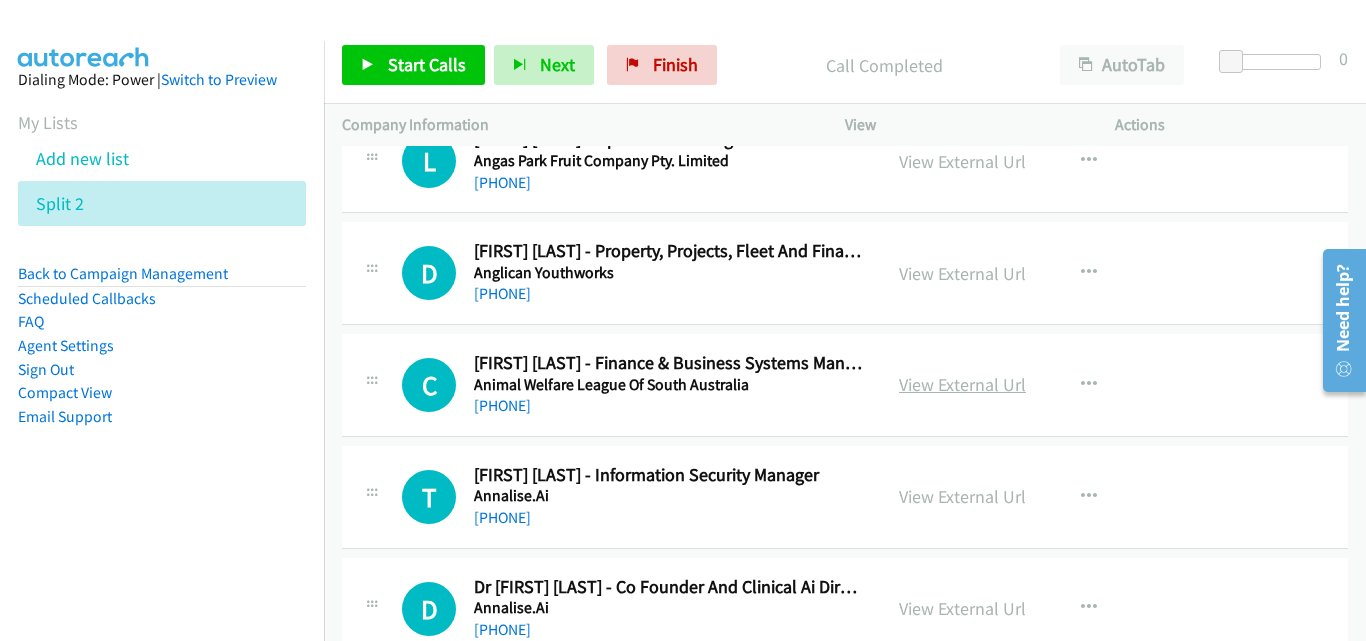 scroll, scrollTop: 2600, scrollLeft: 0, axis: vertical 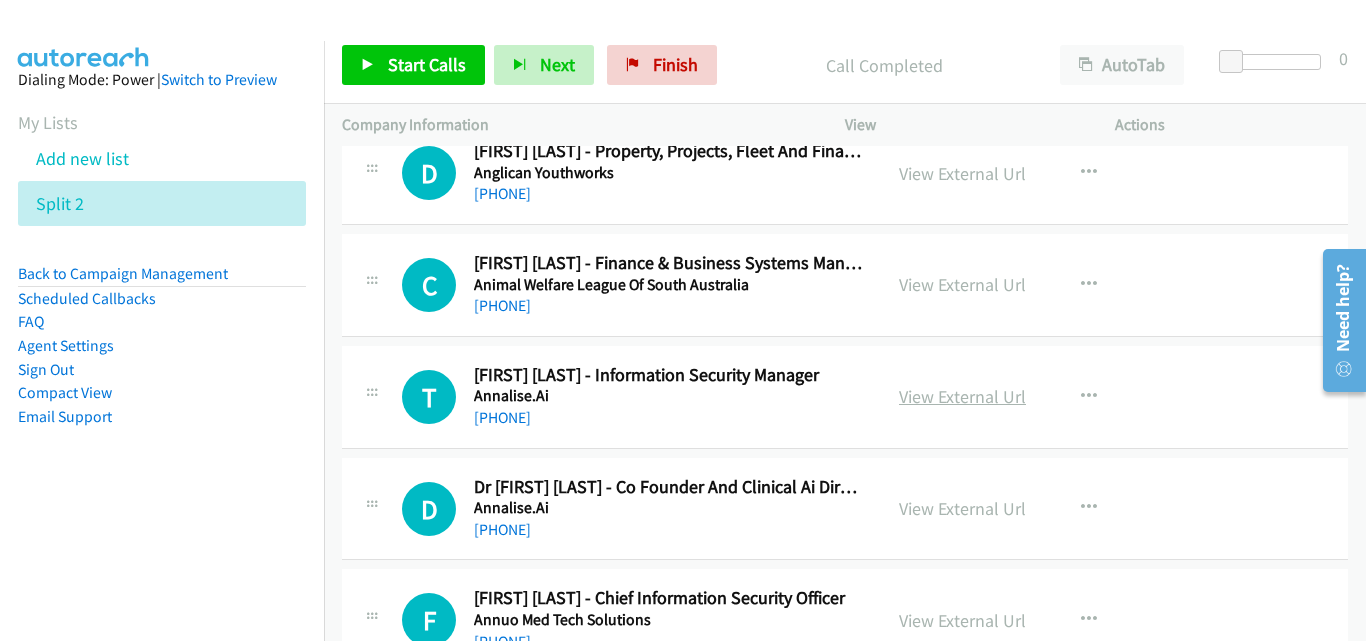 click on "View External Url" at bounding box center (962, 396) 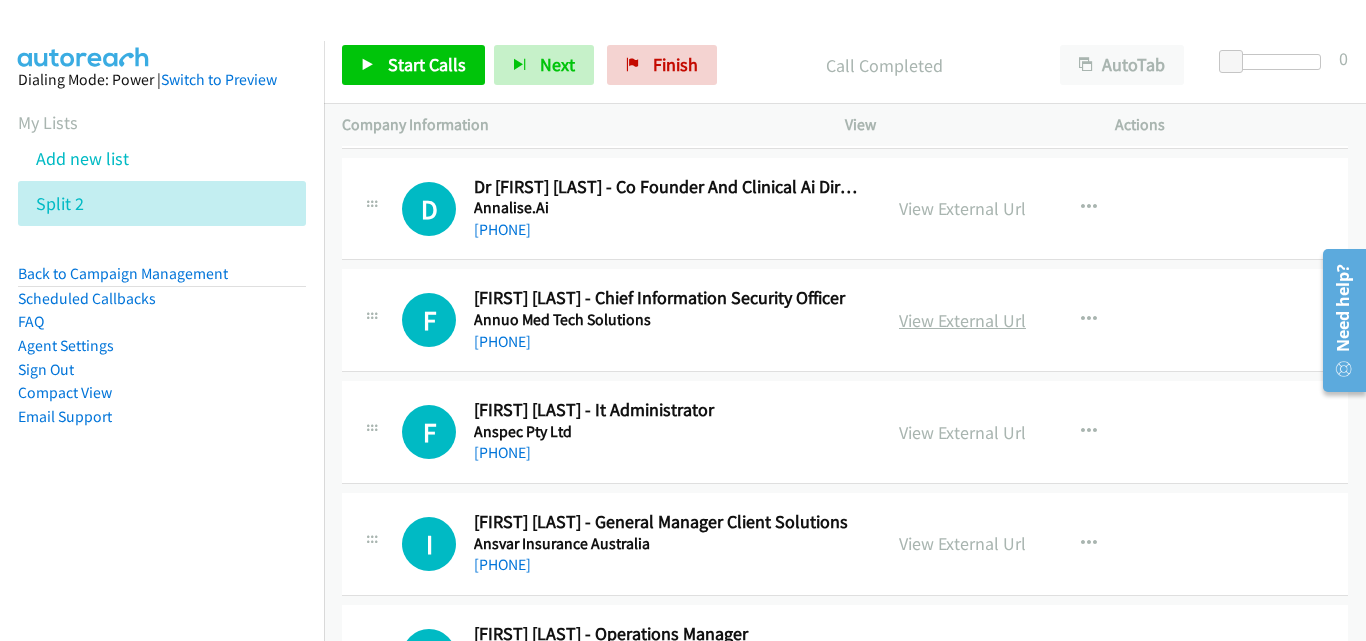 scroll, scrollTop: 3000, scrollLeft: 0, axis: vertical 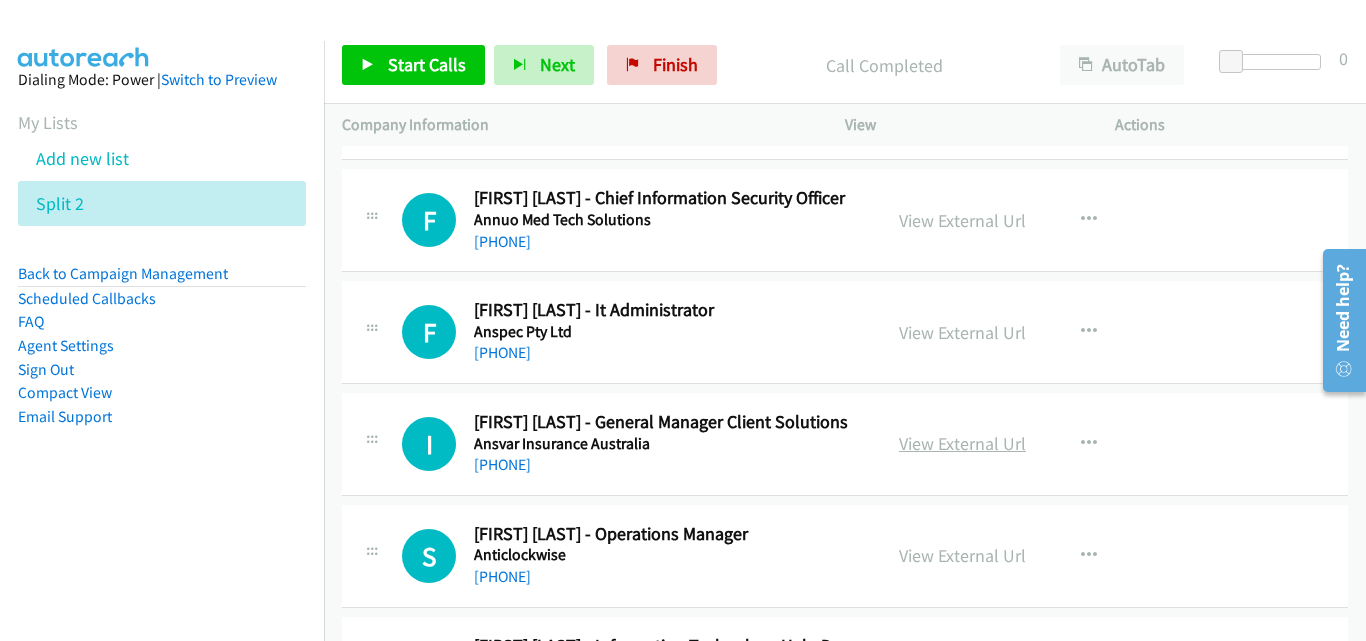 click on "View External Url" at bounding box center (962, 443) 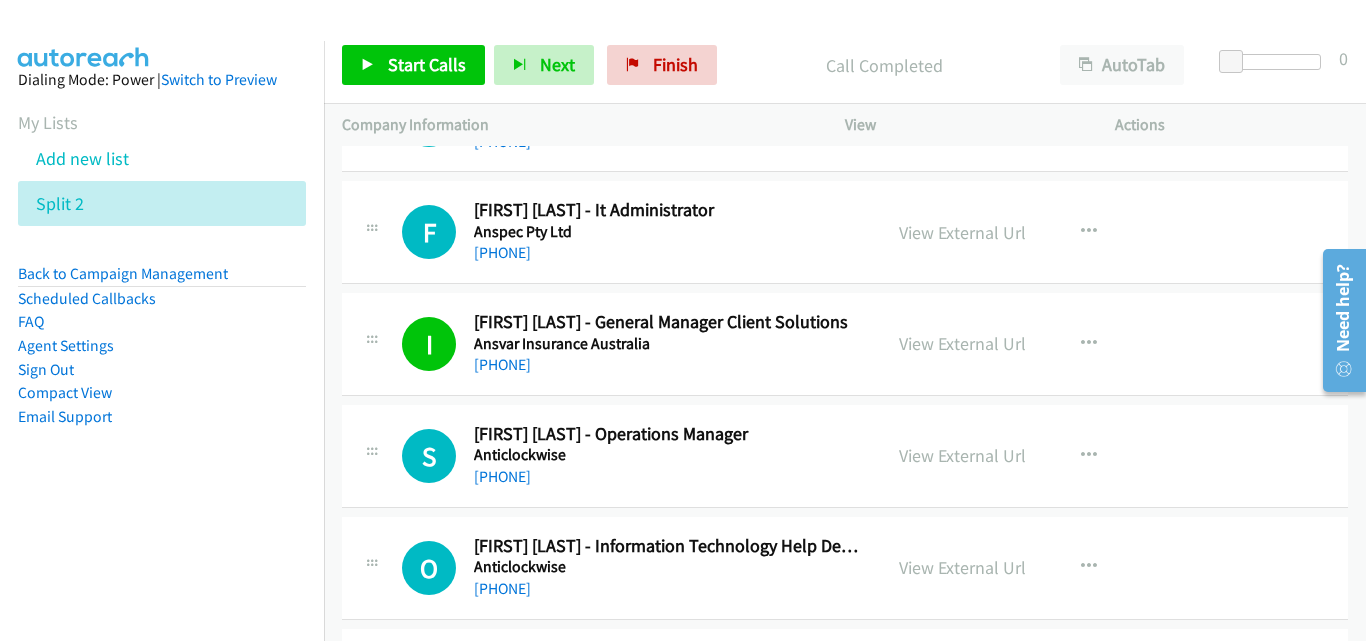 scroll, scrollTop: 3200, scrollLeft: 0, axis: vertical 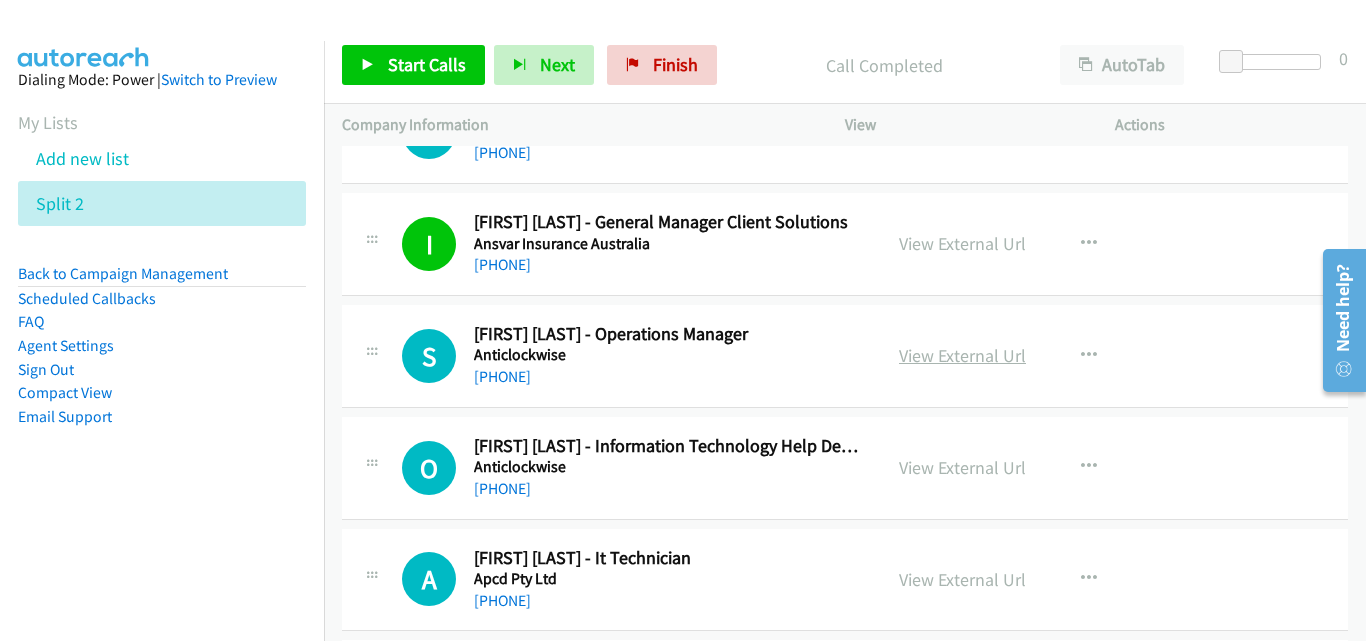 click on "View External Url" at bounding box center (962, 355) 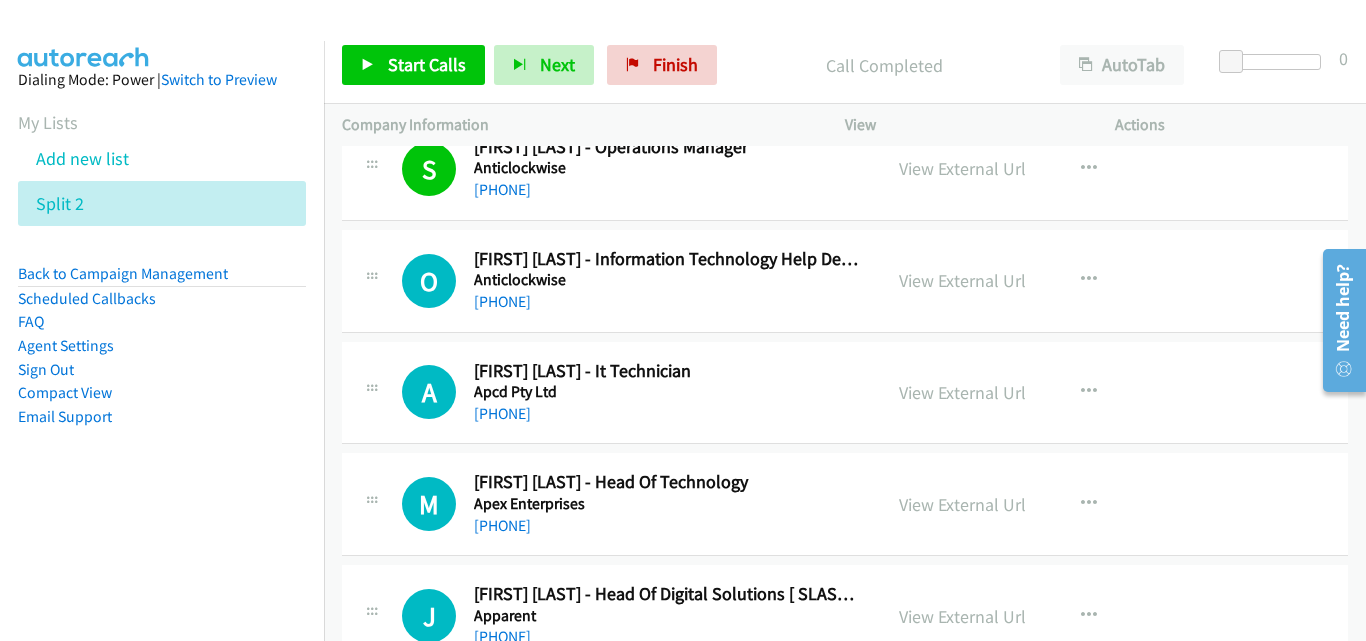 scroll, scrollTop: 3400, scrollLeft: 0, axis: vertical 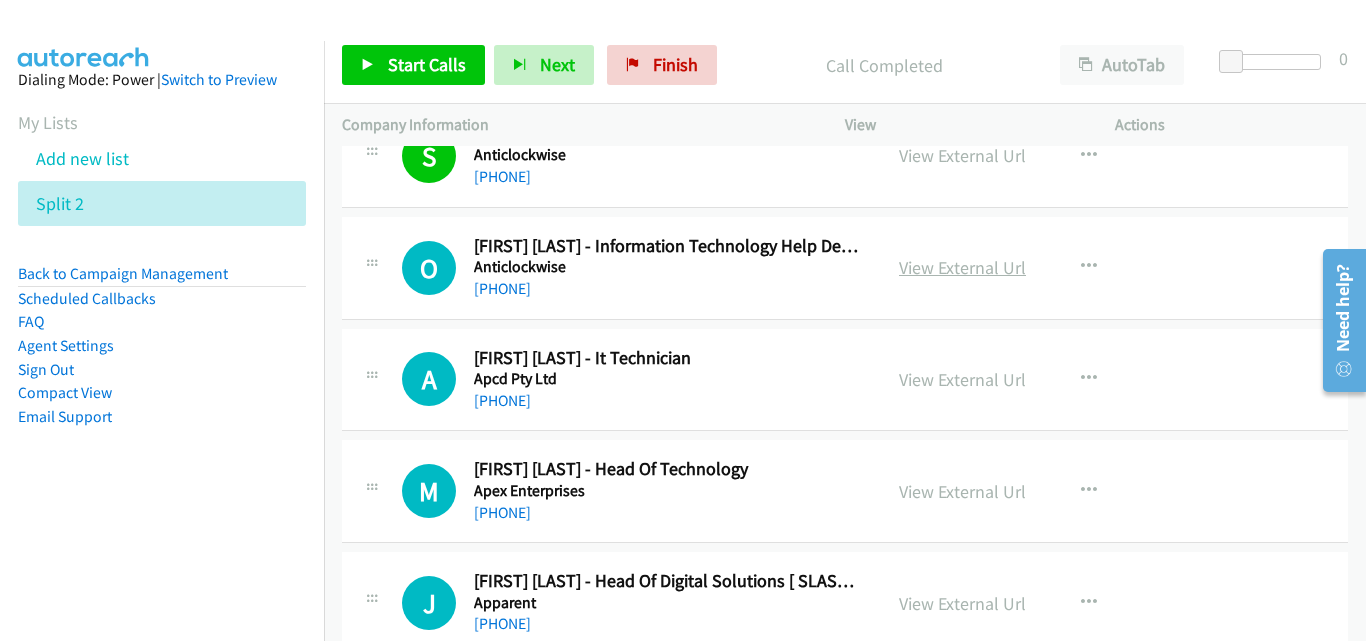 click on "View External Url" at bounding box center (962, 267) 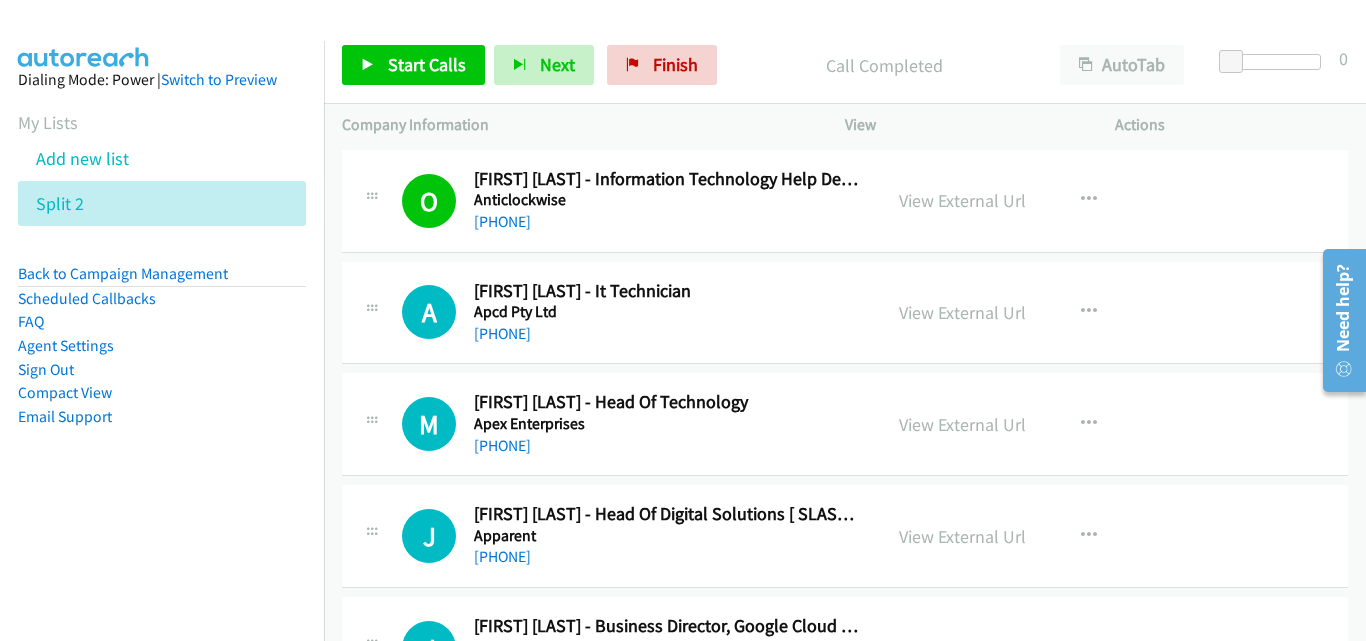 scroll, scrollTop: 3500, scrollLeft: 0, axis: vertical 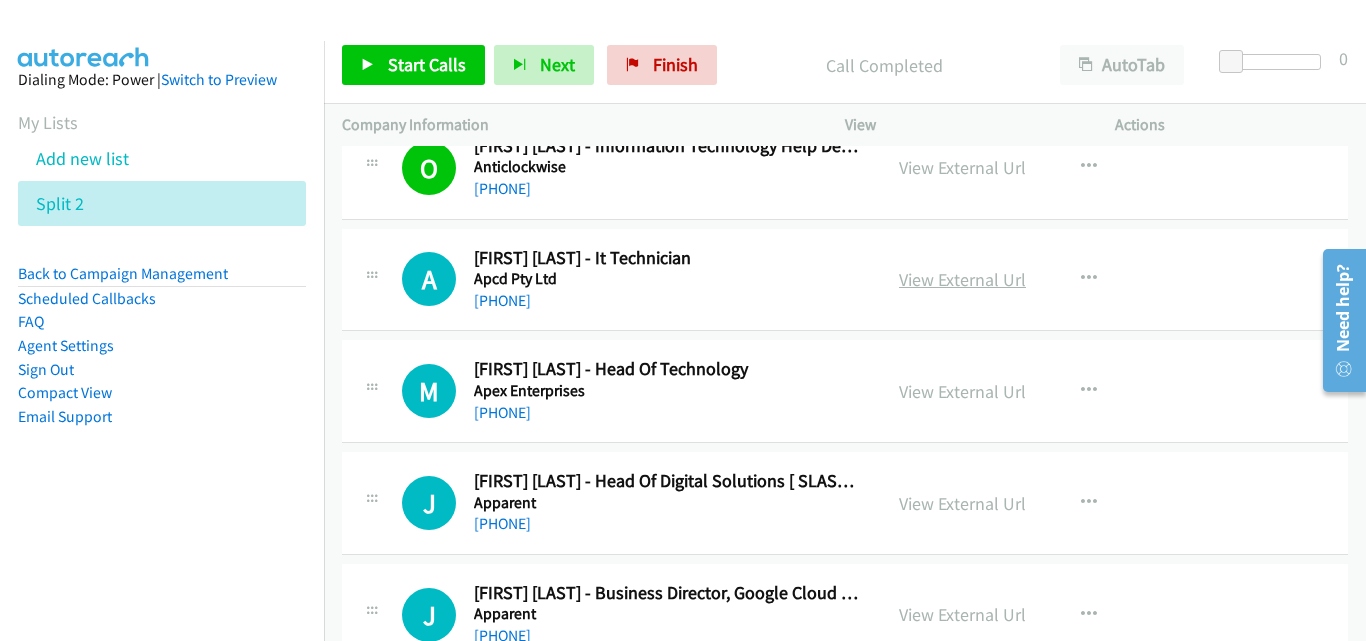 click on "View External Url" at bounding box center (962, 279) 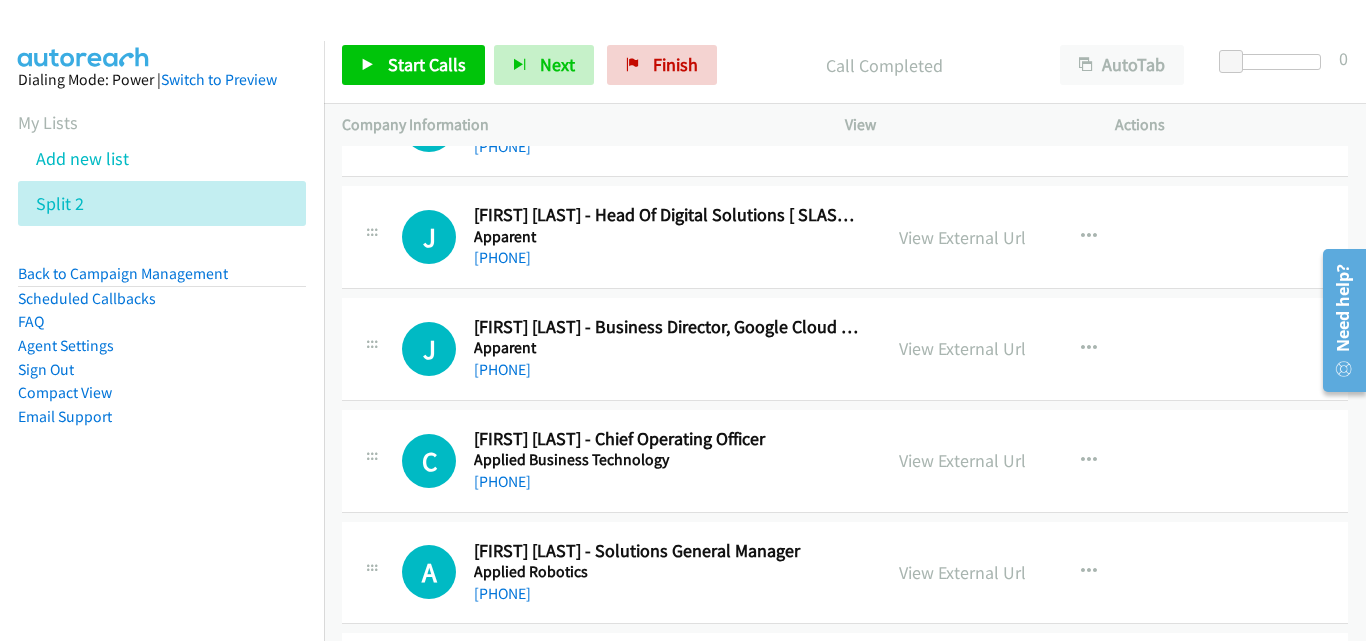 scroll, scrollTop: 3800, scrollLeft: 0, axis: vertical 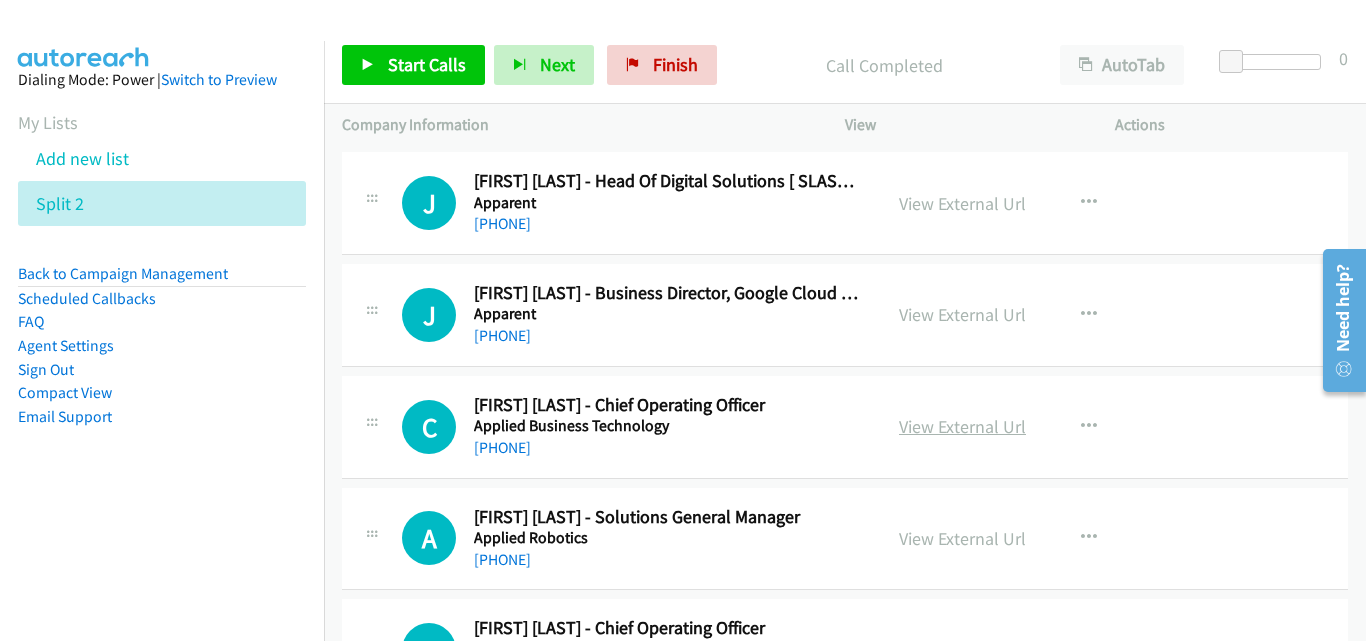click on "View External Url" at bounding box center [962, 426] 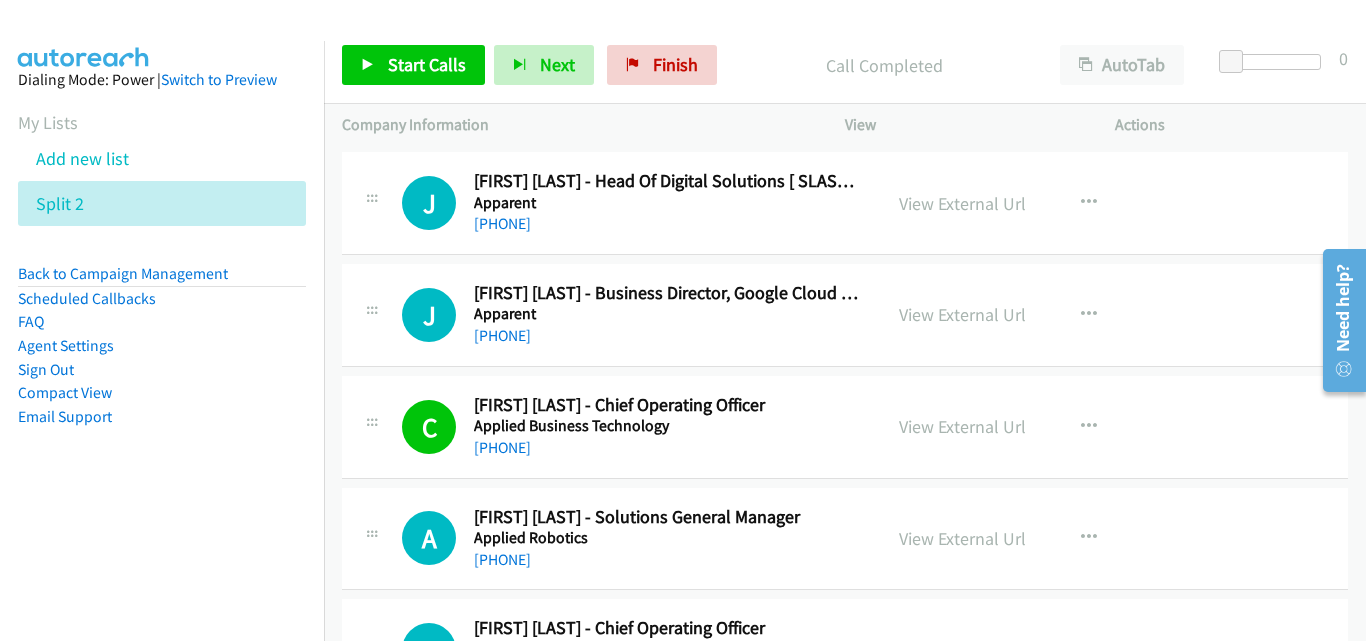 scroll, scrollTop: 3900, scrollLeft: 0, axis: vertical 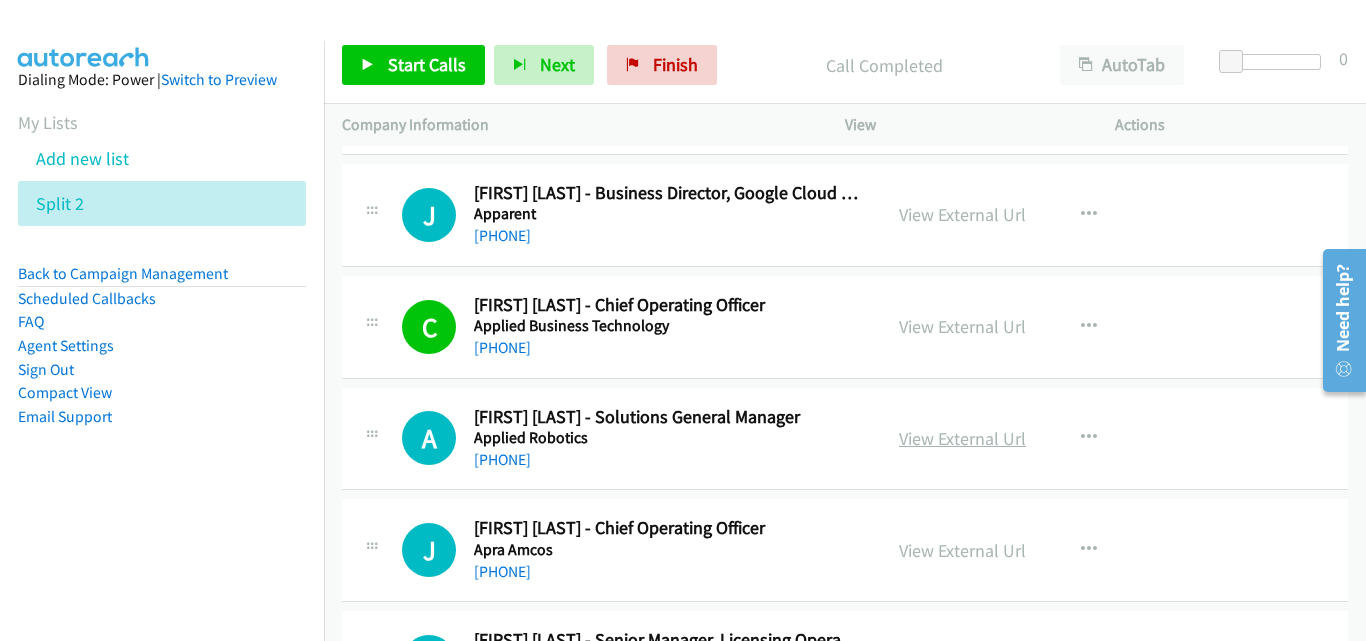 click on "View External Url" at bounding box center (962, 438) 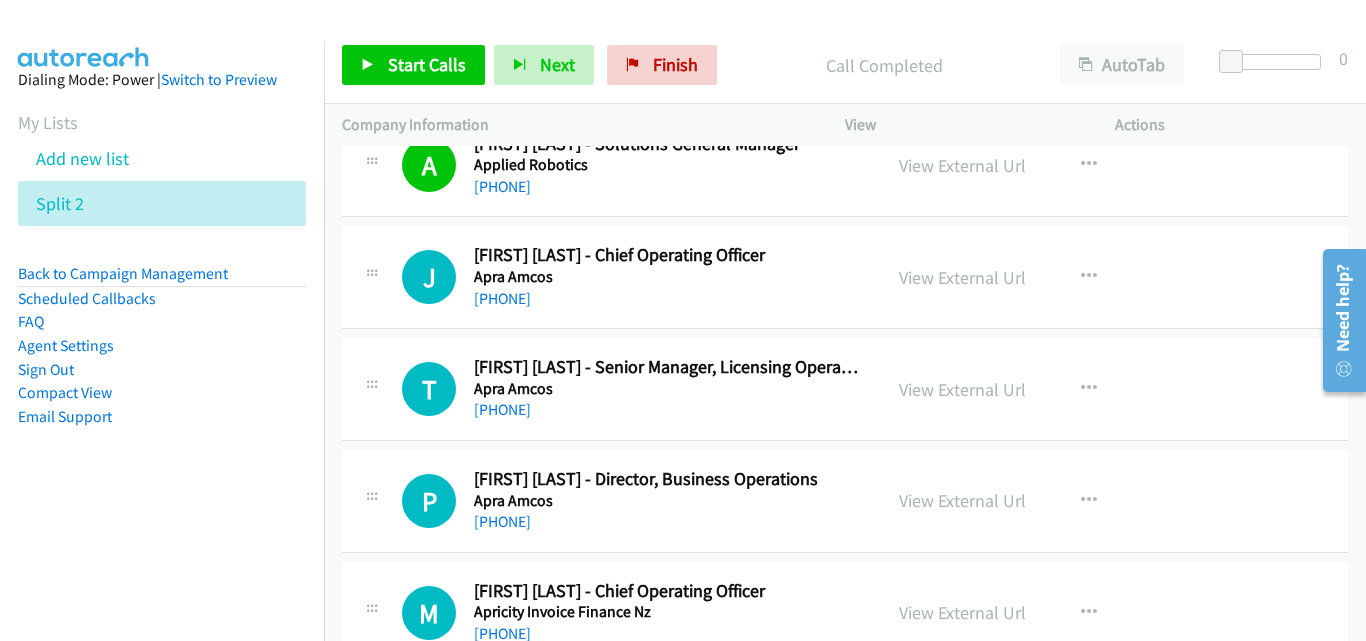 scroll, scrollTop: 4200, scrollLeft: 0, axis: vertical 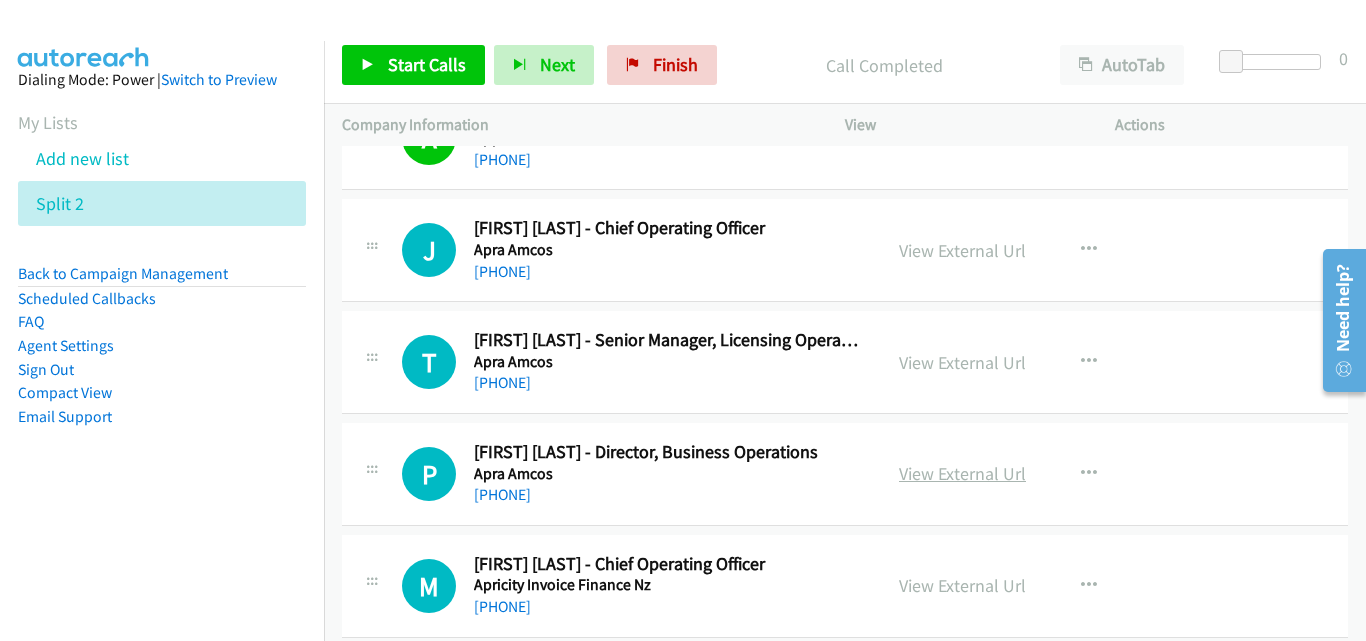 click on "View External Url" at bounding box center [962, 473] 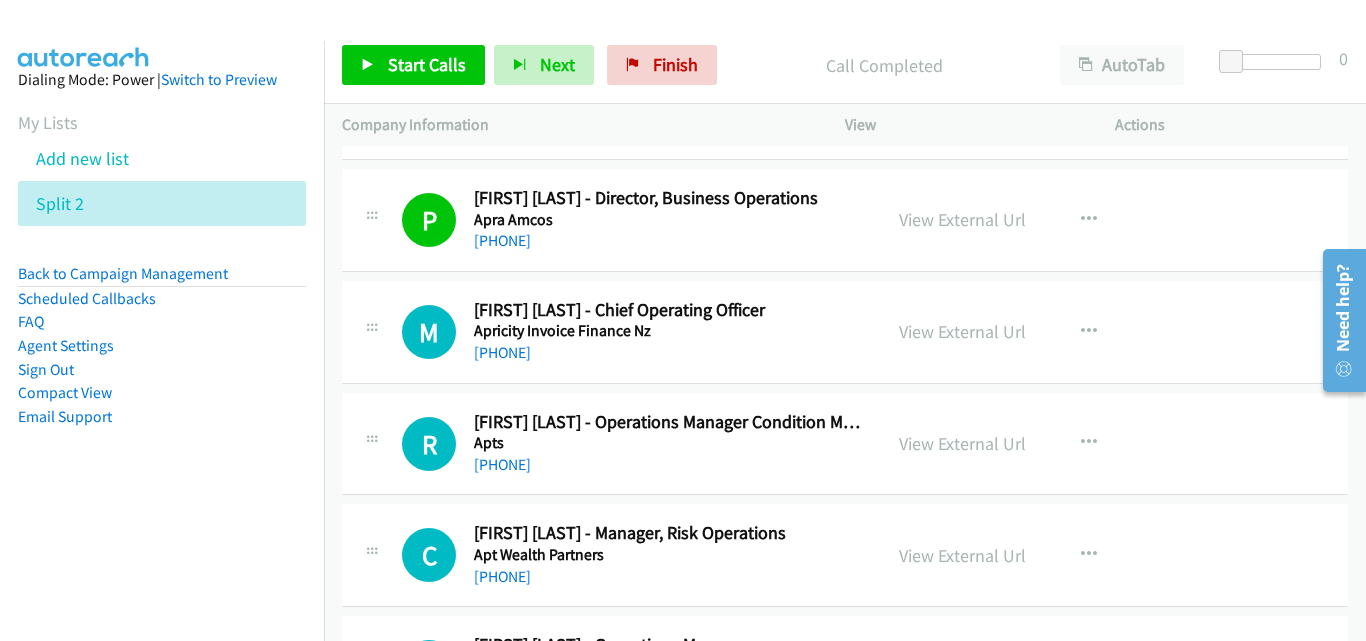 scroll, scrollTop: 4500, scrollLeft: 0, axis: vertical 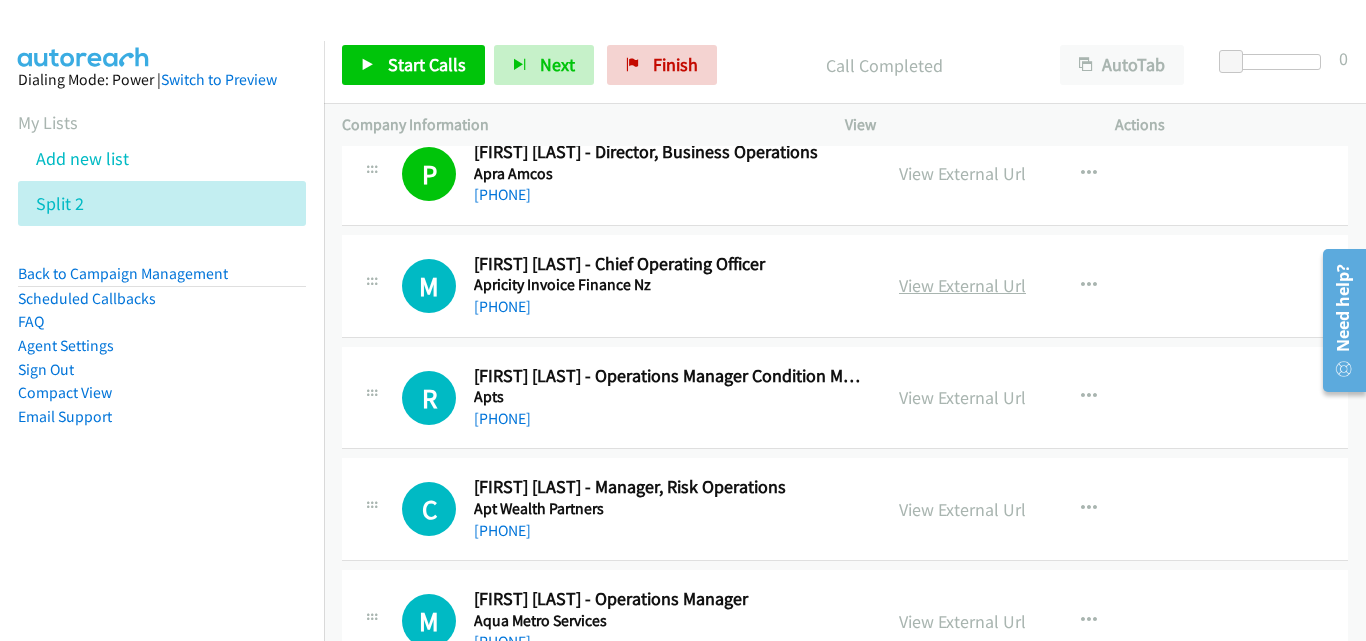 click on "View External Url" at bounding box center [962, 285] 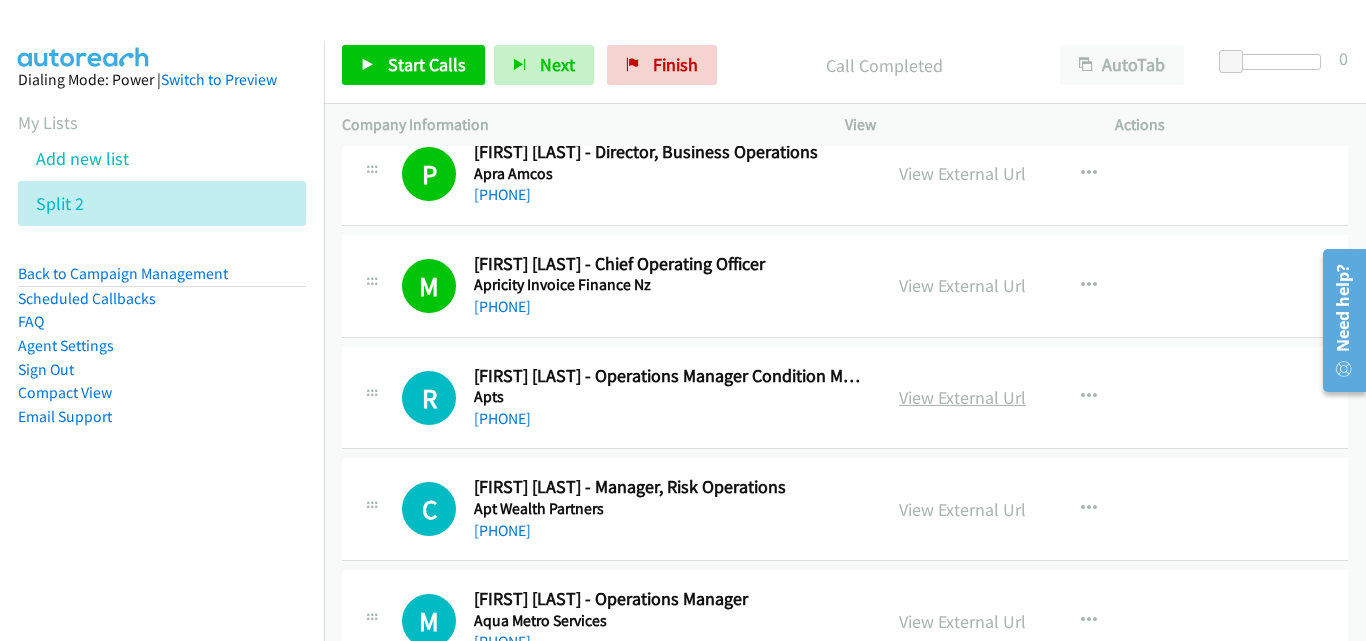 click on "View External Url" at bounding box center (962, 397) 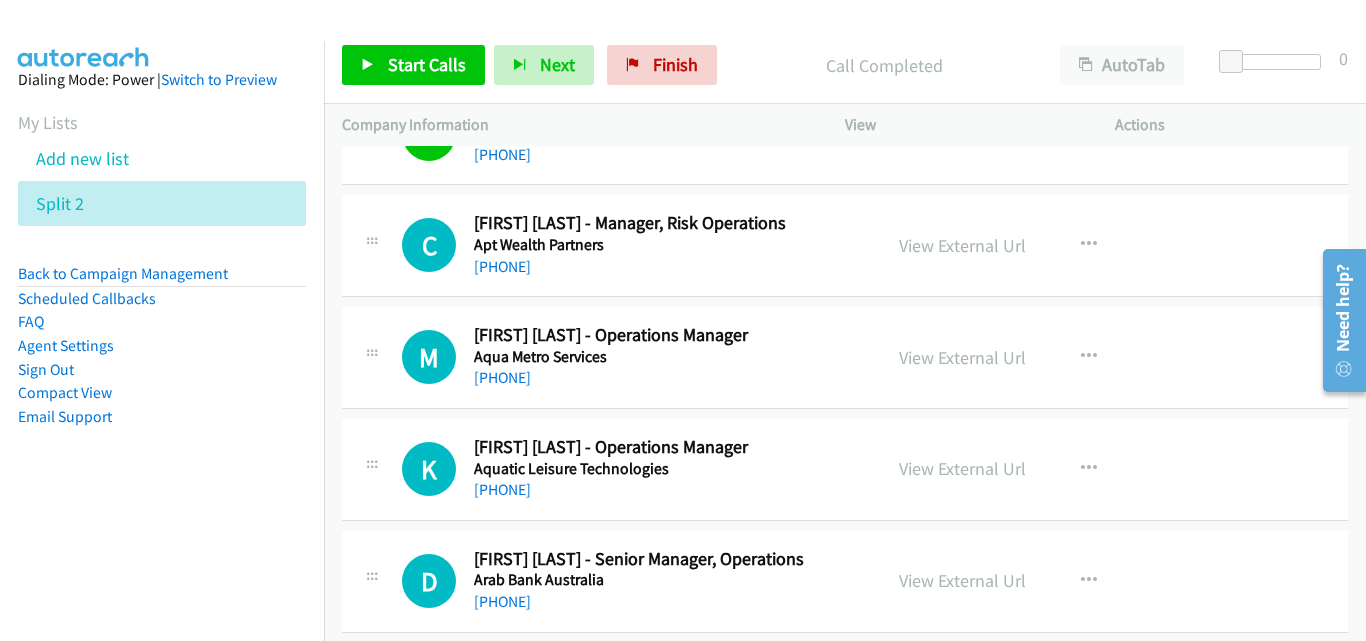 scroll, scrollTop: 4800, scrollLeft: 0, axis: vertical 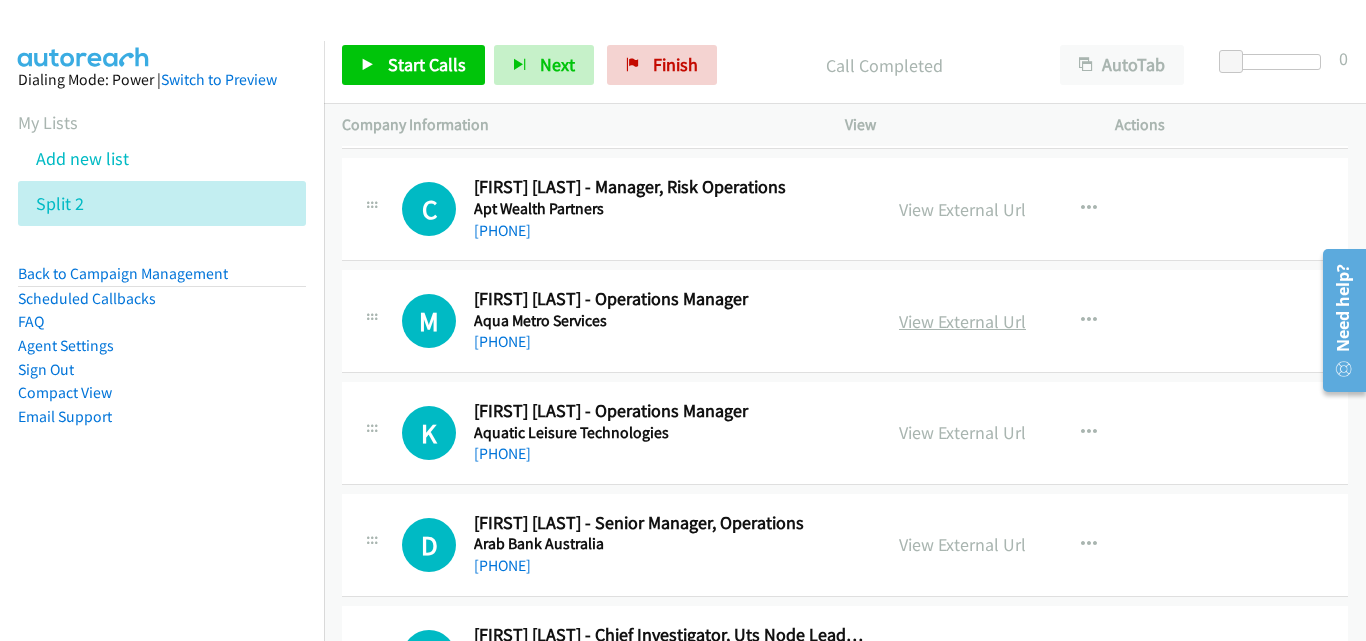 click on "View External Url" at bounding box center (962, 321) 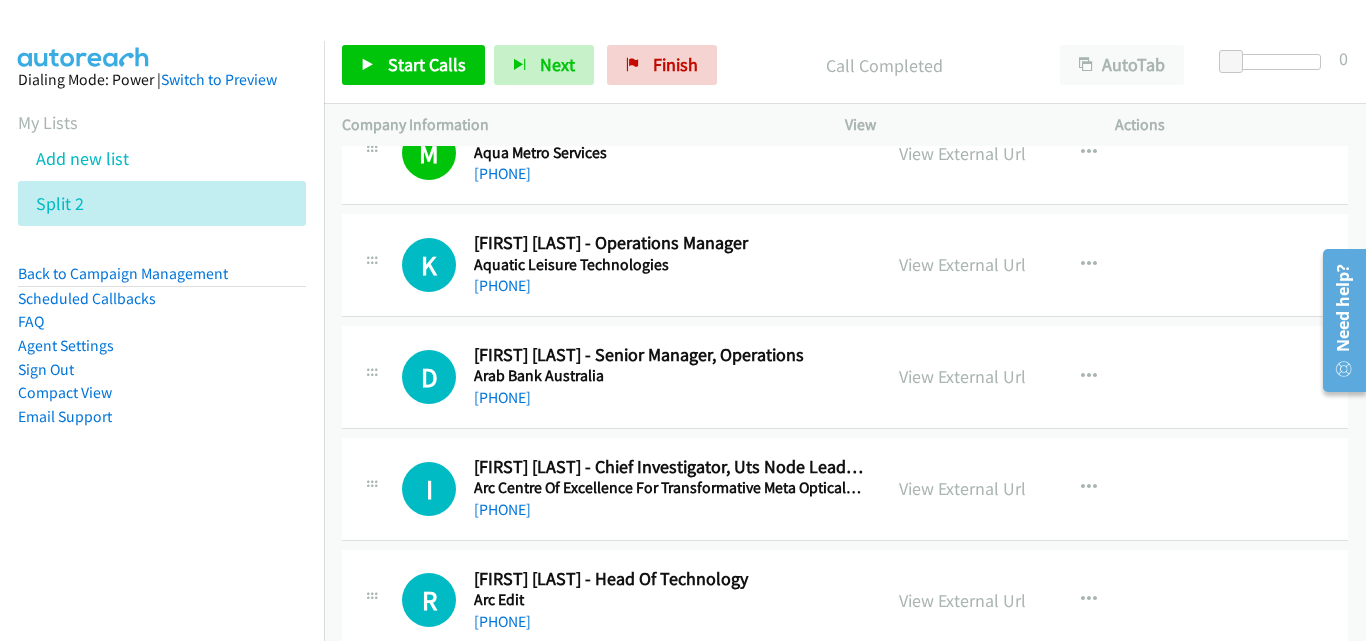 scroll, scrollTop: 5000, scrollLeft: 0, axis: vertical 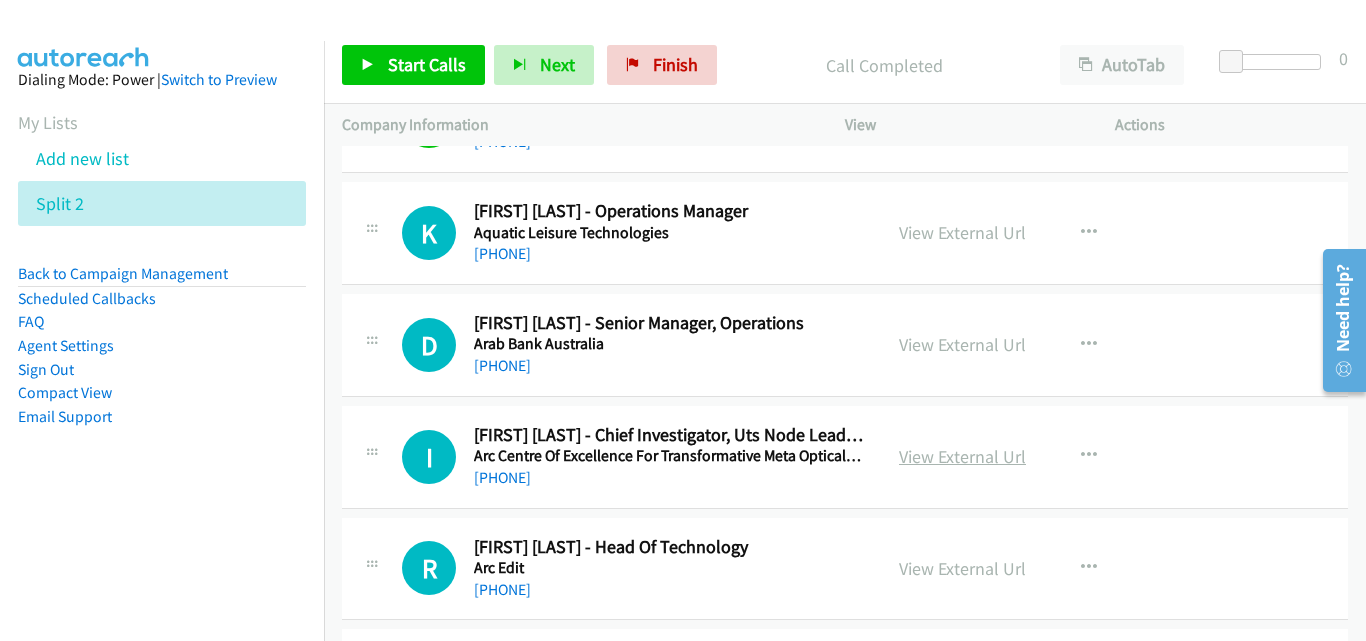 click on "View External Url" at bounding box center (962, 456) 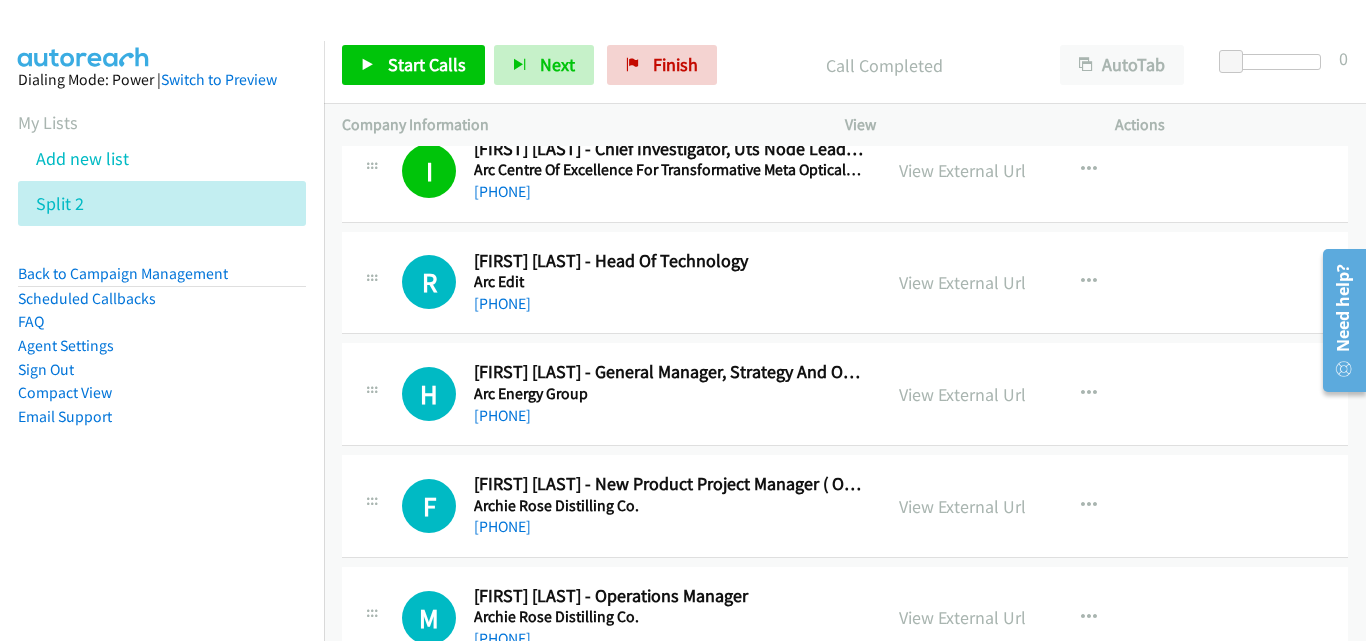 scroll, scrollTop: 5300, scrollLeft: 0, axis: vertical 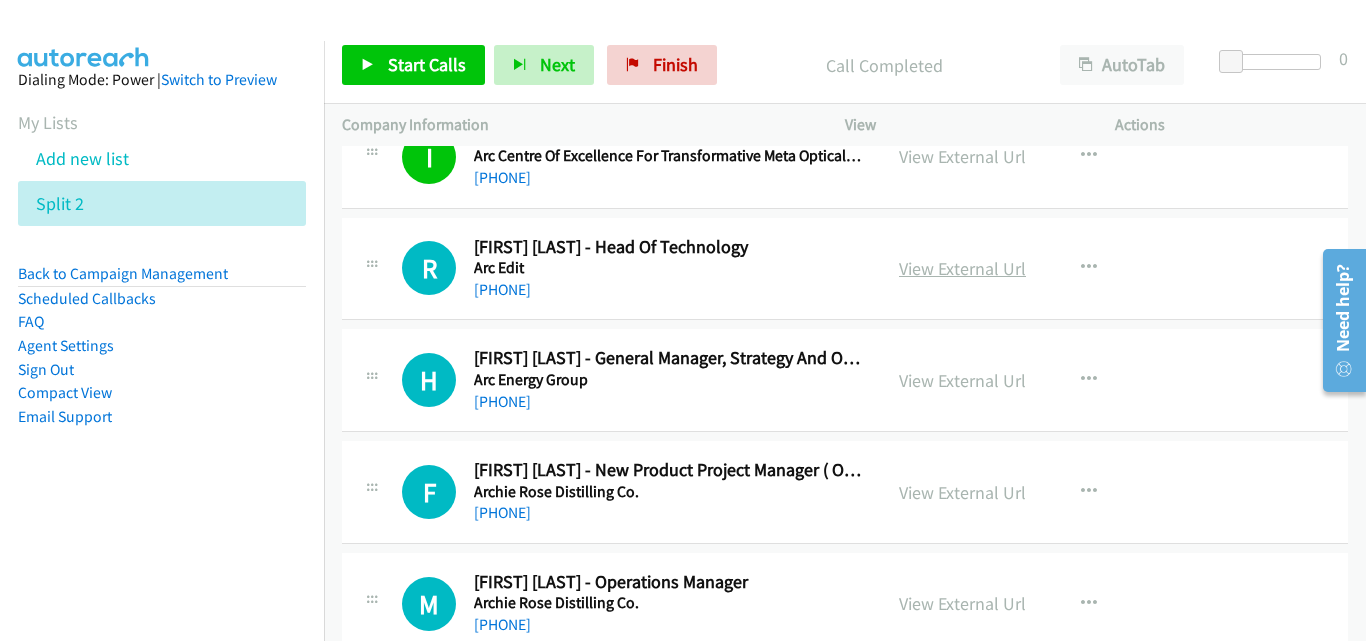 click on "View External Url" at bounding box center [962, 268] 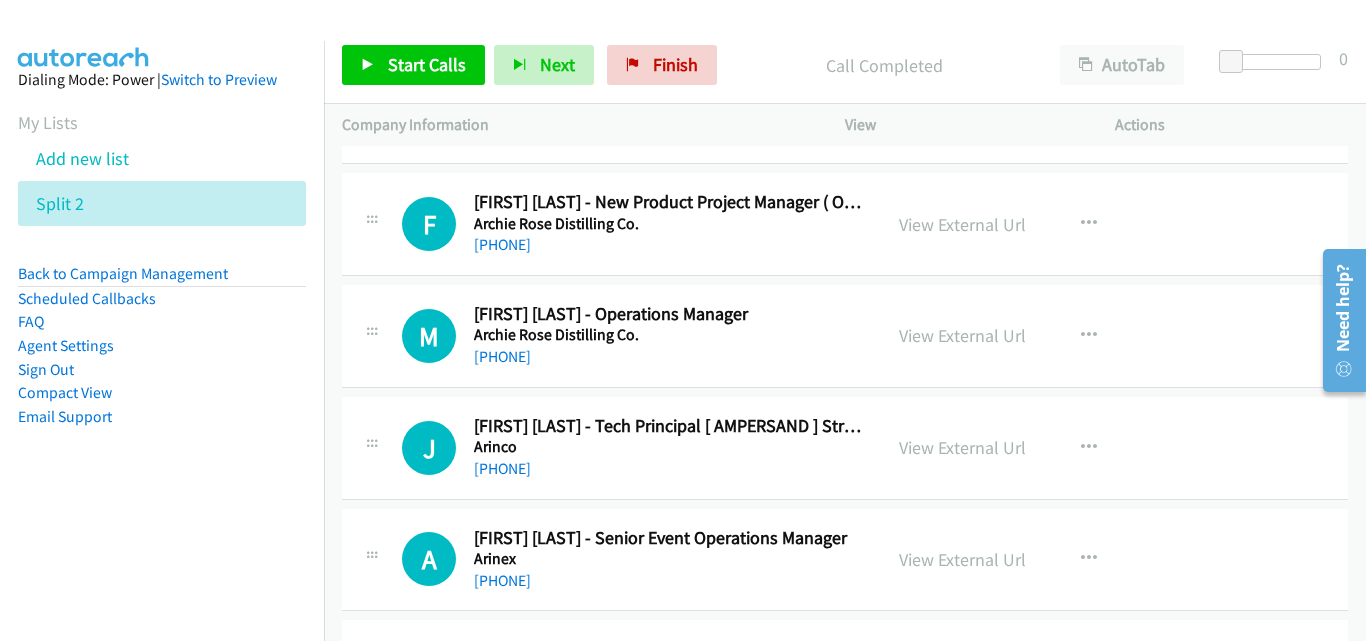scroll, scrollTop: 5600, scrollLeft: 0, axis: vertical 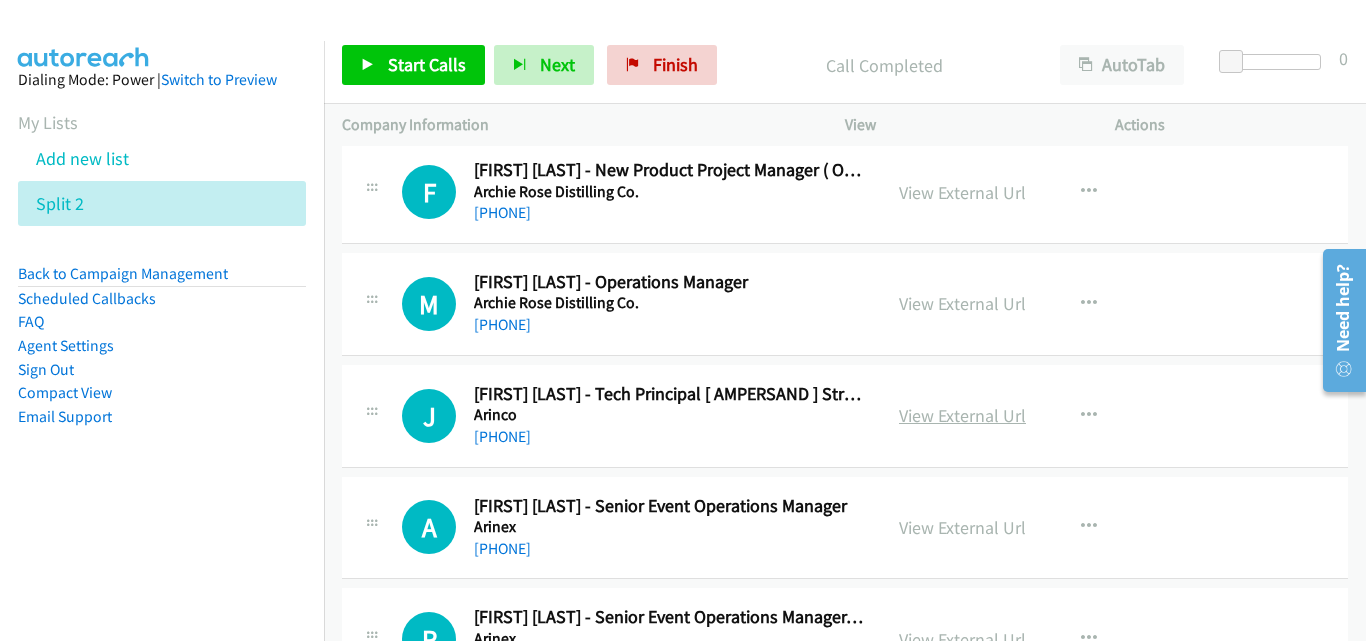 click on "View External Url" at bounding box center (962, 415) 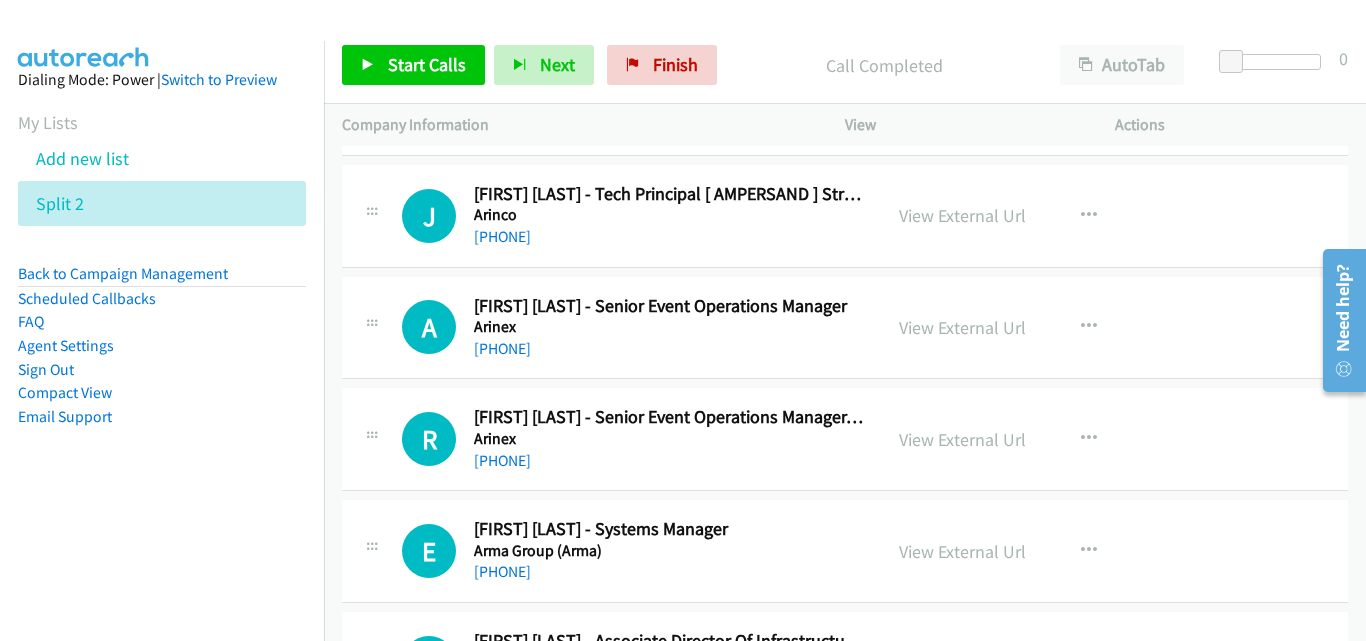 scroll, scrollTop: 5900, scrollLeft: 0, axis: vertical 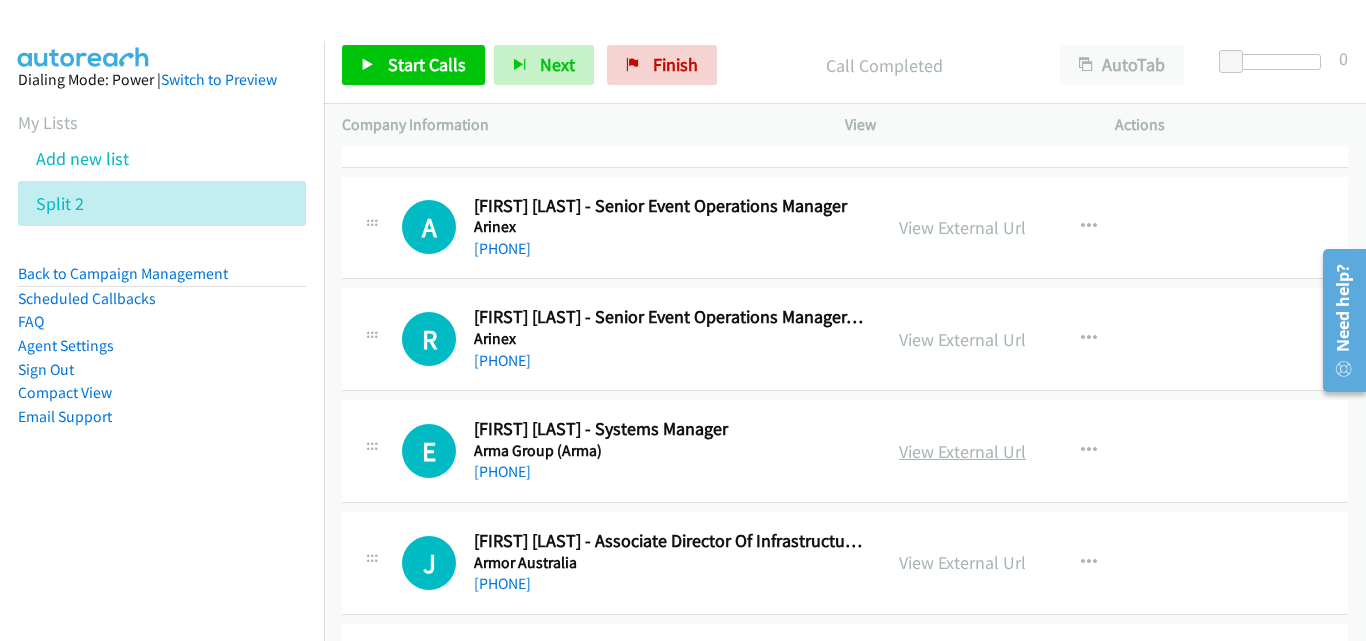 click on "View External Url" at bounding box center [962, 451] 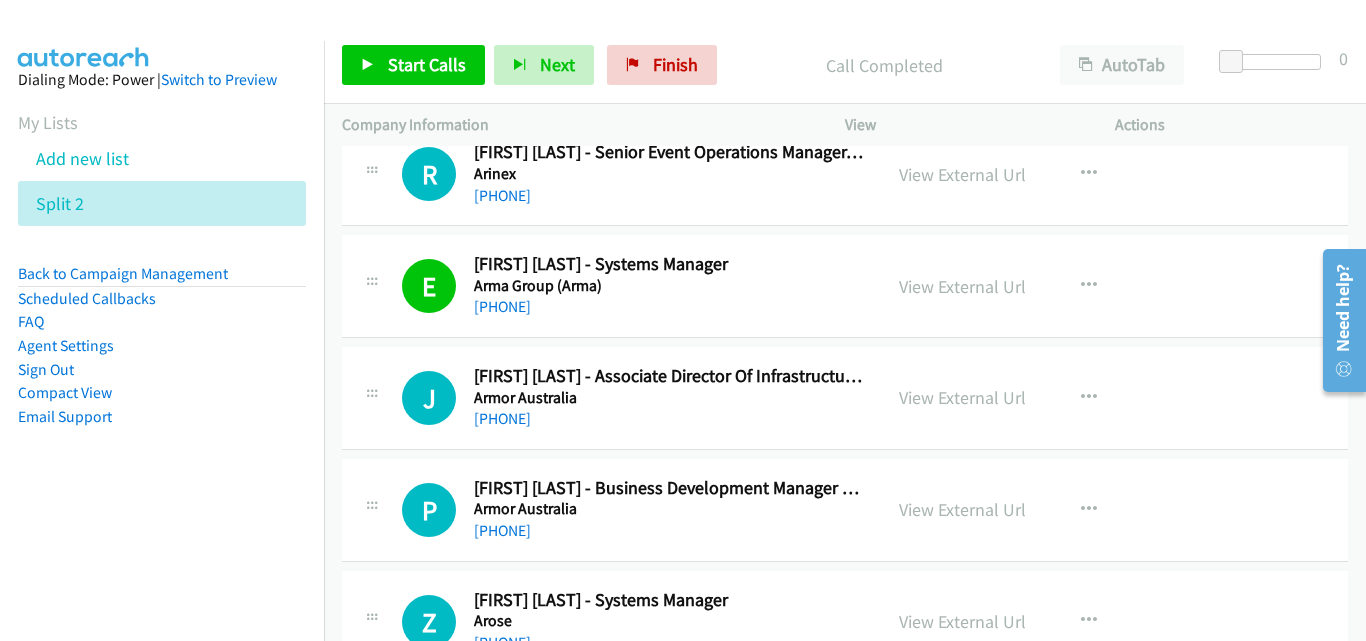 scroll, scrollTop: 6100, scrollLeft: 0, axis: vertical 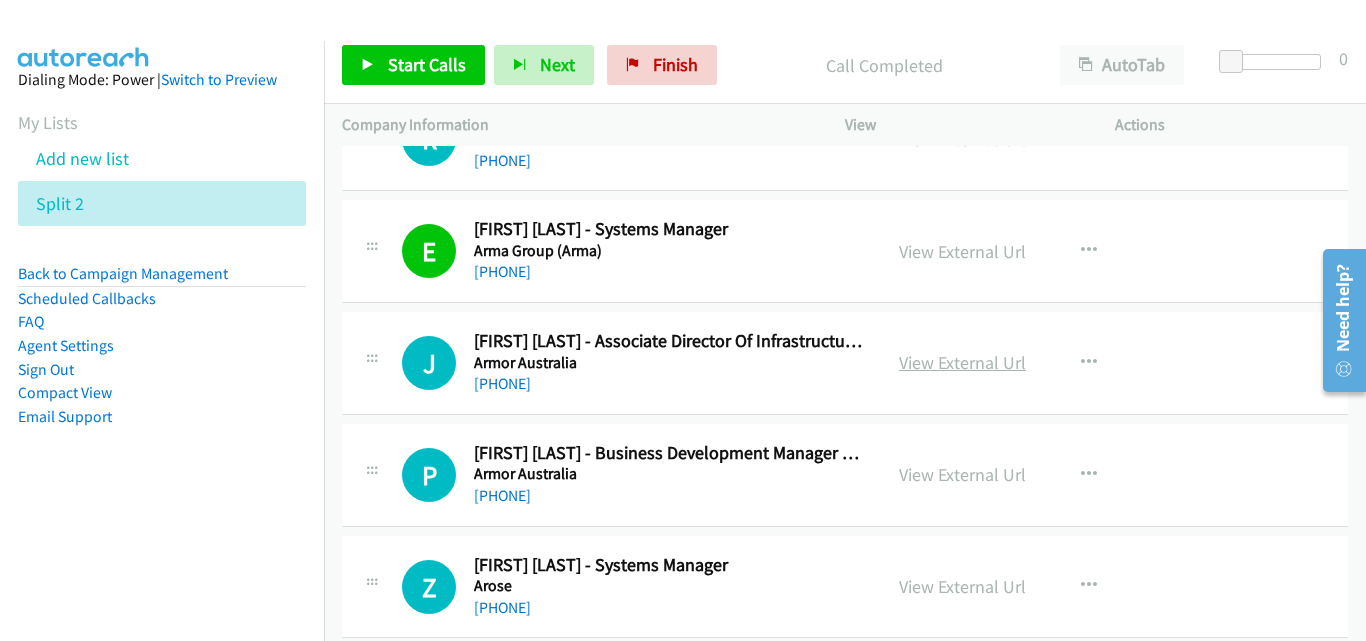 click on "View External Url" at bounding box center (962, 362) 